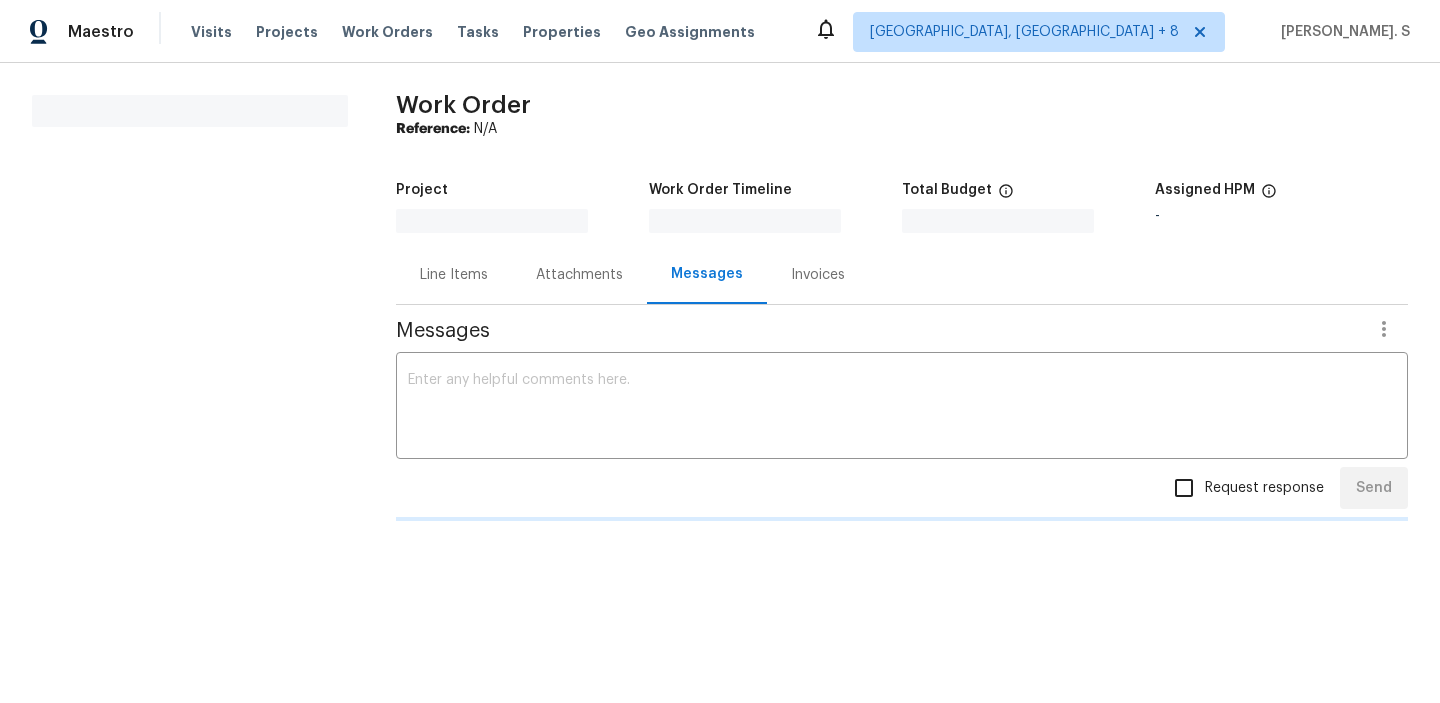 scroll, scrollTop: 0, scrollLeft: 0, axis: both 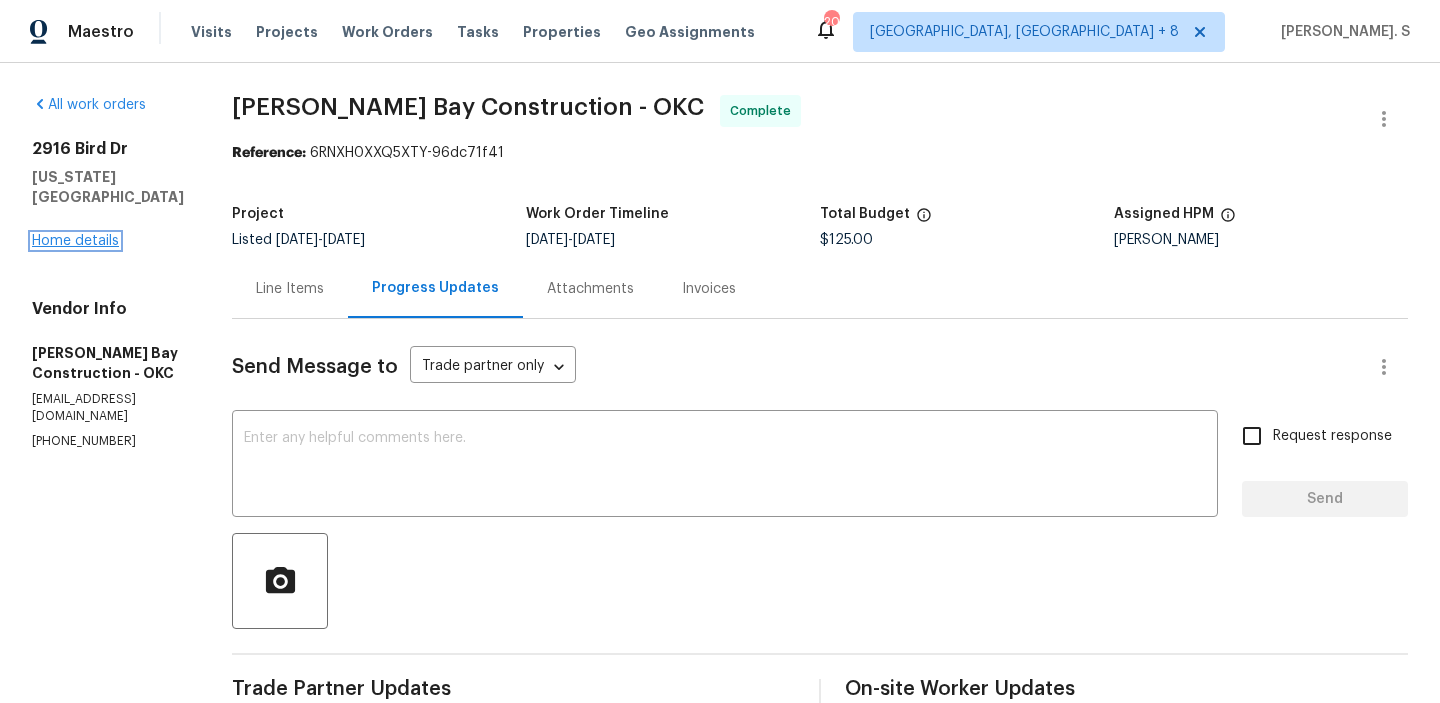 click on "Home details" at bounding box center (75, 241) 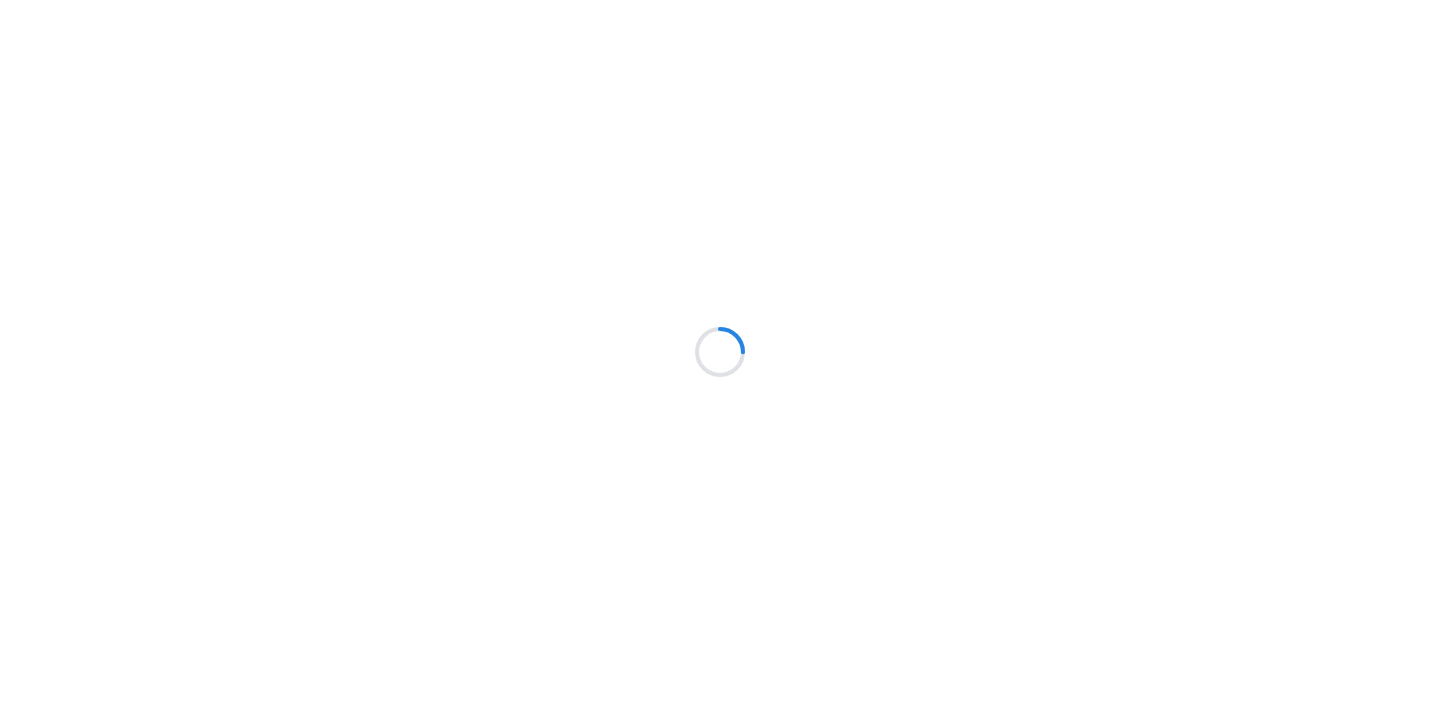 scroll, scrollTop: 0, scrollLeft: 0, axis: both 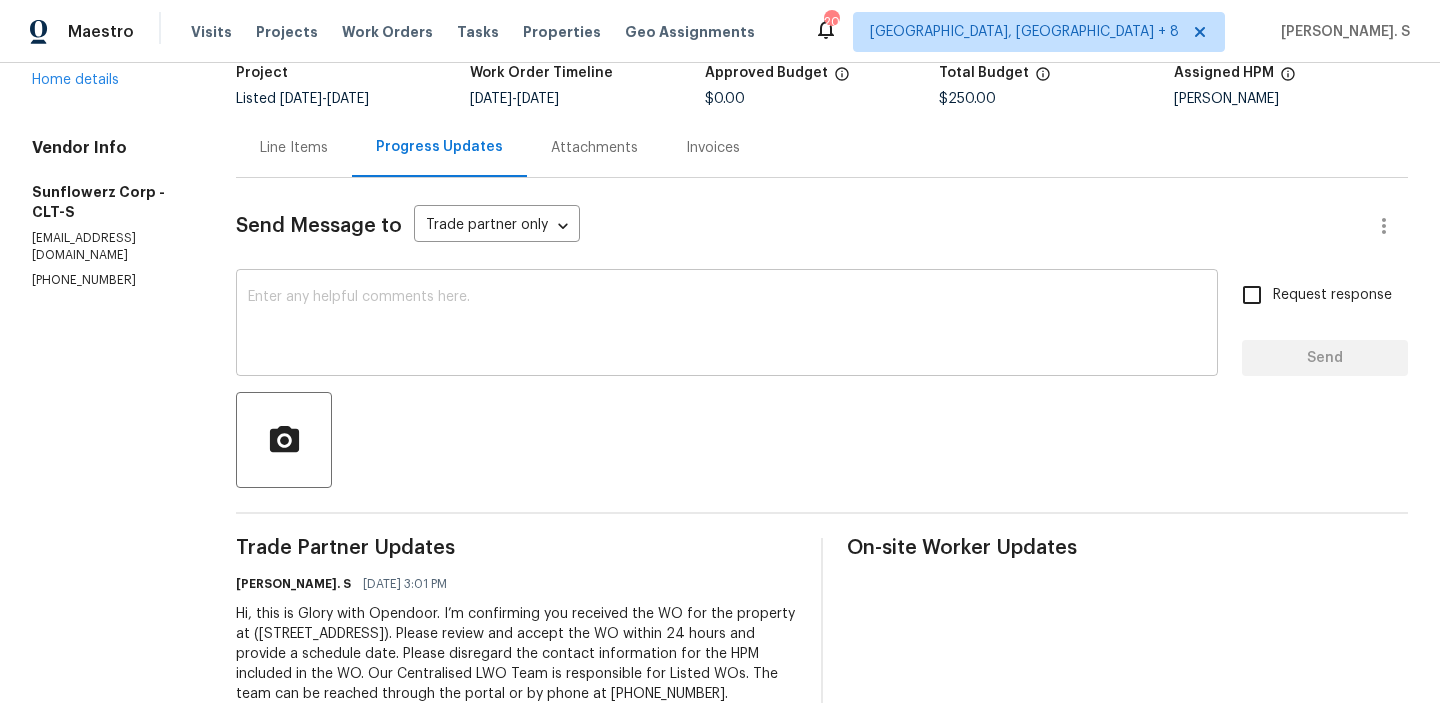 click on "x ​" at bounding box center [727, 325] 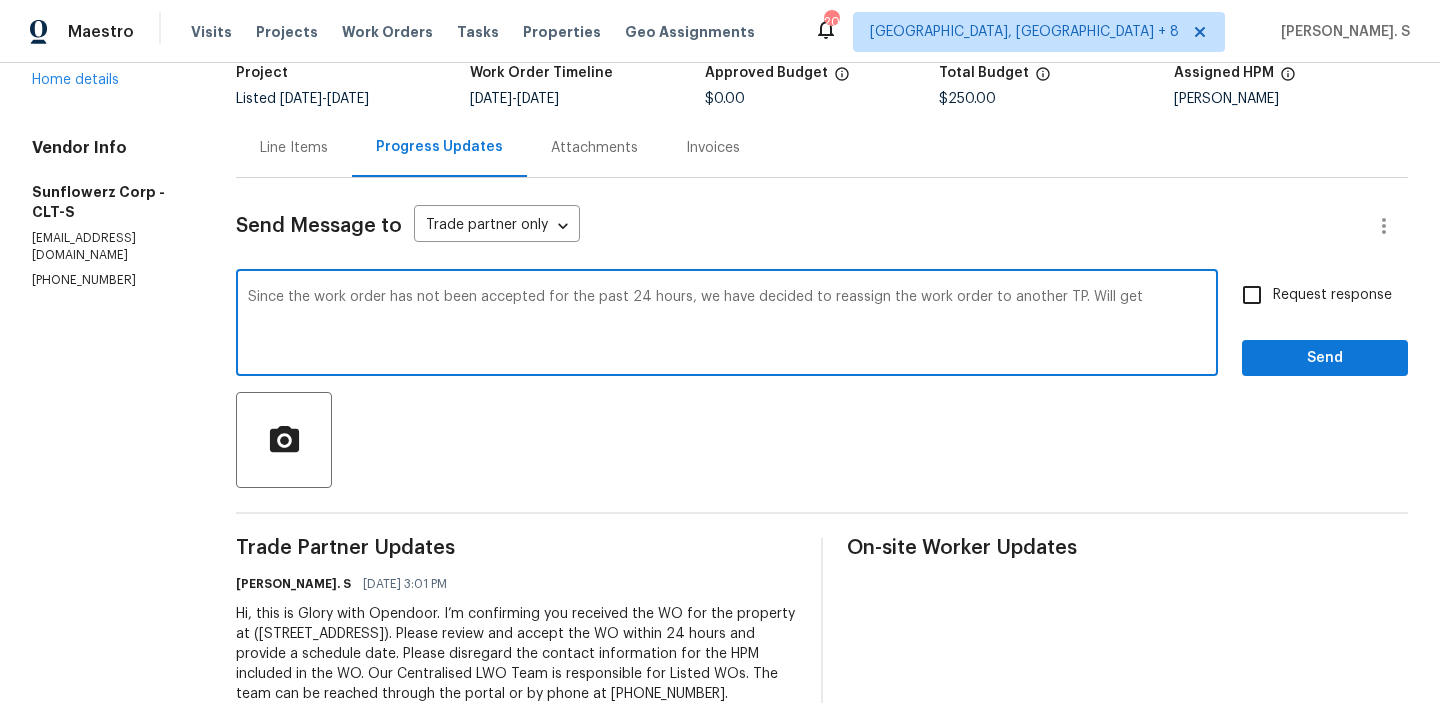 click on "Since the work order has not been accepted for the past 24 hours, we have decided to reassign the work order to another TP. Will get  x ​" at bounding box center (727, 325) 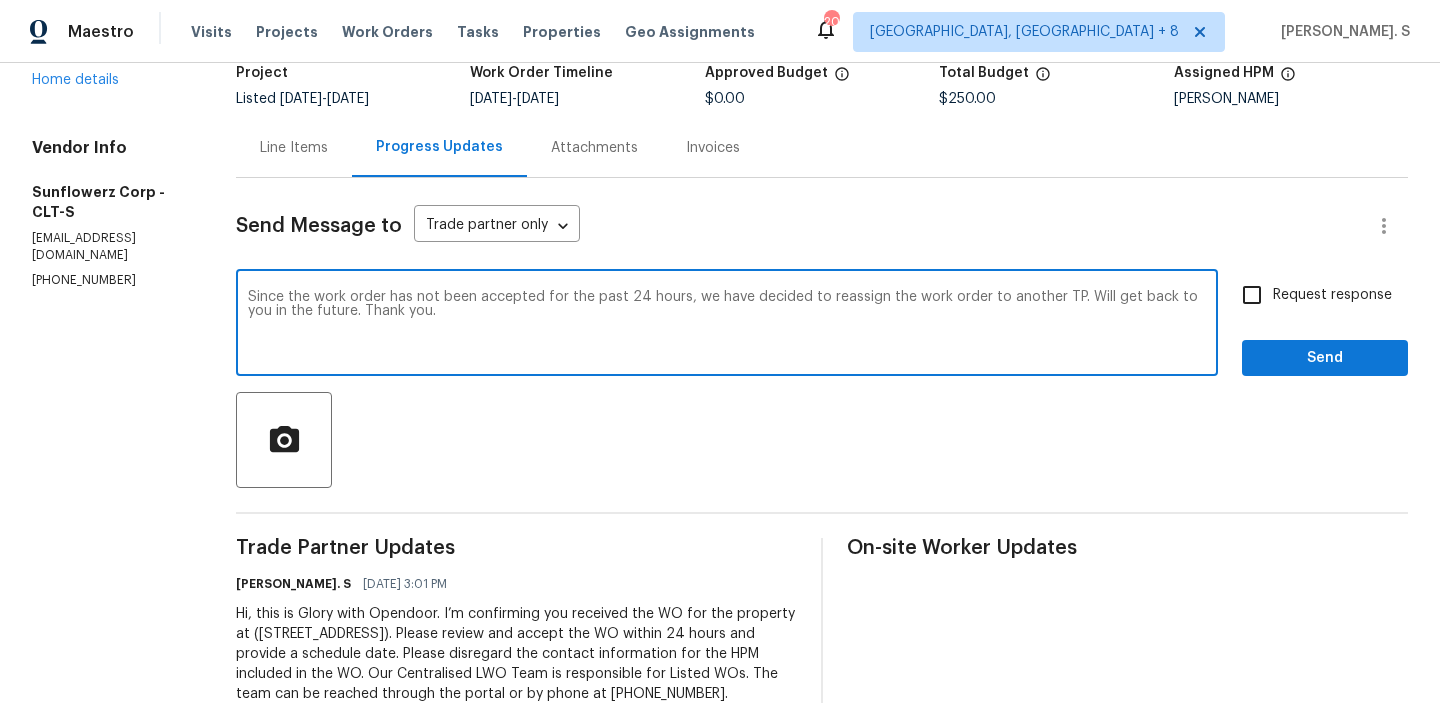 click on "Since the work order has not been accepted for the past 24 hours, we have decided to reassign the work order to another TP. Will get back to you in the future. Thank you." at bounding box center [727, 325] 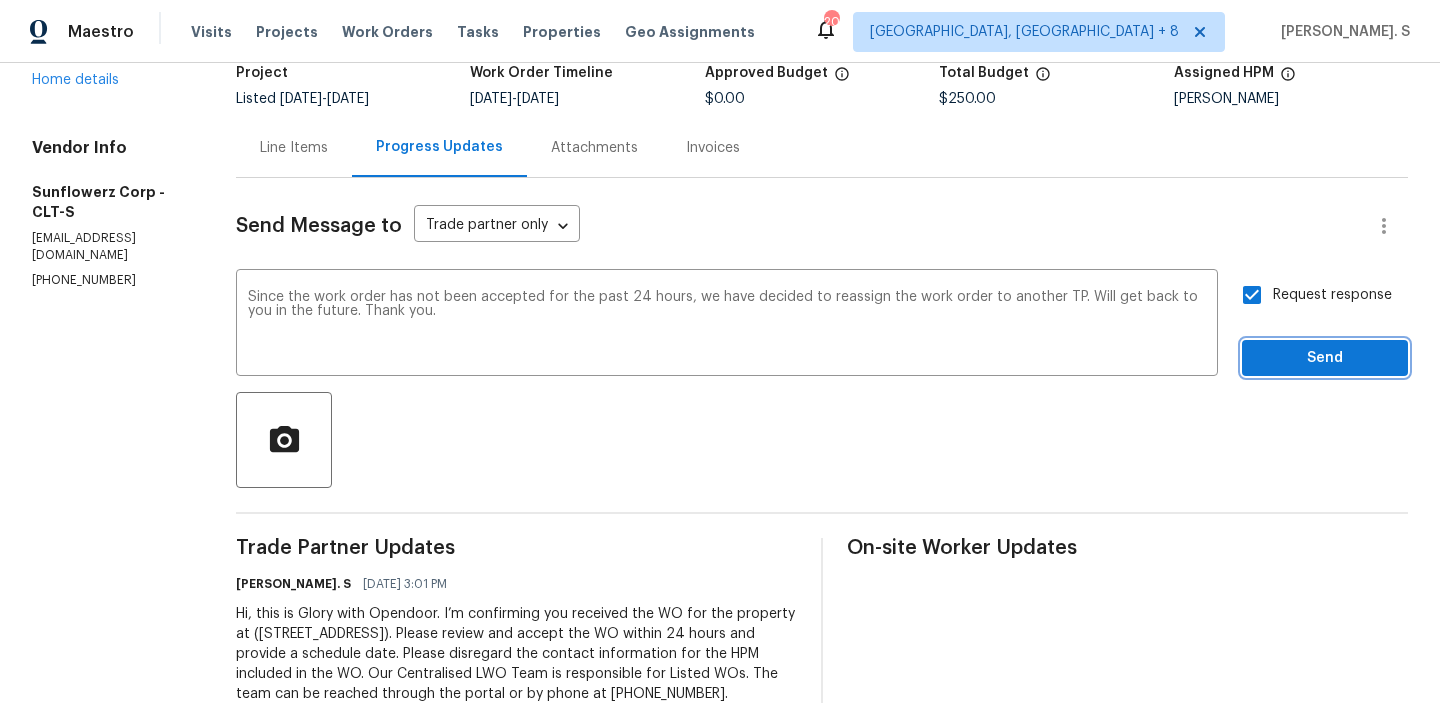 click on "Send" at bounding box center [1325, 358] 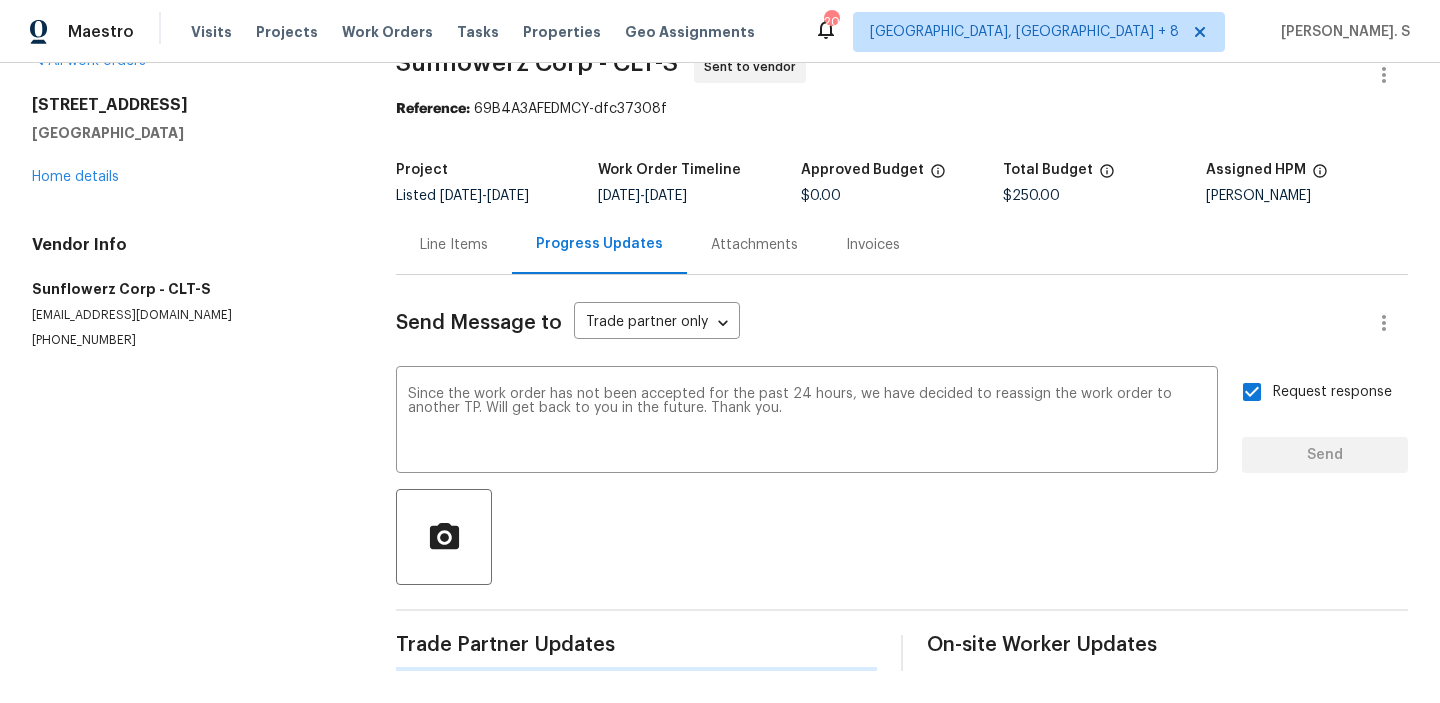 scroll, scrollTop: 44, scrollLeft: 0, axis: vertical 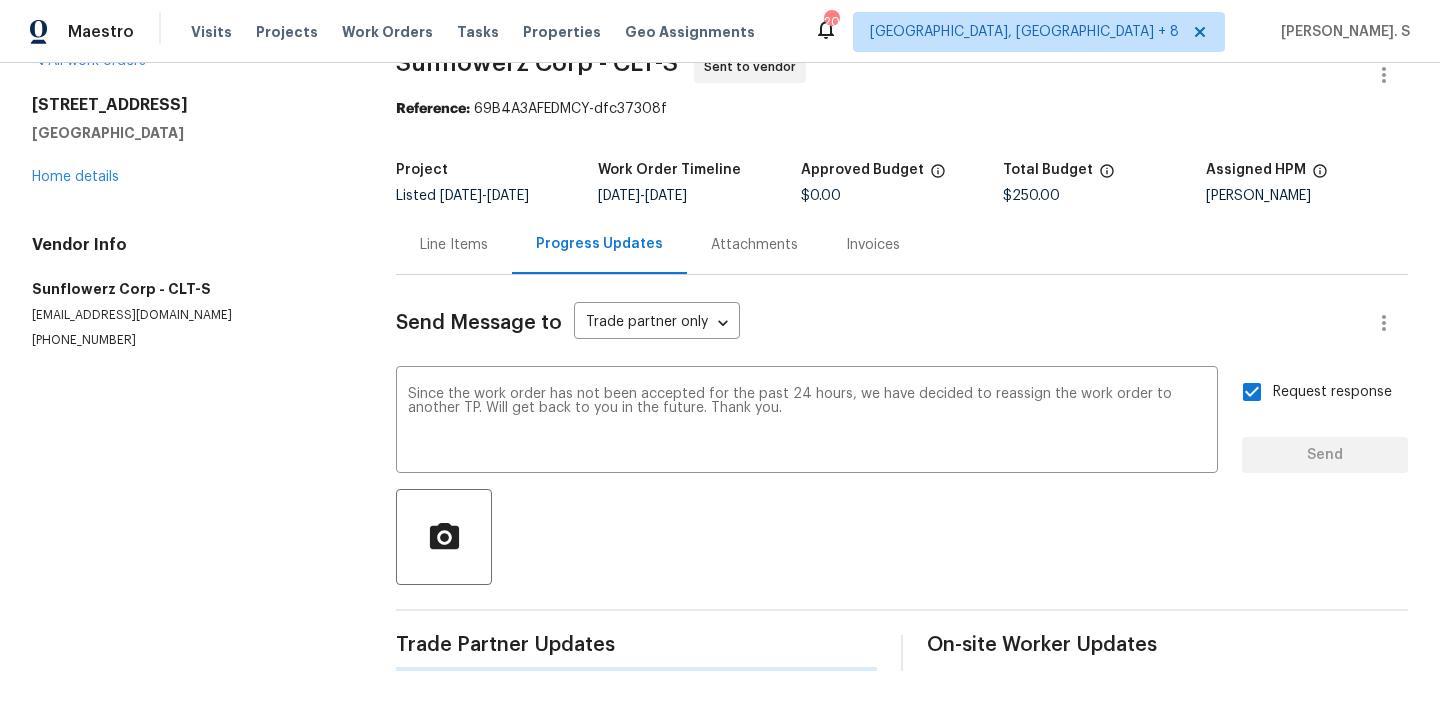 type 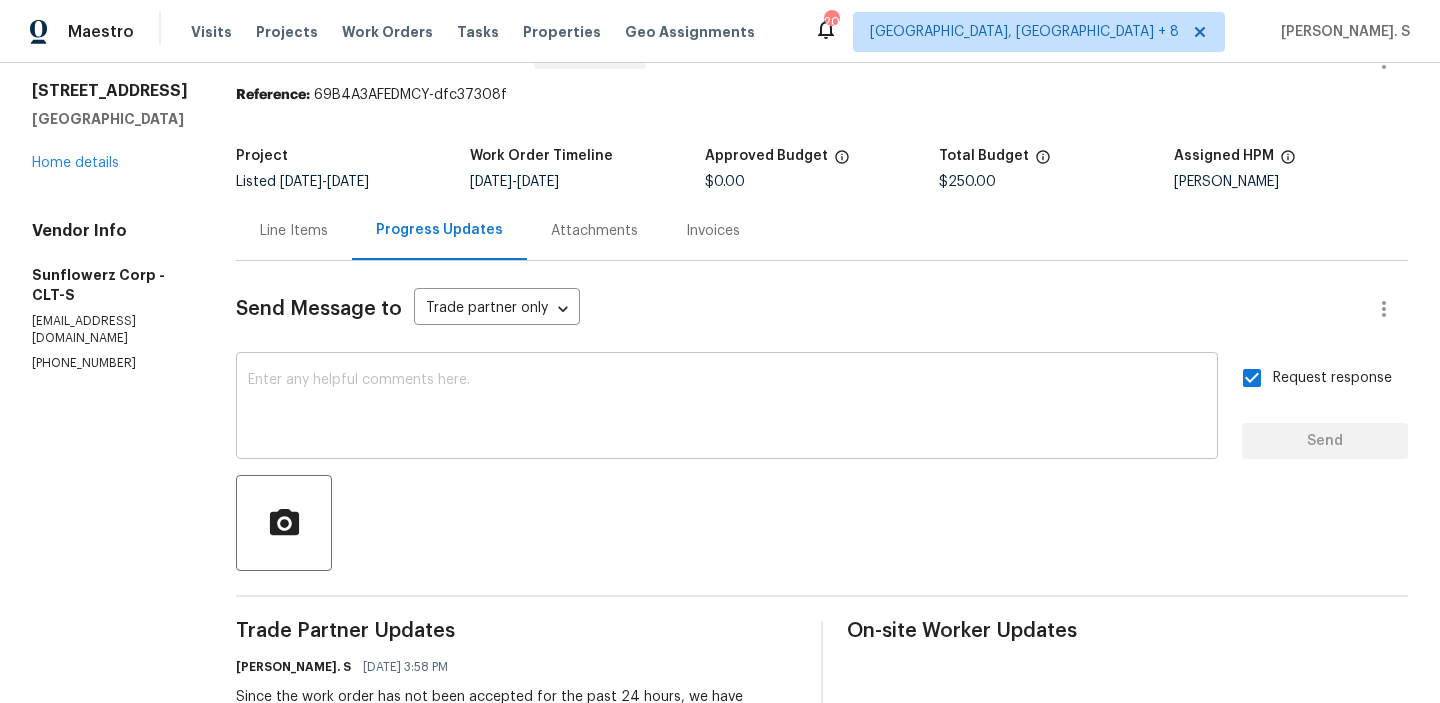 scroll, scrollTop: 0, scrollLeft: 0, axis: both 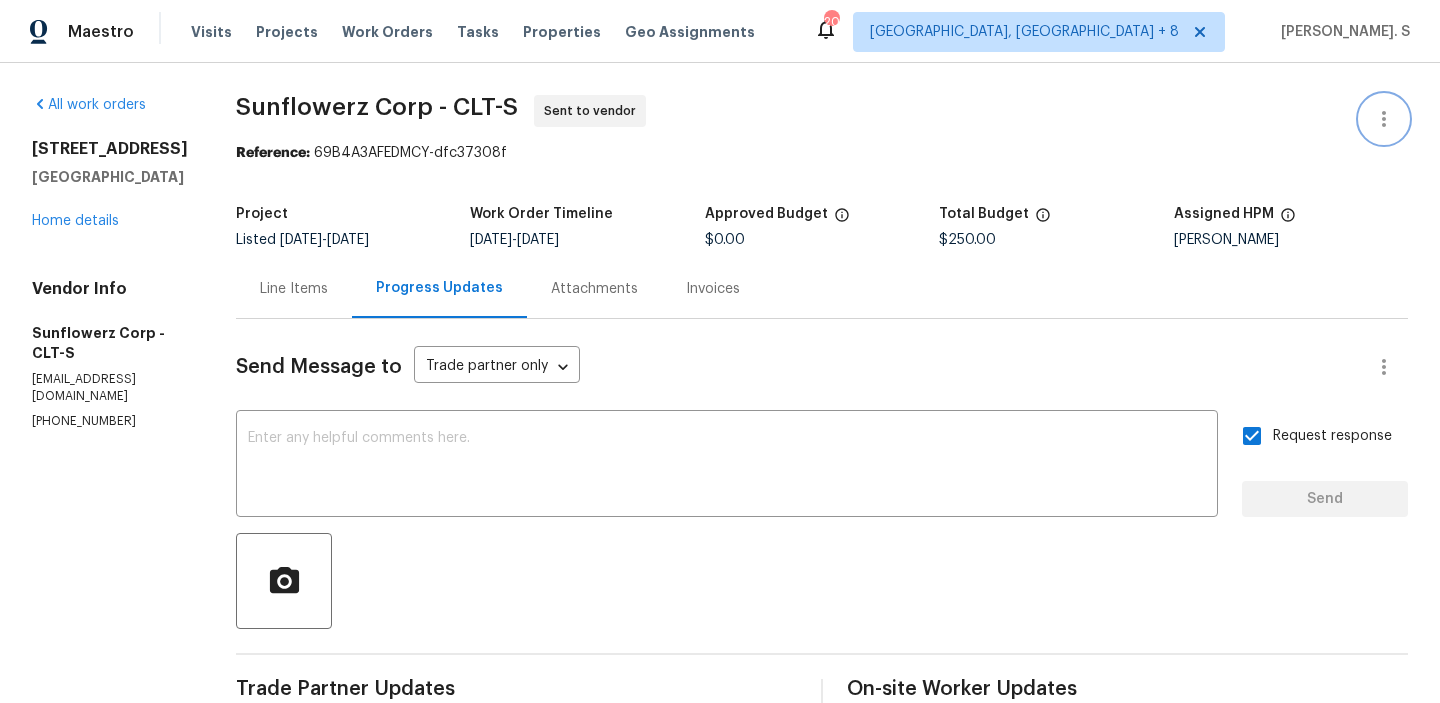 click 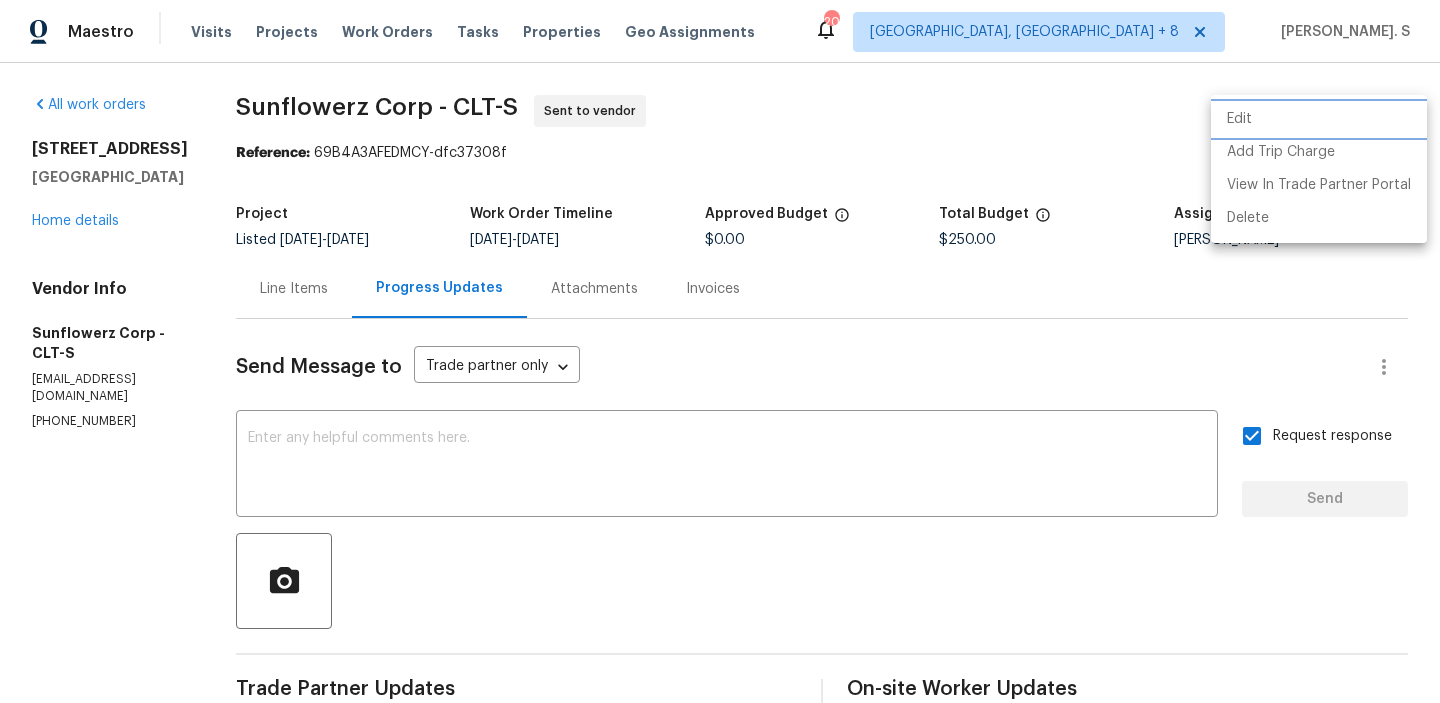 click on "Edit" at bounding box center [1319, 119] 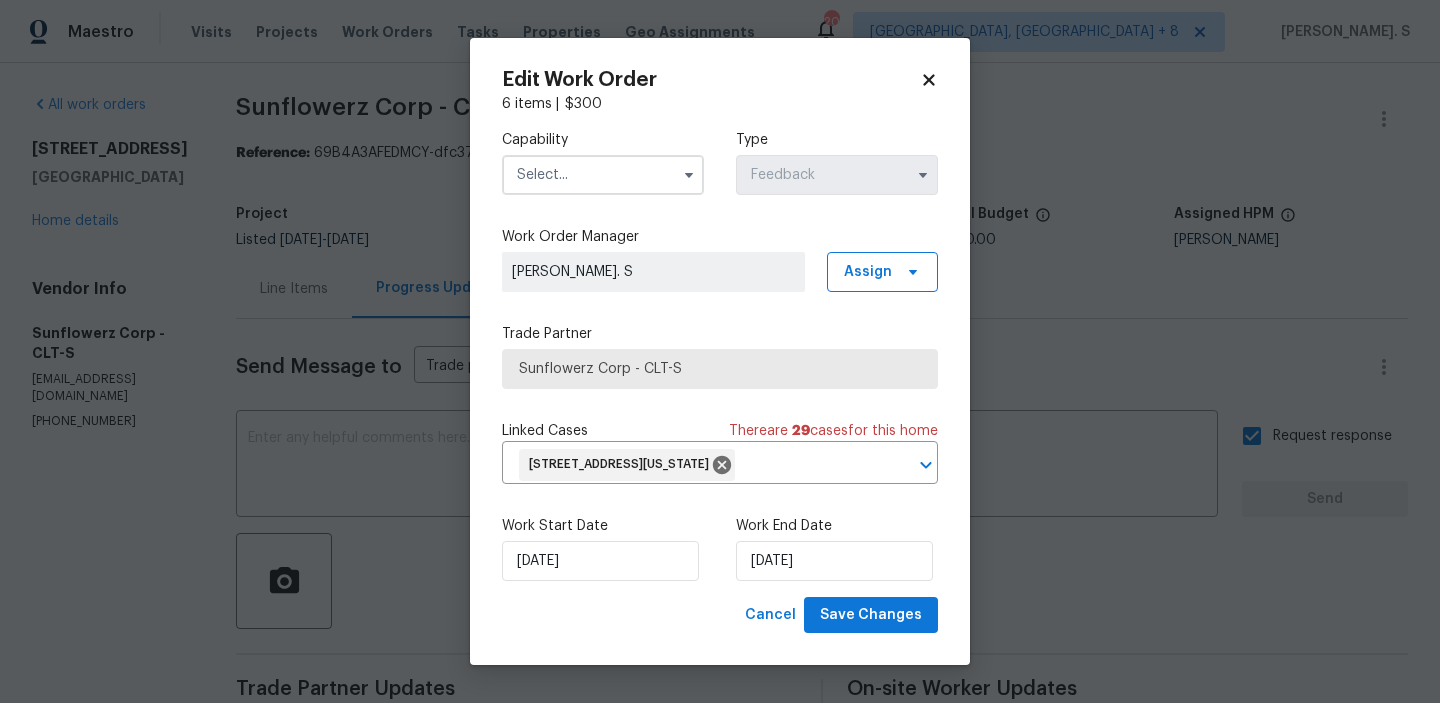 click at bounding box center (603, 175) 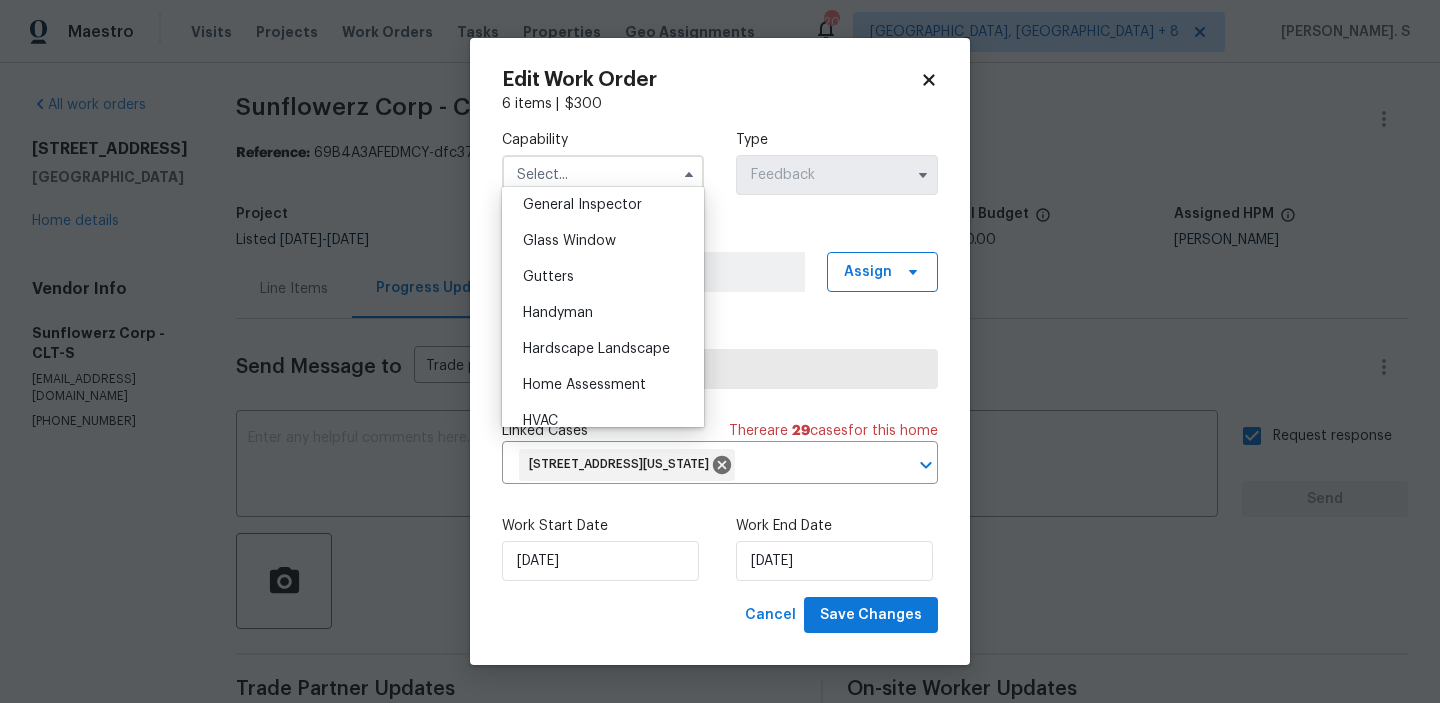 scroll, scrollTop: 1056, scrollLeft: 0, axis: vertical 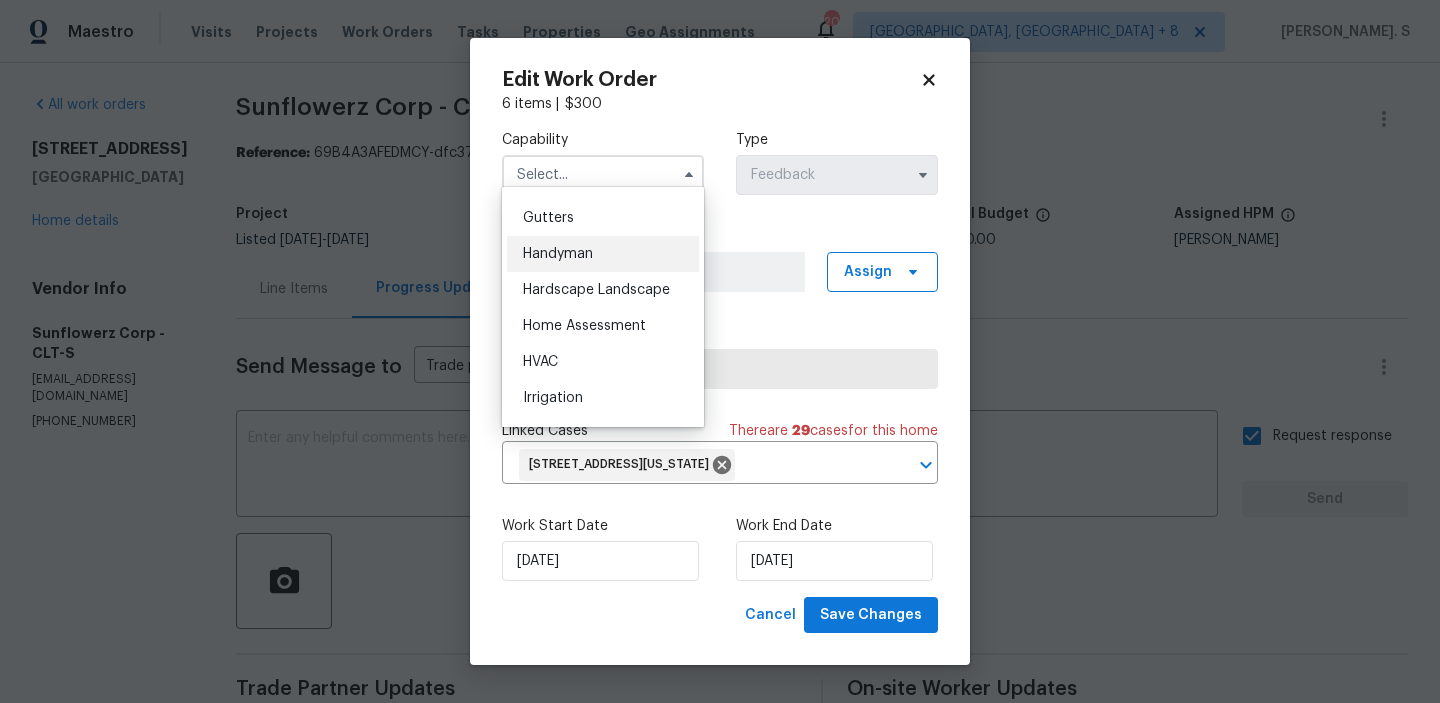 click on "Handyman" at bounding box center (603, 254) 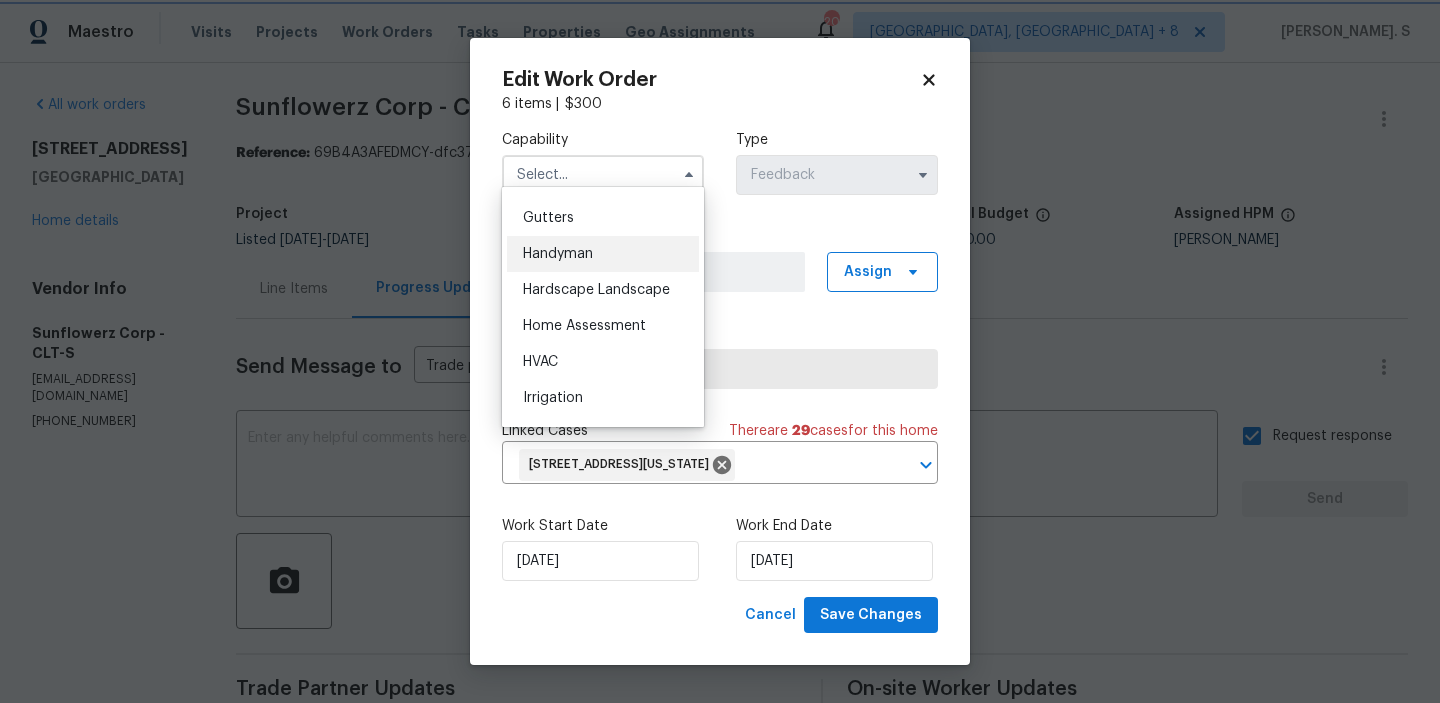 type on "Handyman" 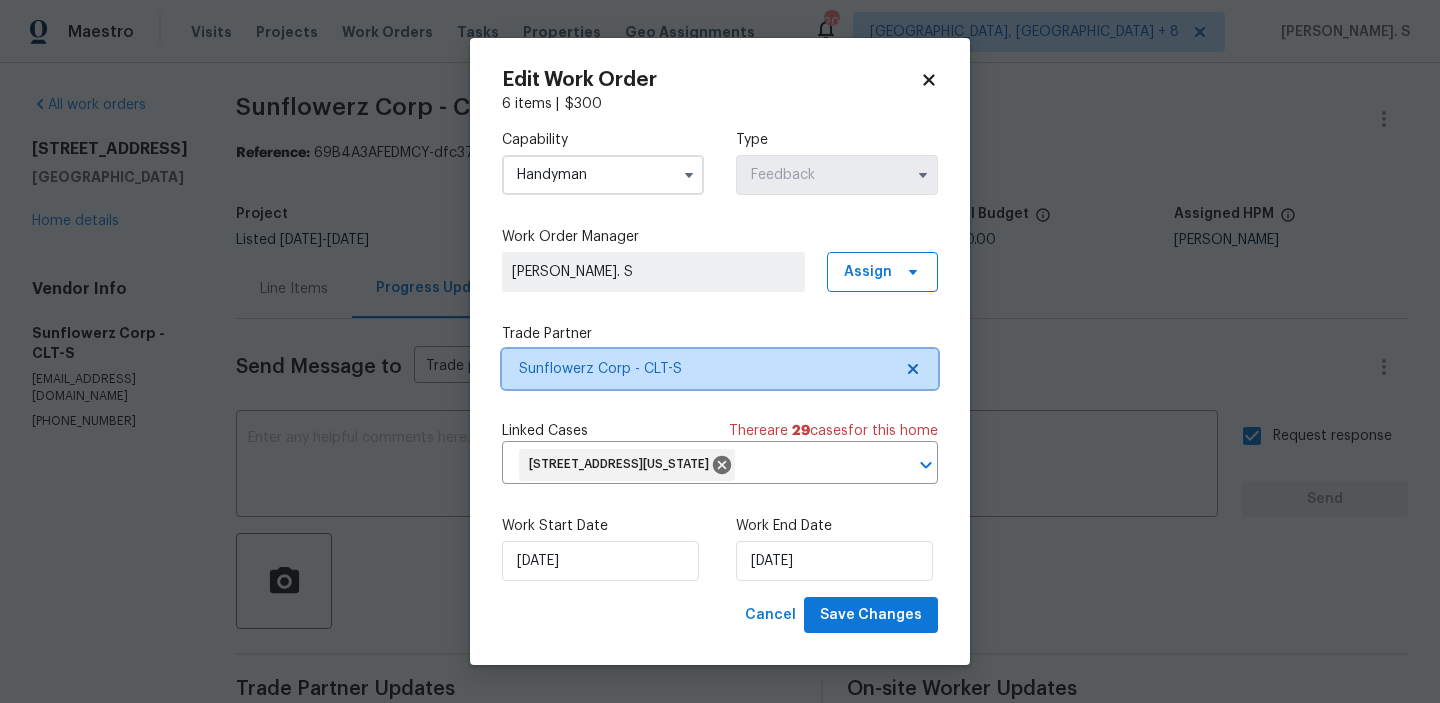 click 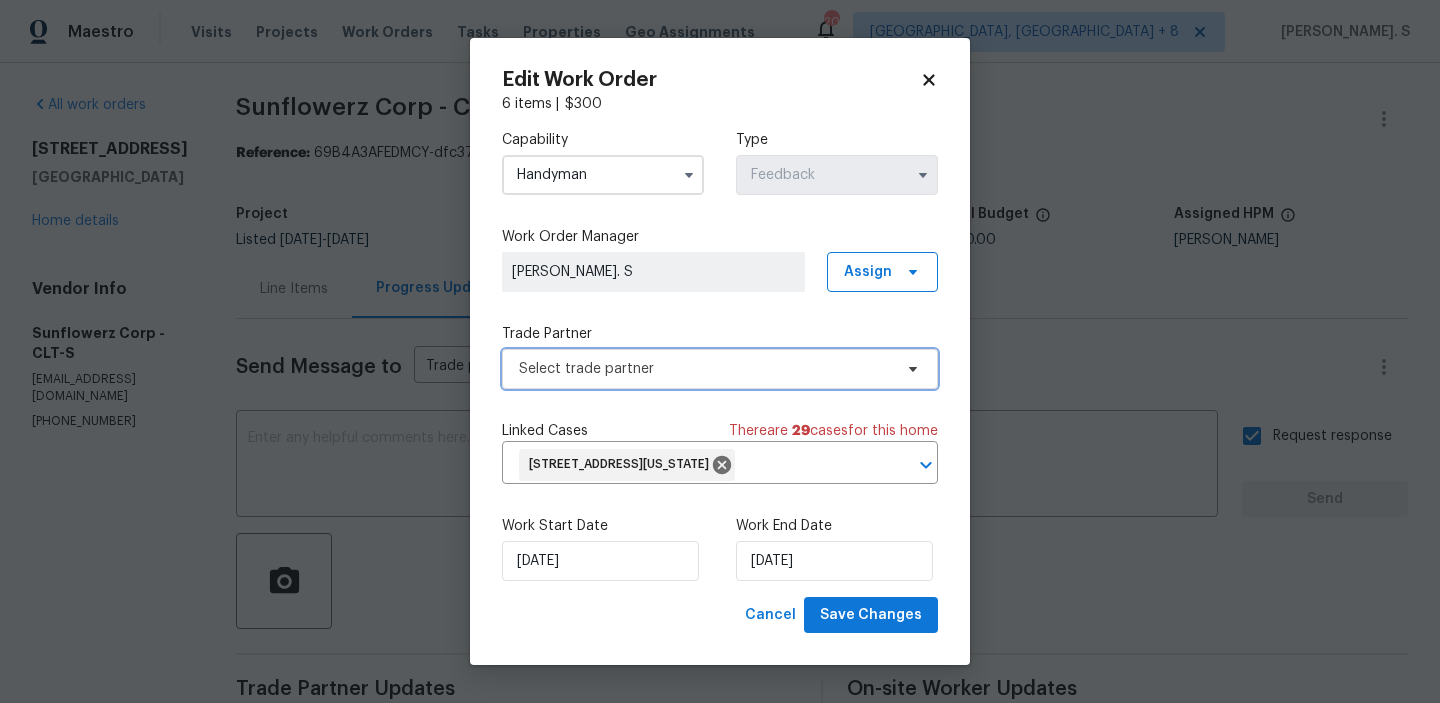 click 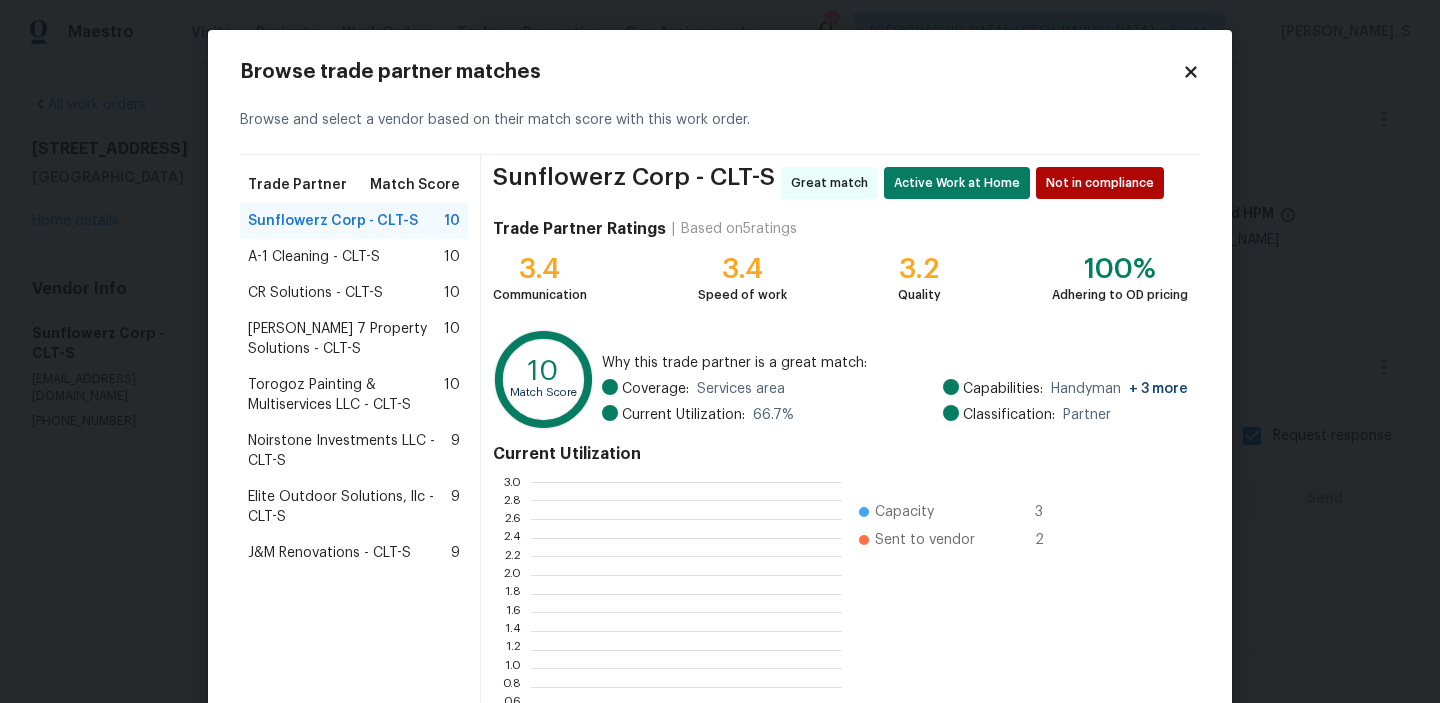scroll, scrollTop: 2, scrollLeft: 1, axis: both 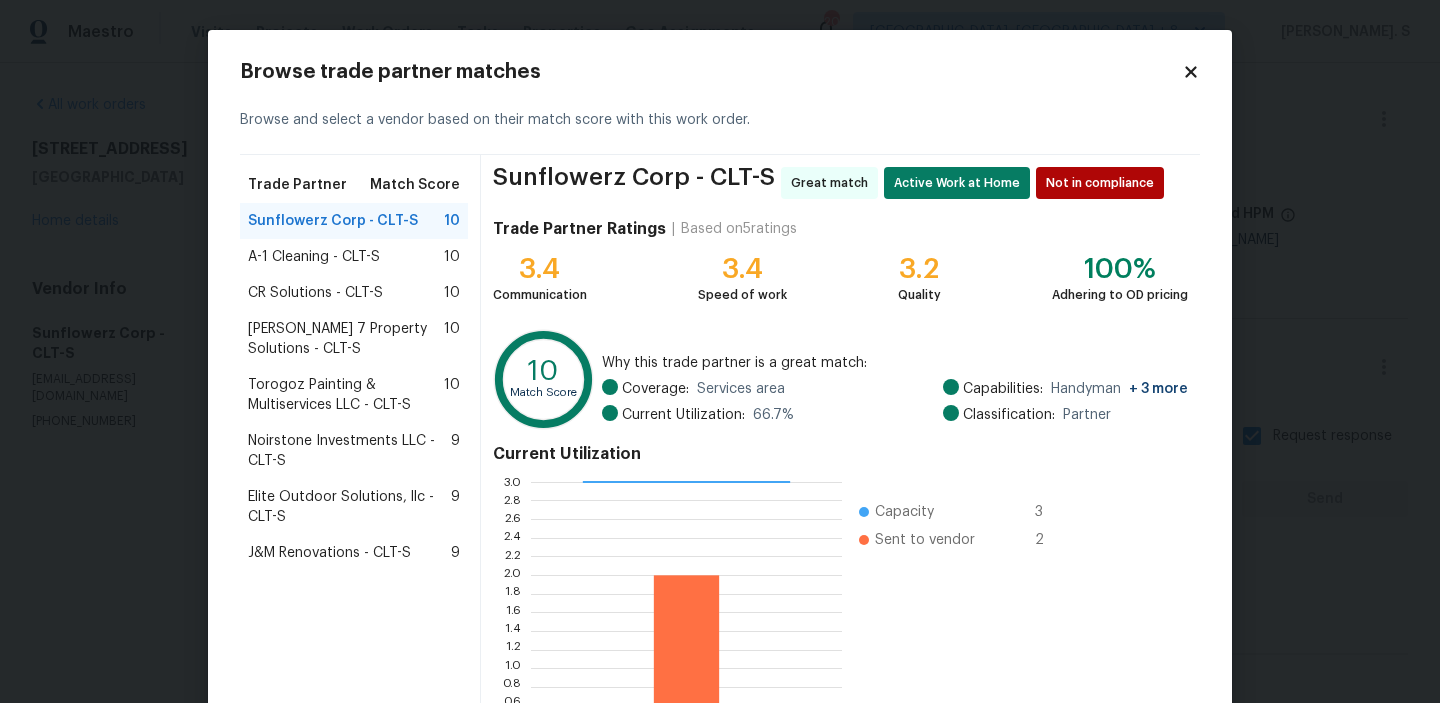 click on "A-1 Cleaning - CLT-S 10" at bounding box center (354, 257) 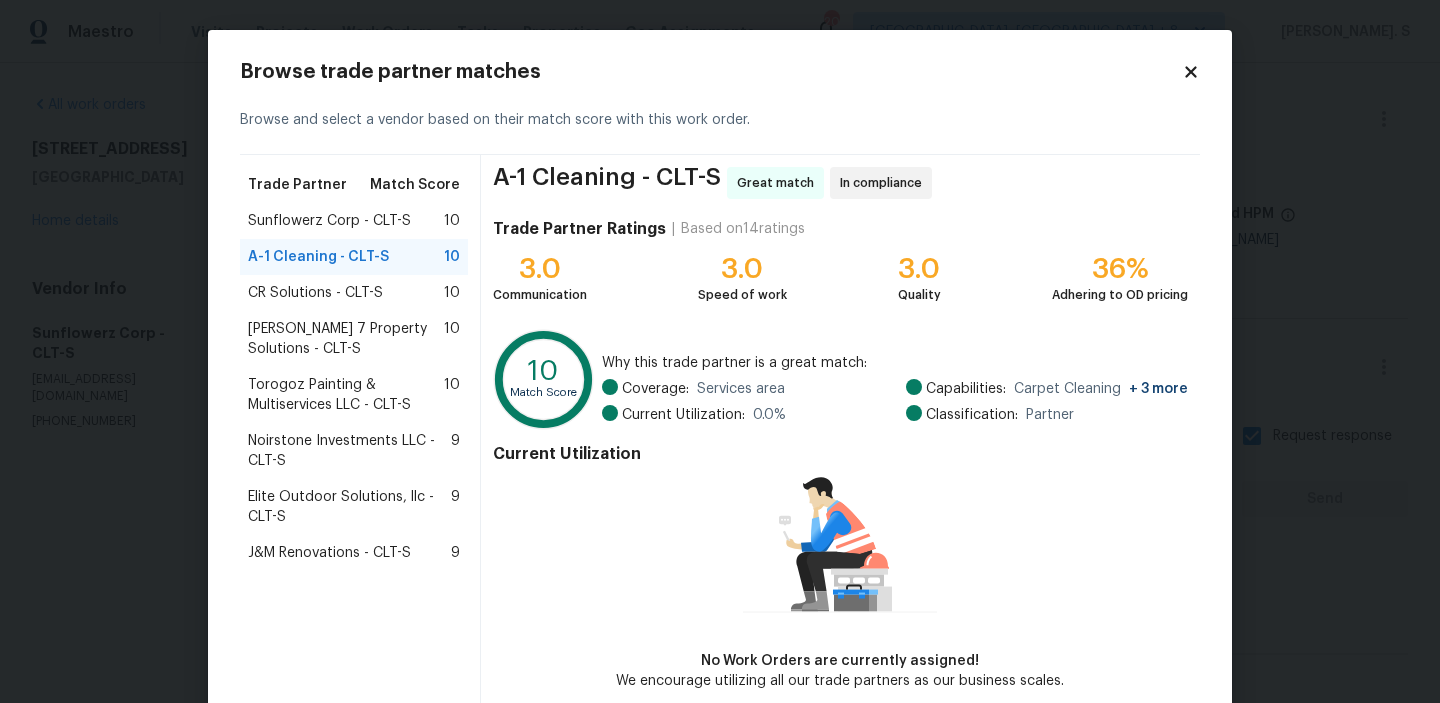 click on "Harris 7 Property Solutions - CLT-S" at bounding box center (346, 339) 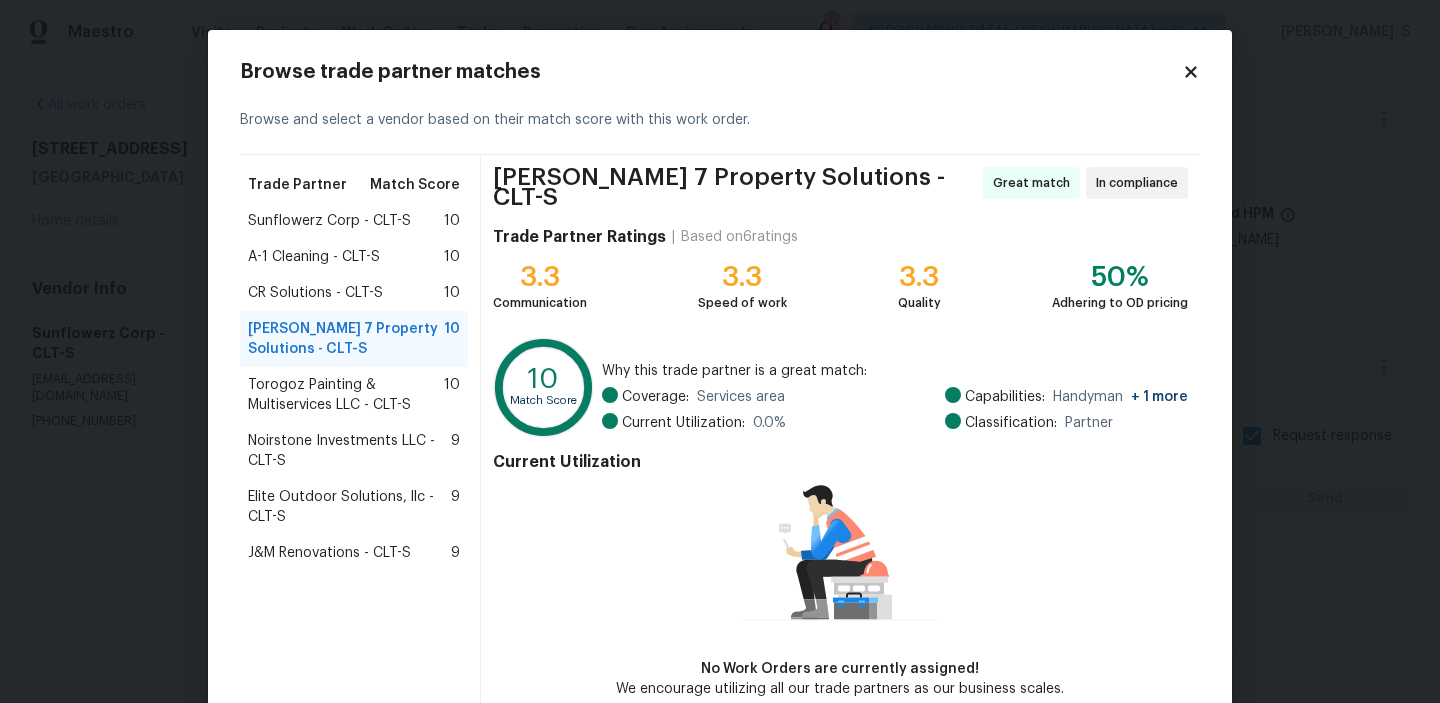 scroll, scrollTop: 97, scrollLeft: 0, axis: vertical 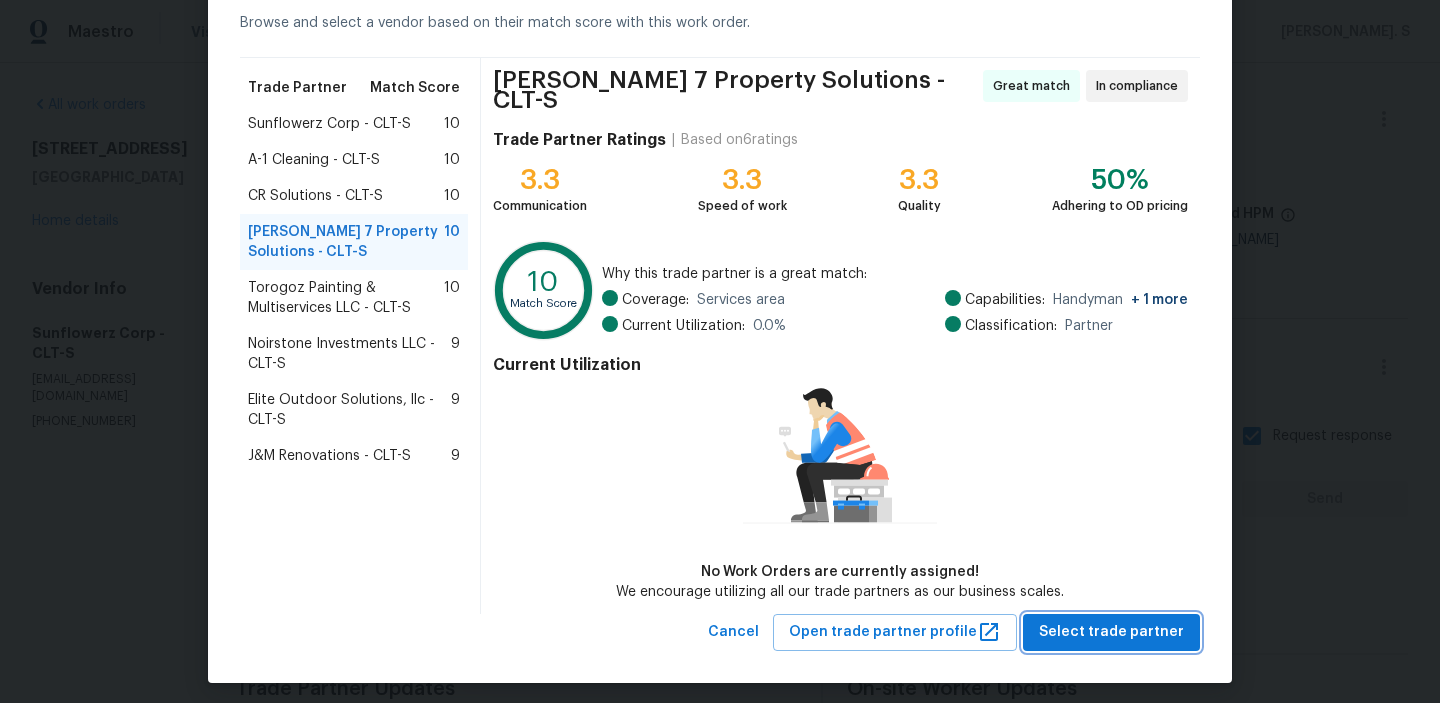 click on "Select trade partner" at bounding box center [1111, 632] 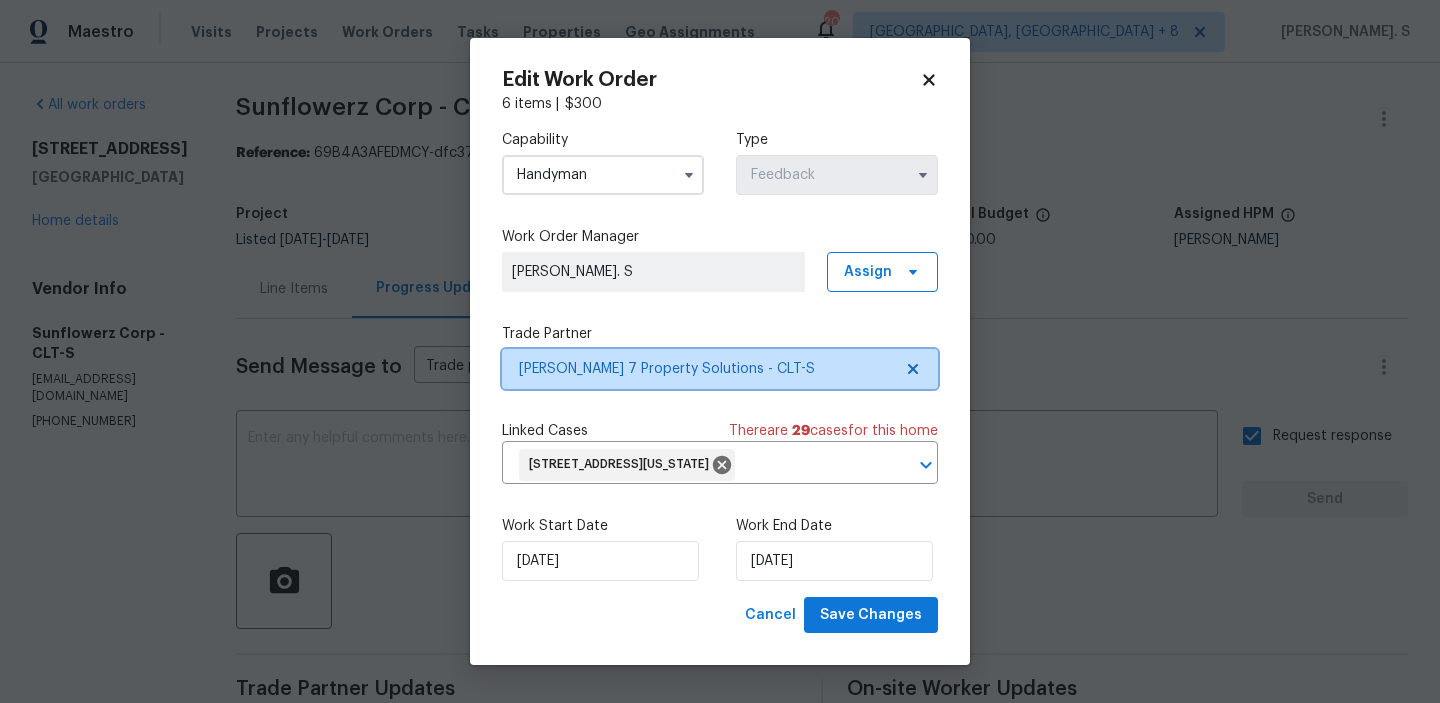 scroll, scrollTop: 0, scrollLeft: 0, axis: both 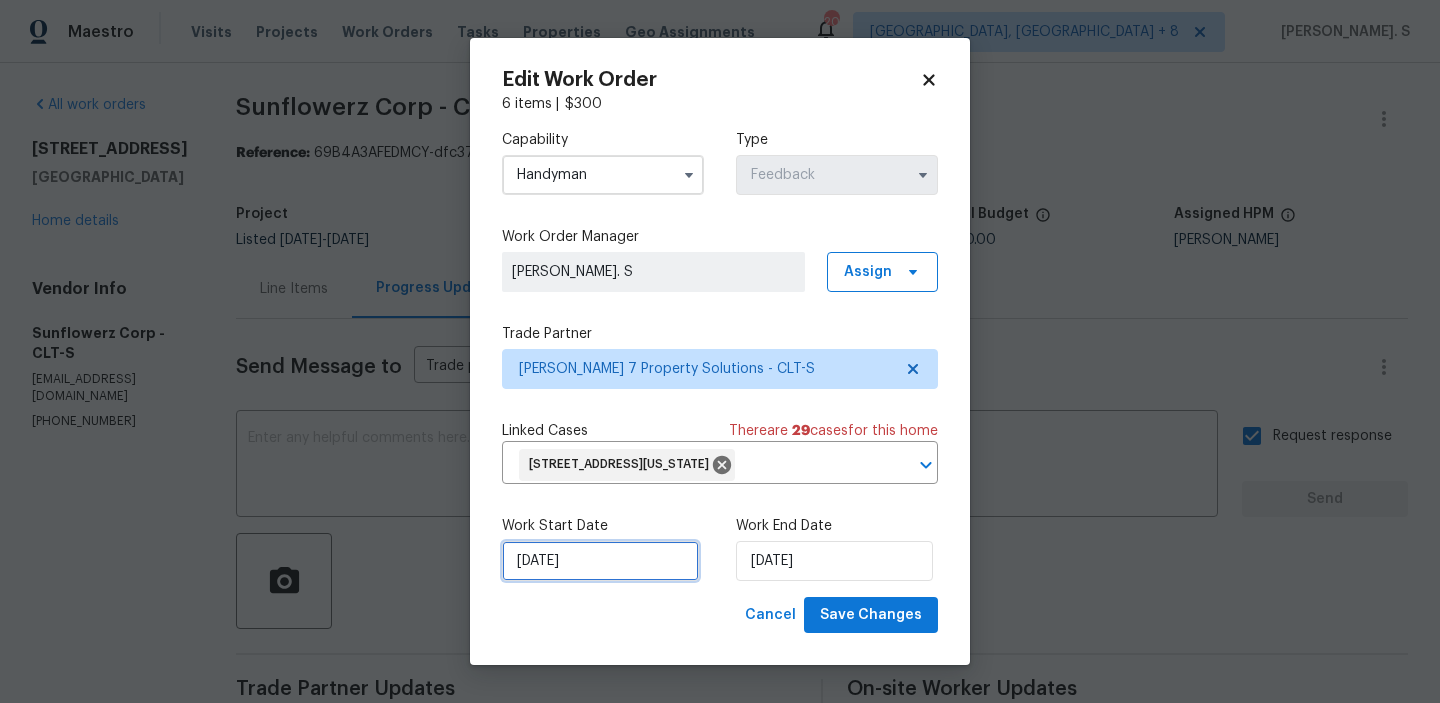 click on "7/9/2025" at bounding box center (600, 561) 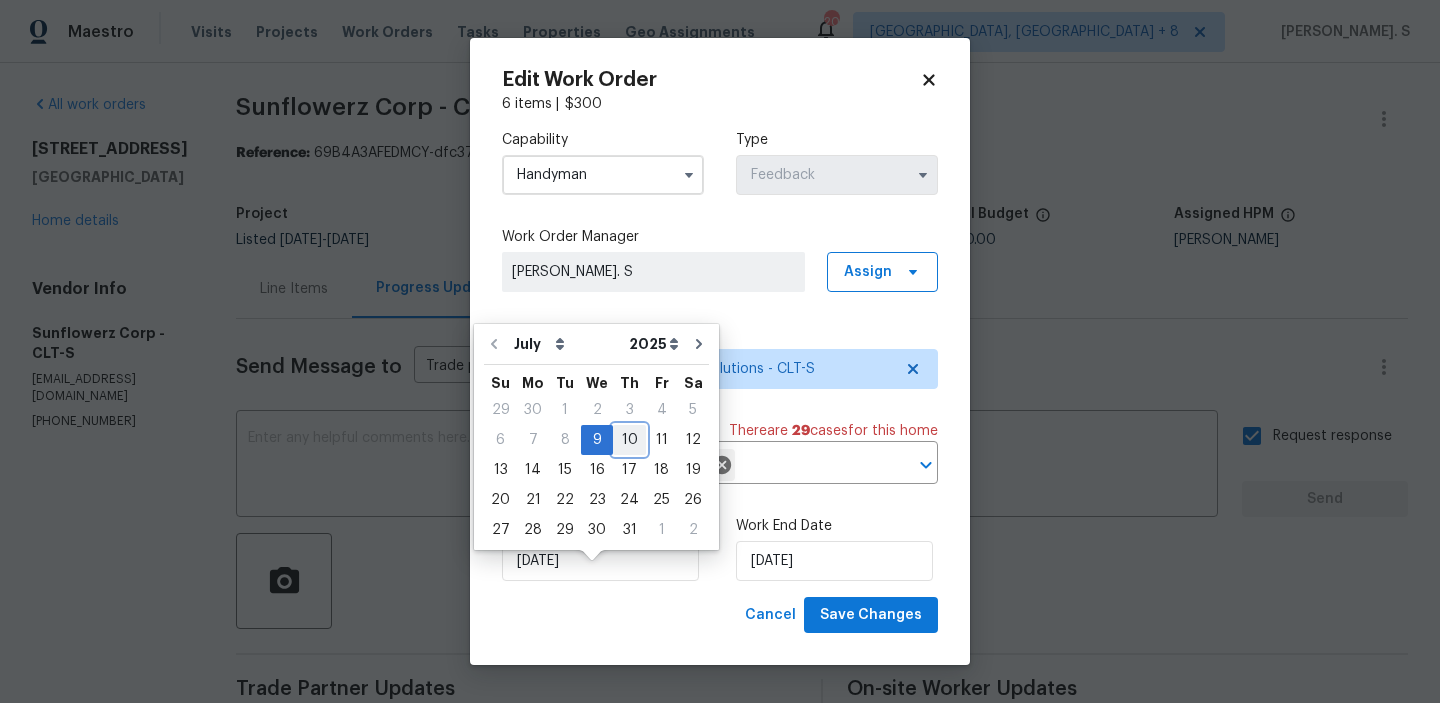 click on "10" at bounding box center [629, 440] 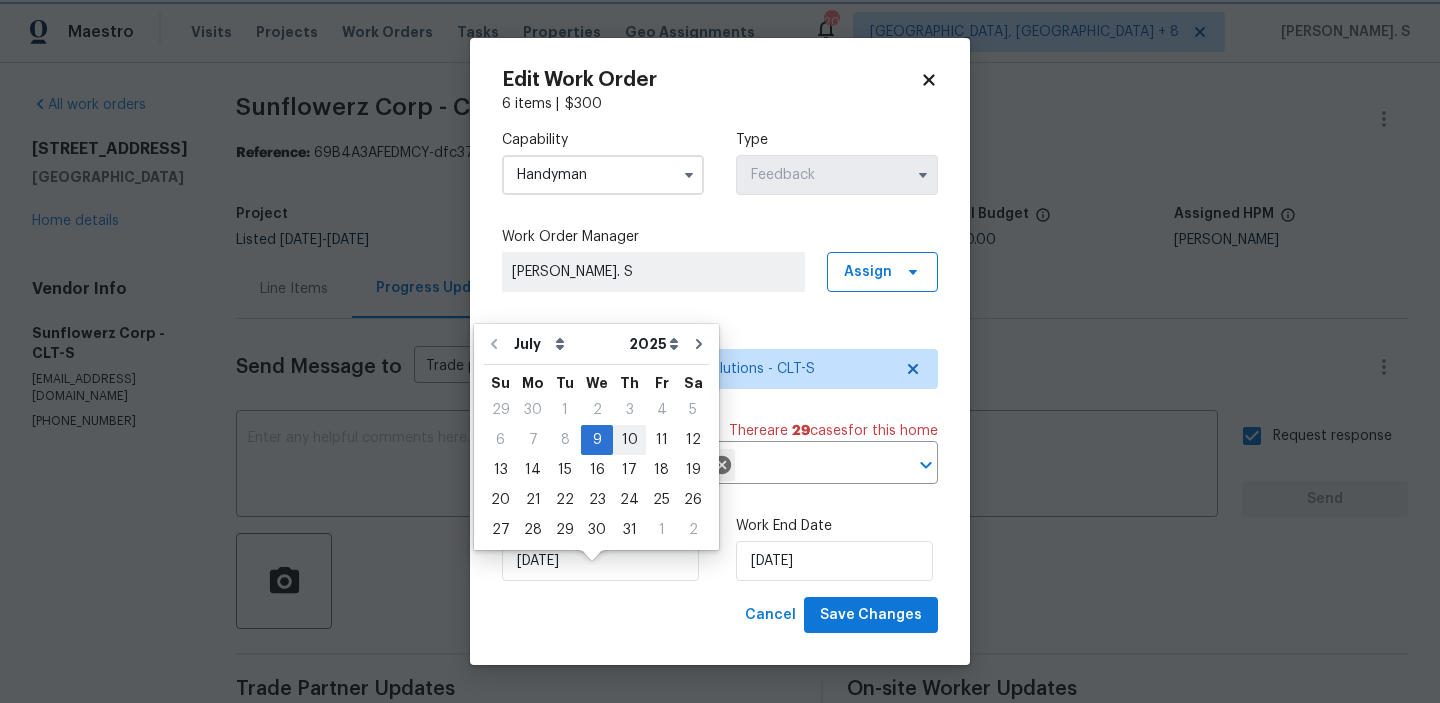 type on "[DATE]" 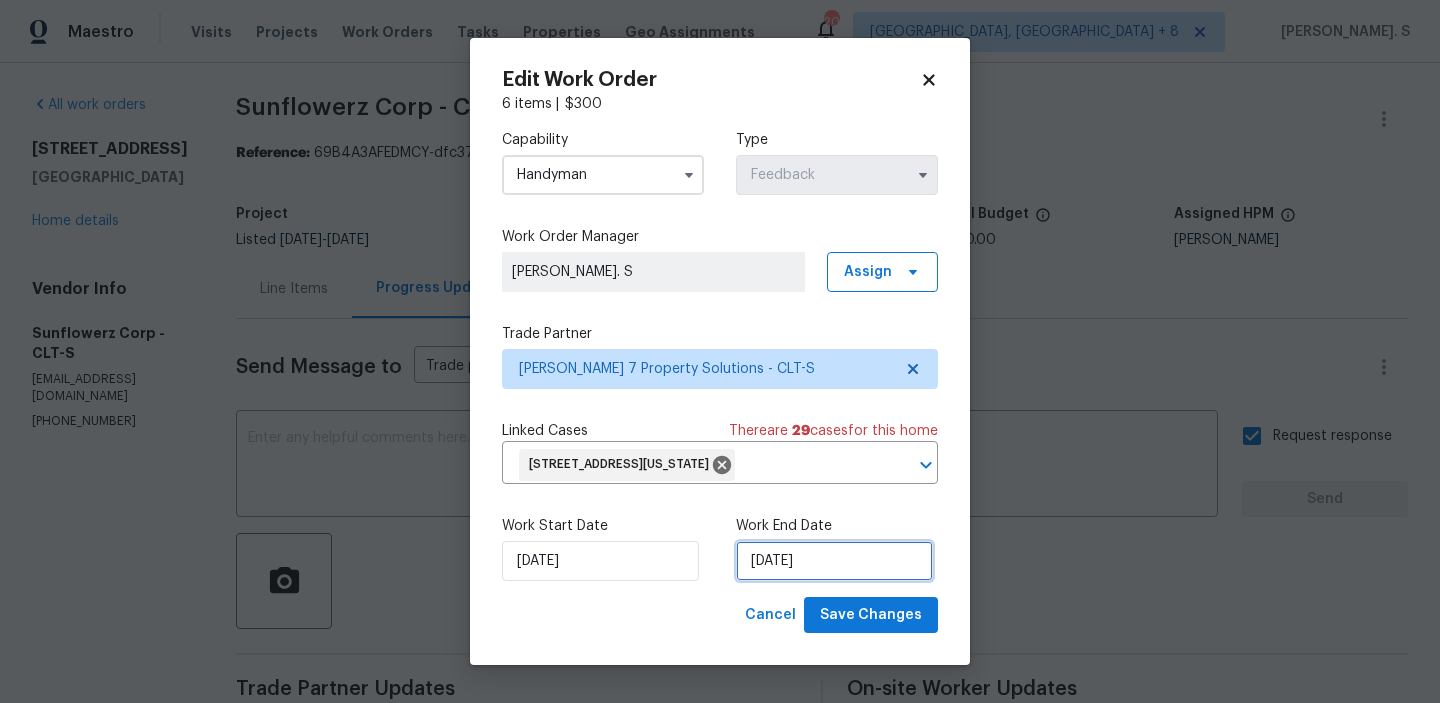 click on "7/11/2025" at bounding box center [834, 561] 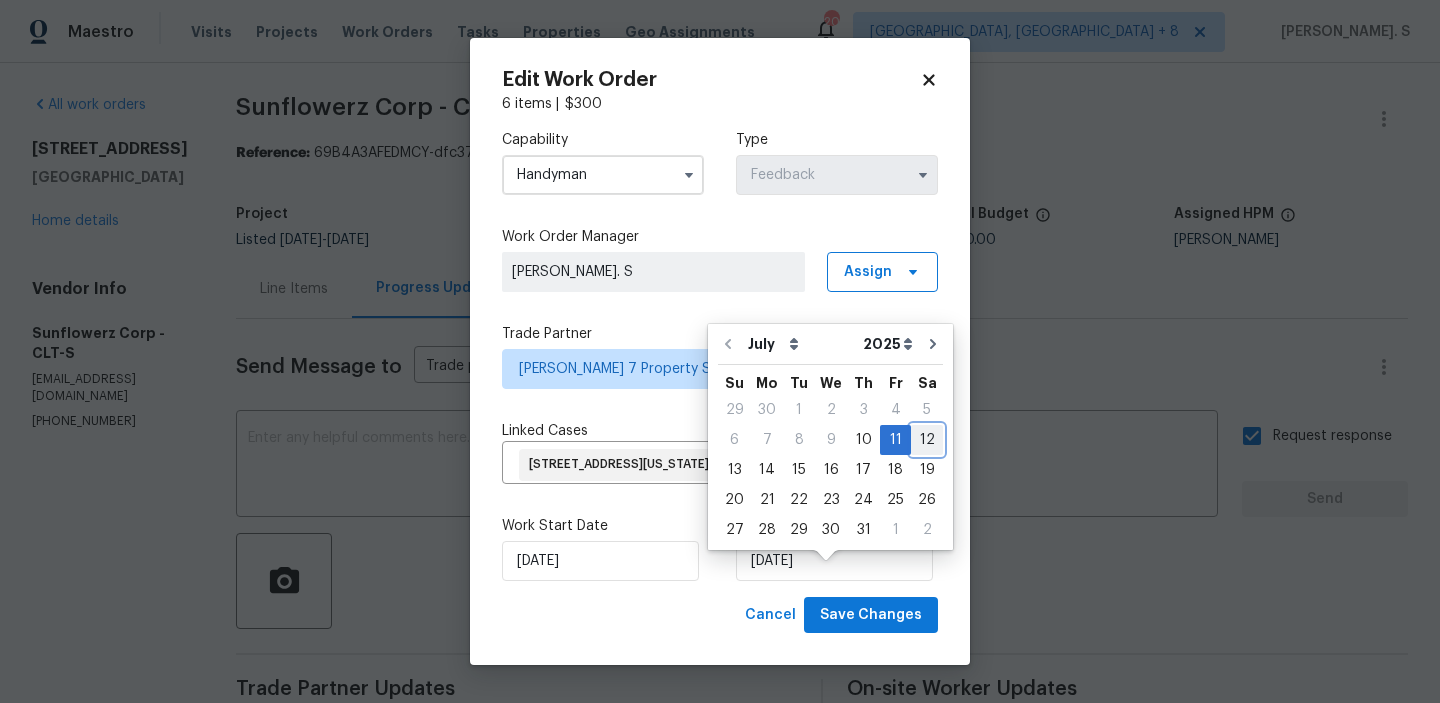 click on "12" at bounding box center [927, 440] 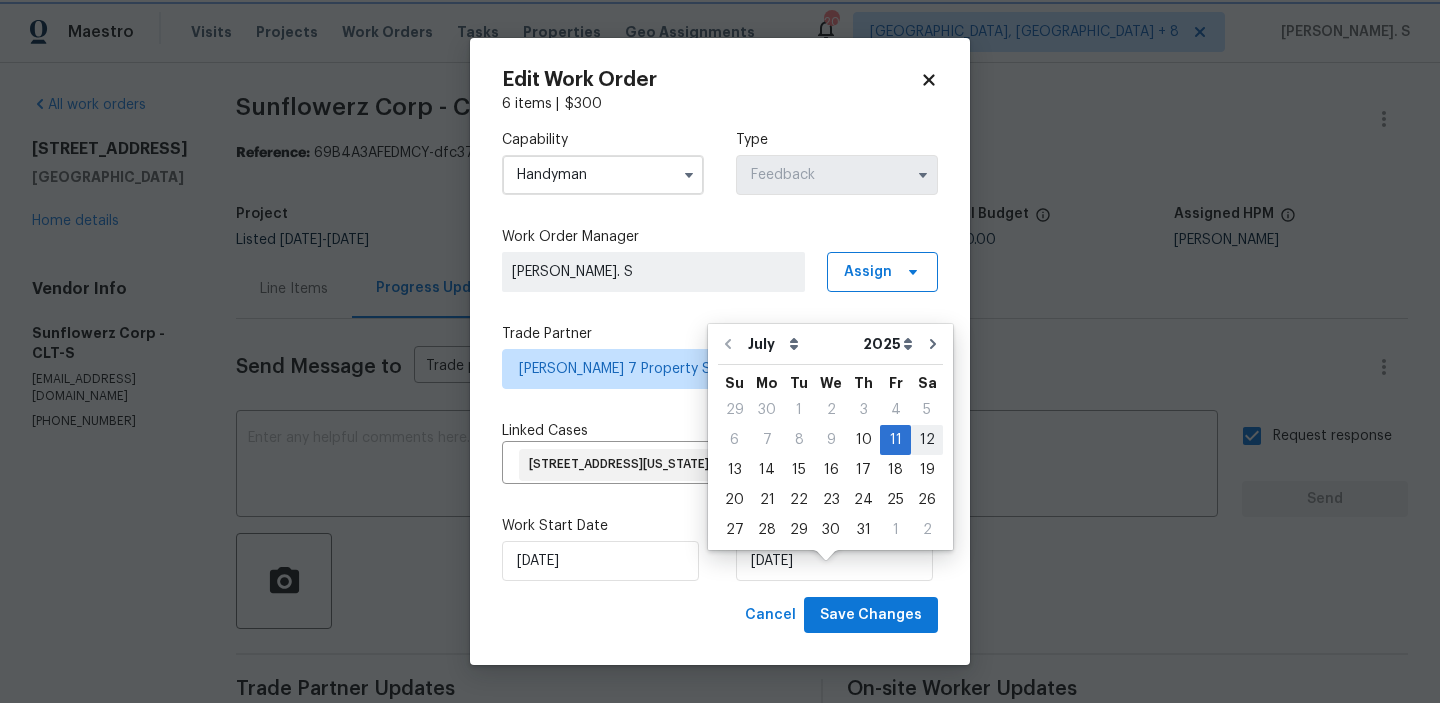 type on "[DATE]" 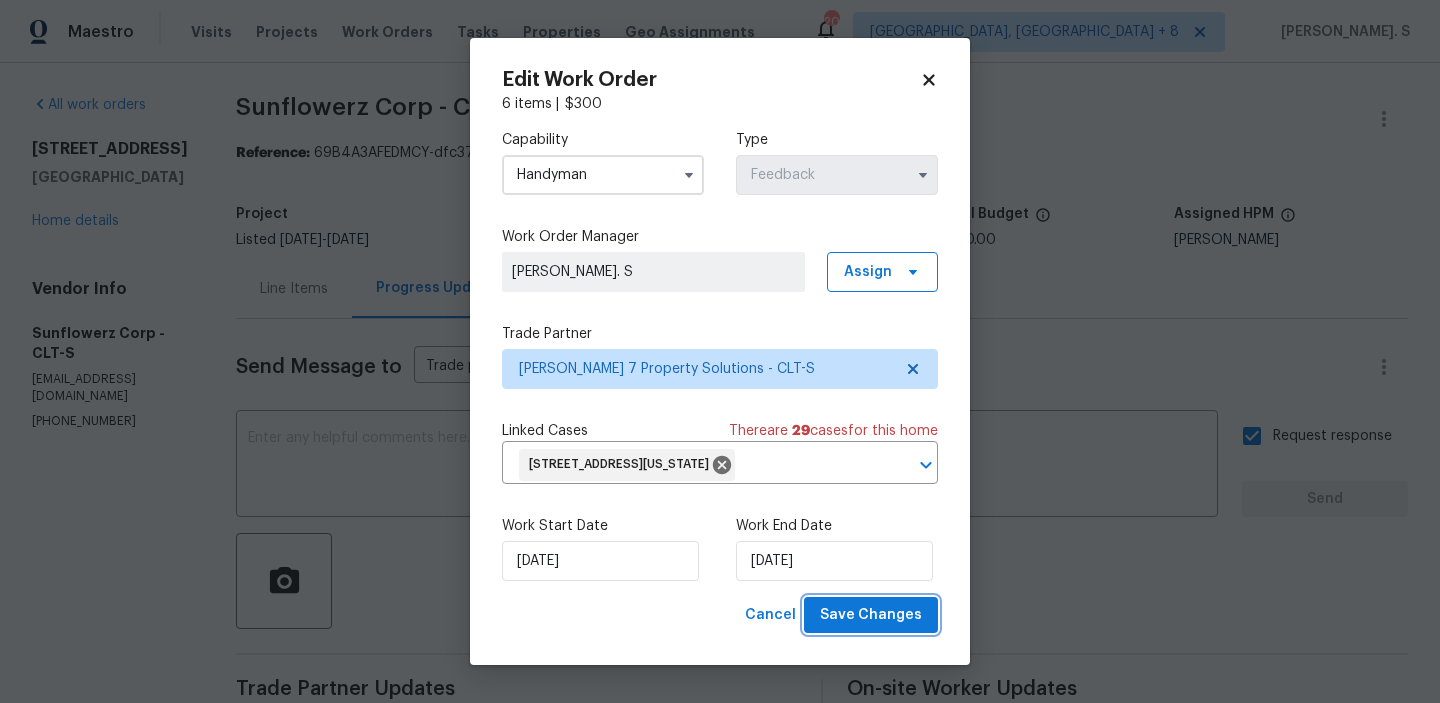 click on "Save Changes" at bounding box center [871, 615] 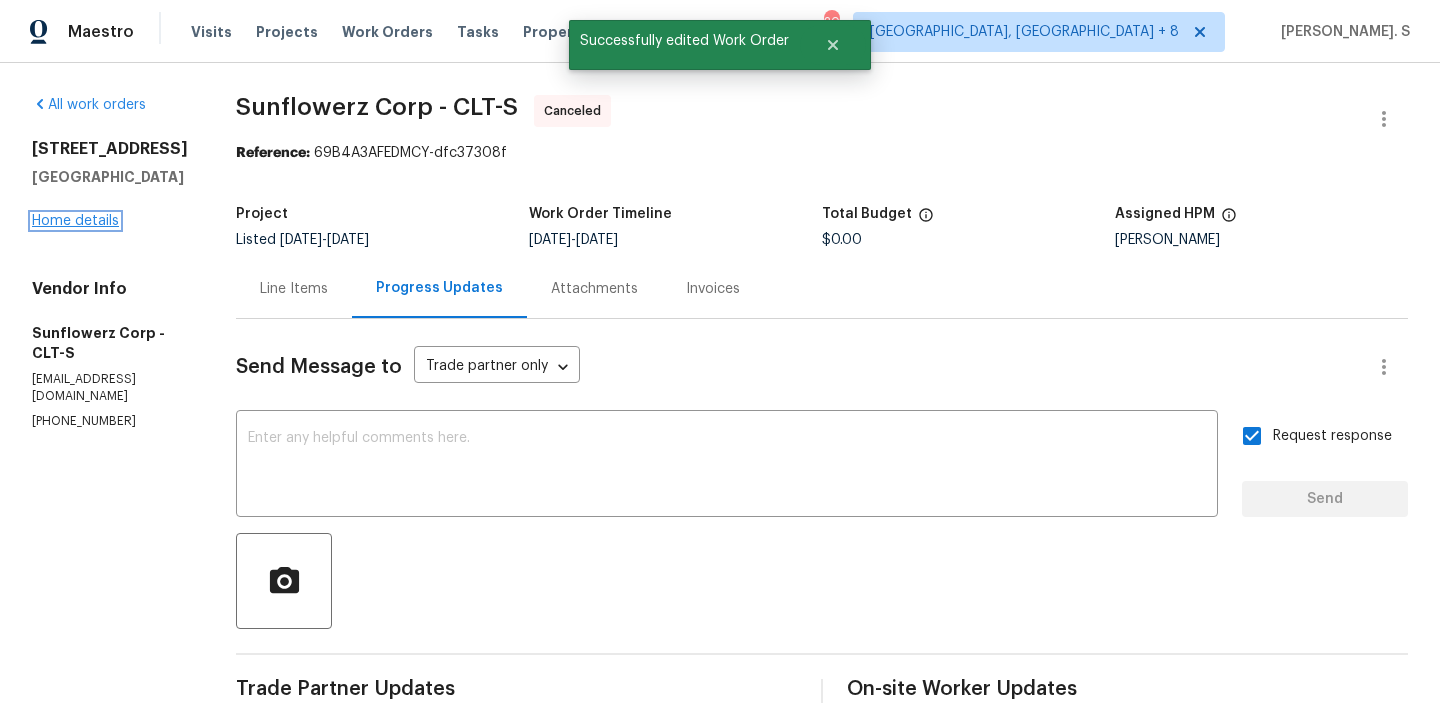 click on "Home details" at bounding box center (75, 221) 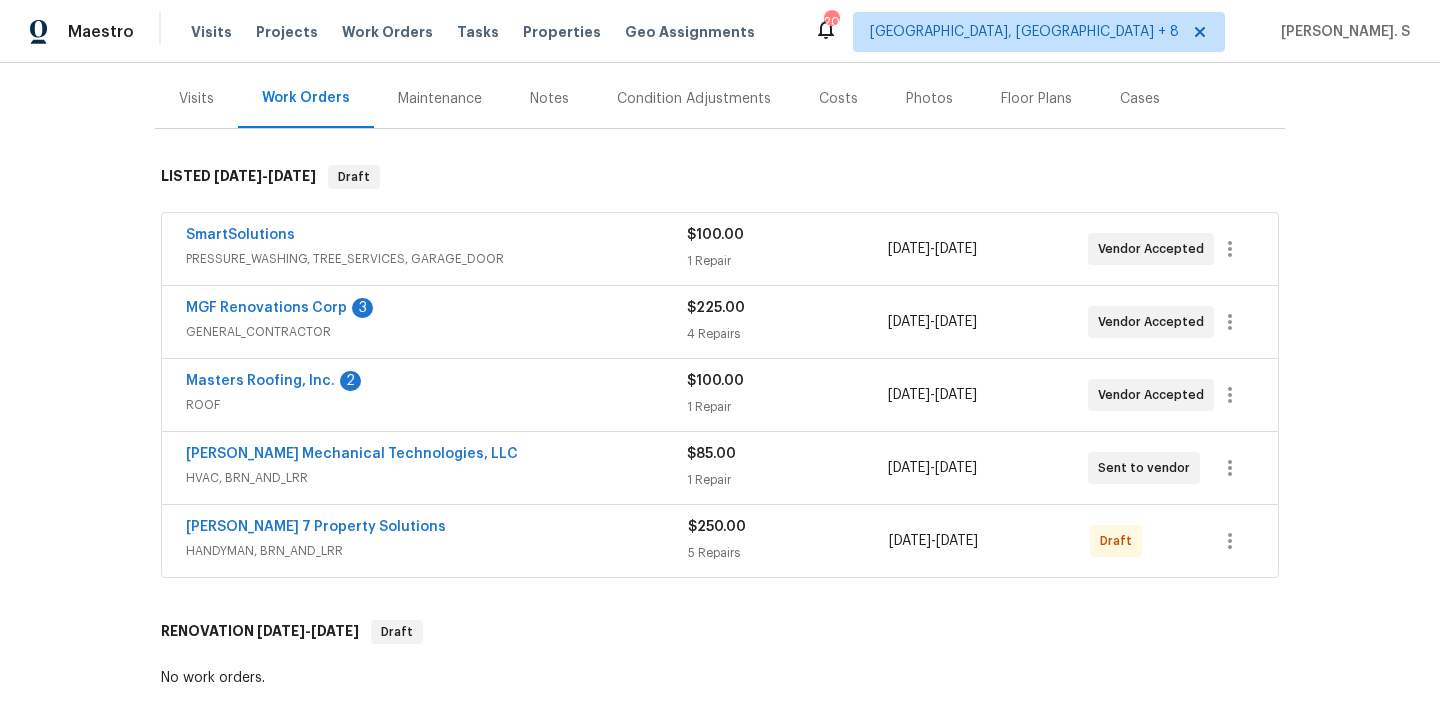scroll, scrollTop: 237, scrollLeft: 0, axis: vertical 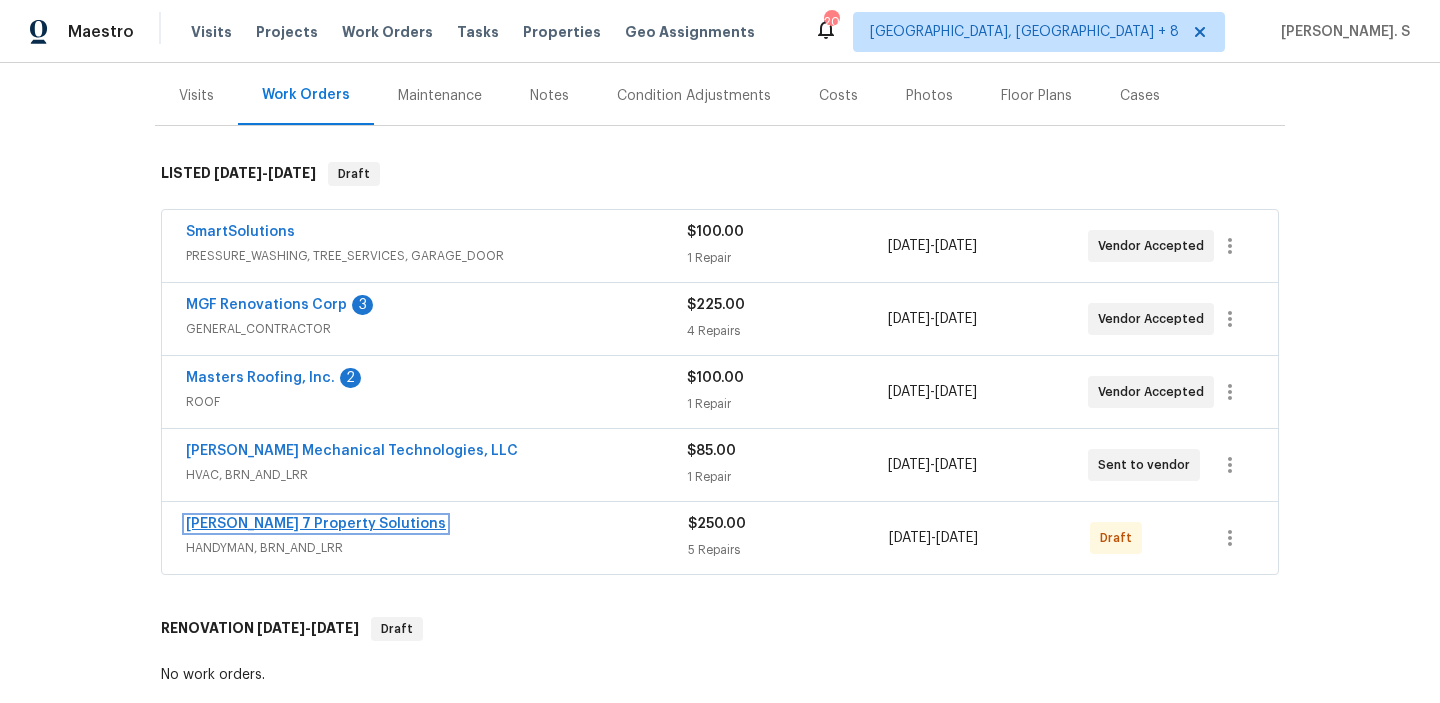 click on "Harris 7 Property Solutions" at bounding box center (316, 524) 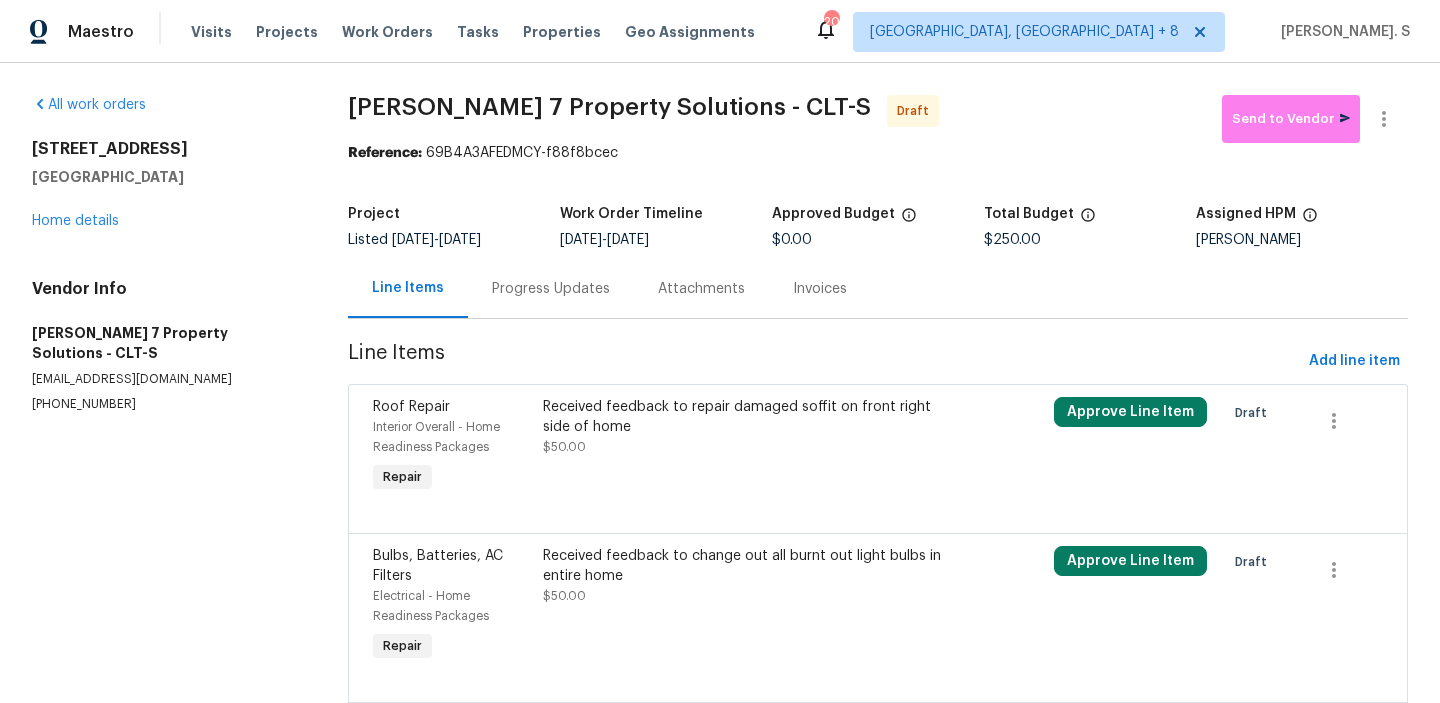 click on "Received feedback to repair damaged soffit on front right side of home" at bounding box center [750, 417] 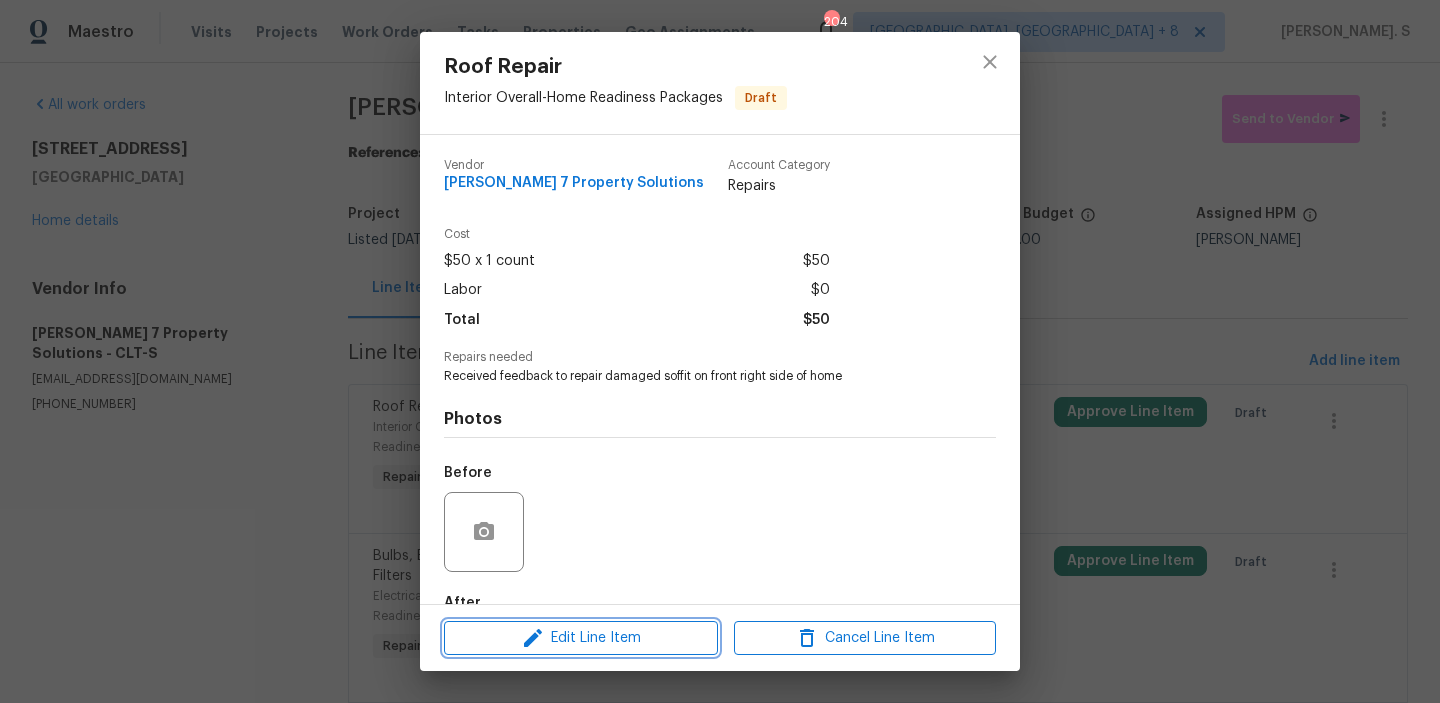 click on "Edit Line Item" at bounding box center (581, 638) 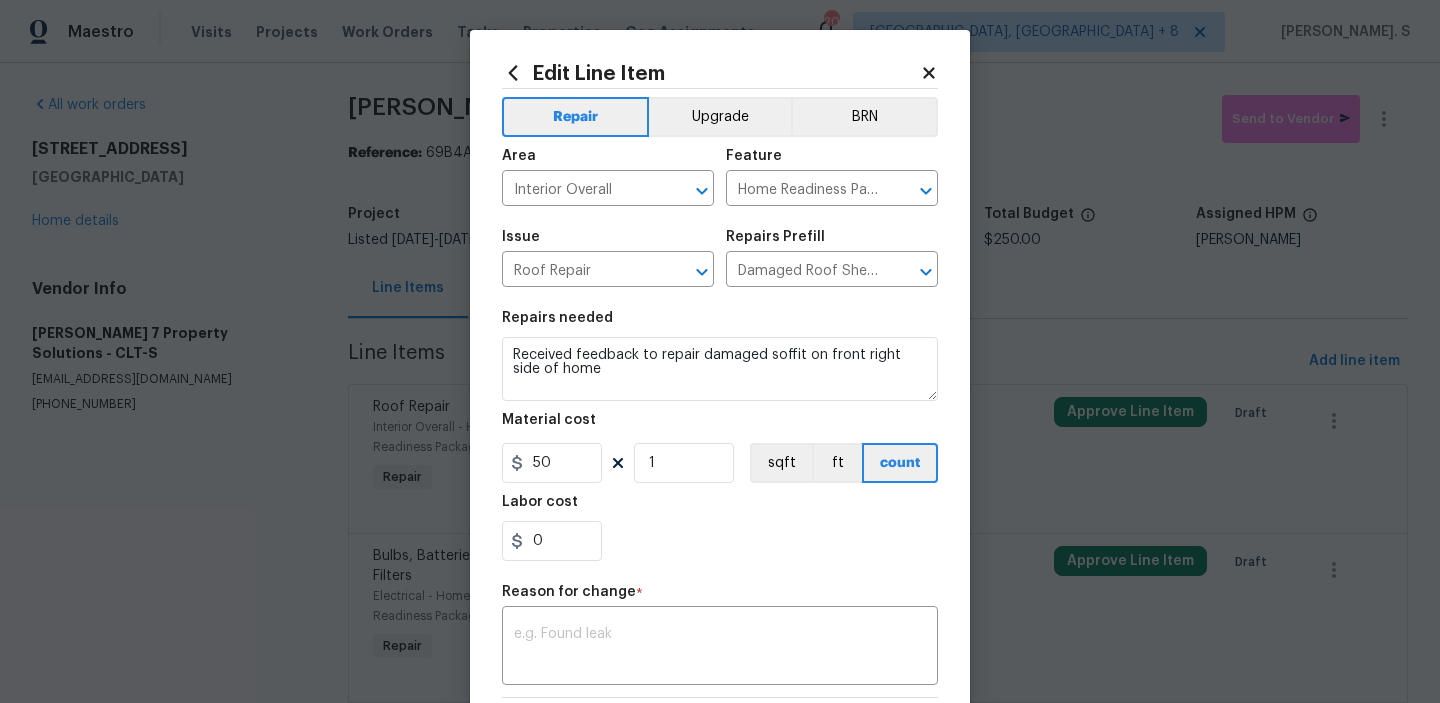 click at bounding box center [720, 648] 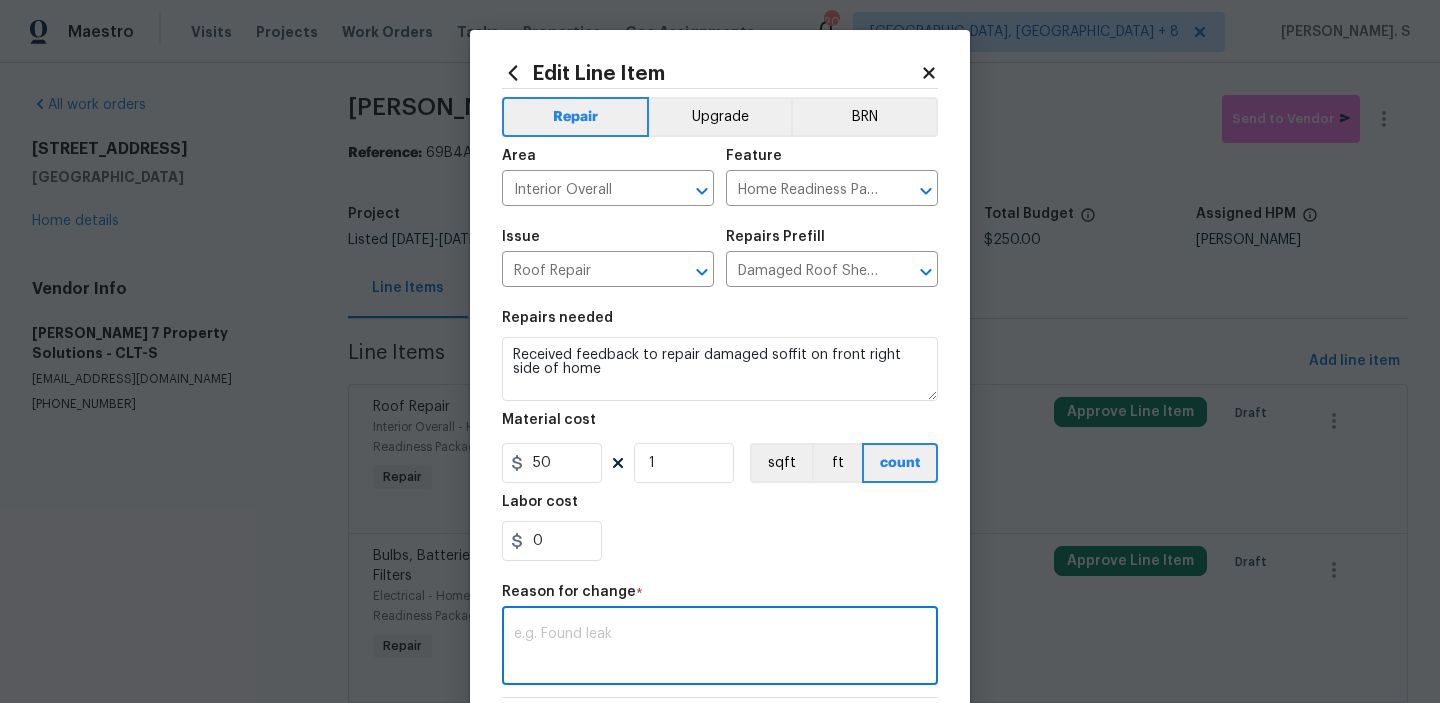 click at bounding box center (720, 648) 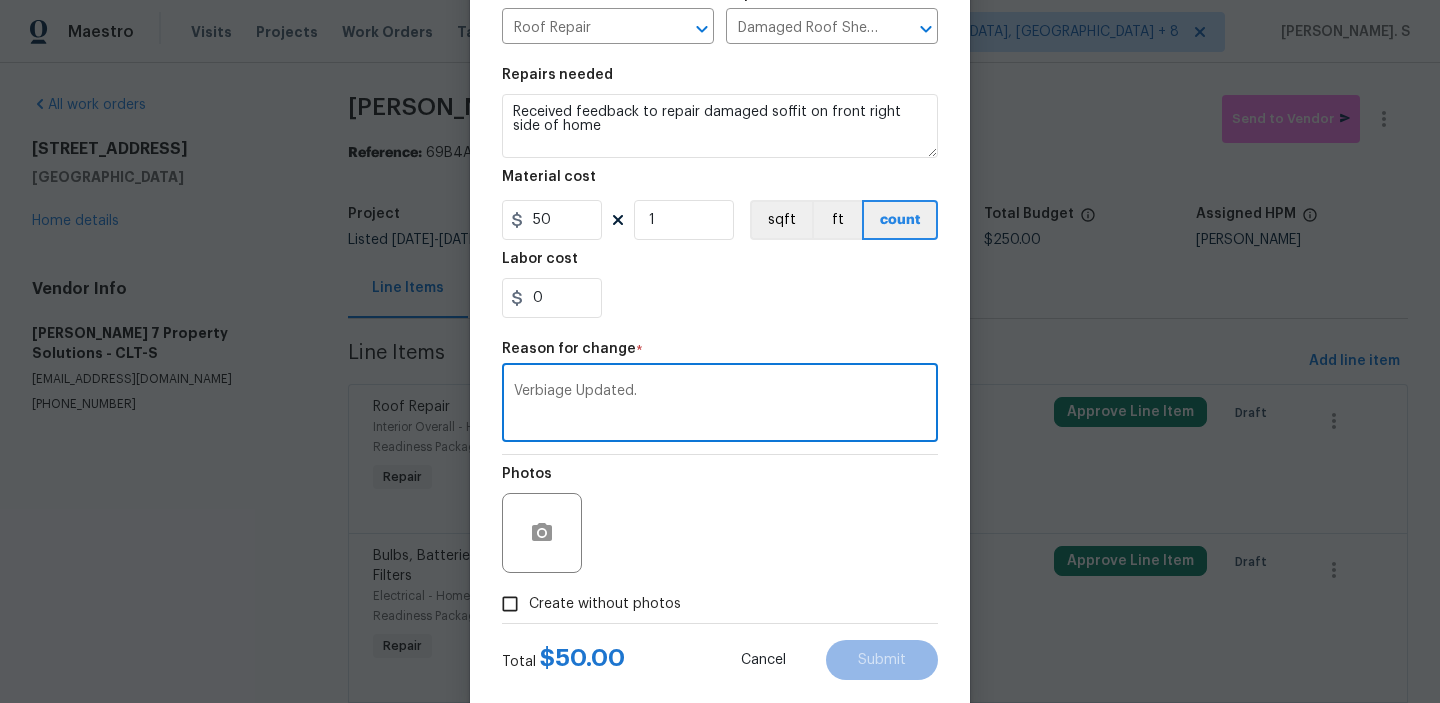 scroll, scrollTop: 283, scrollLeft: 0, axis: vertical 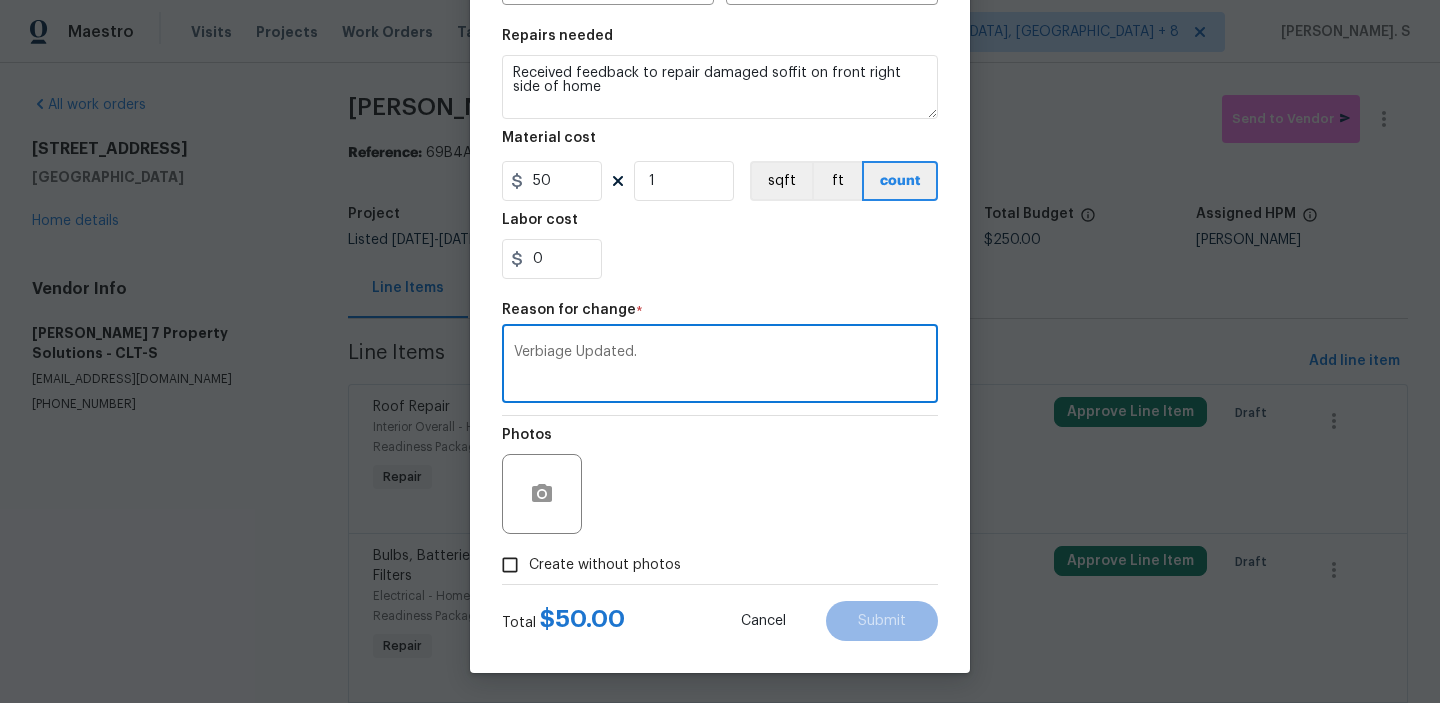 type on "Verbiage Updated." 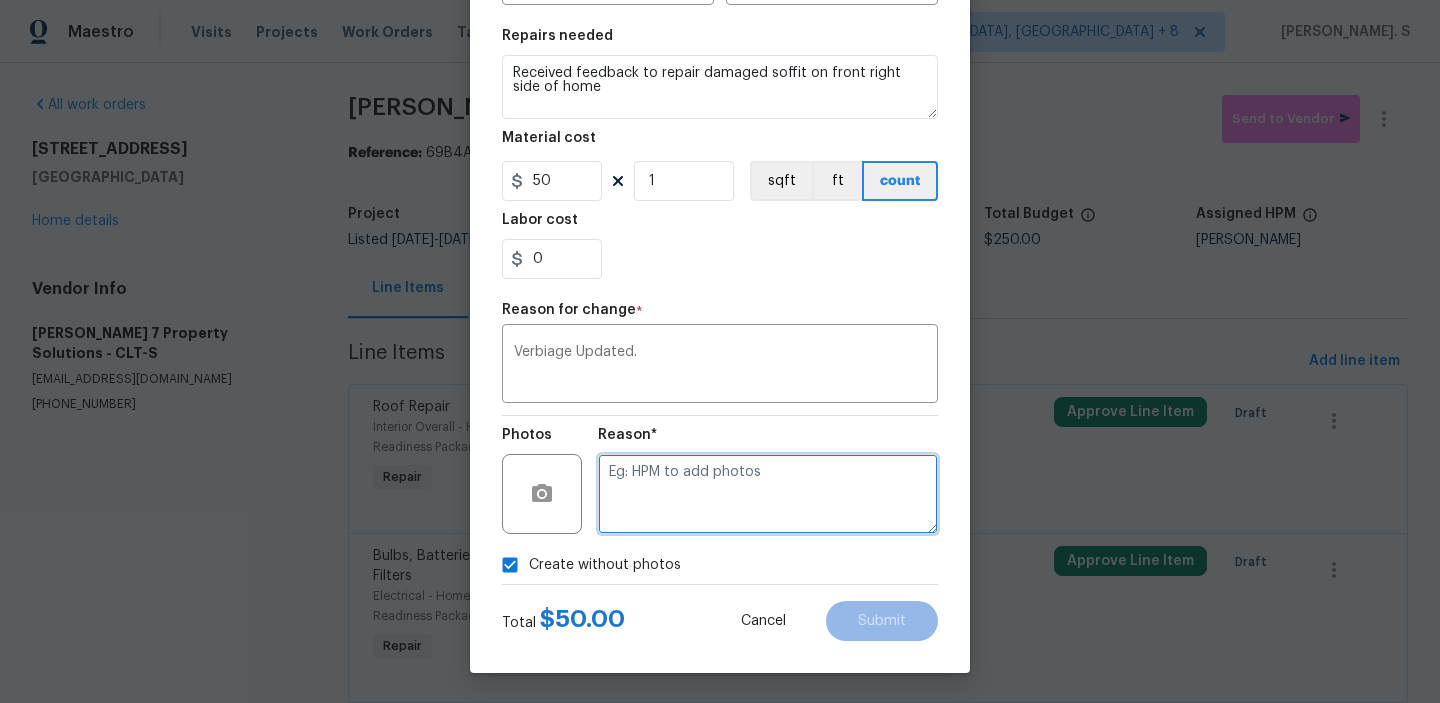 click at bounding box center (768, 494) 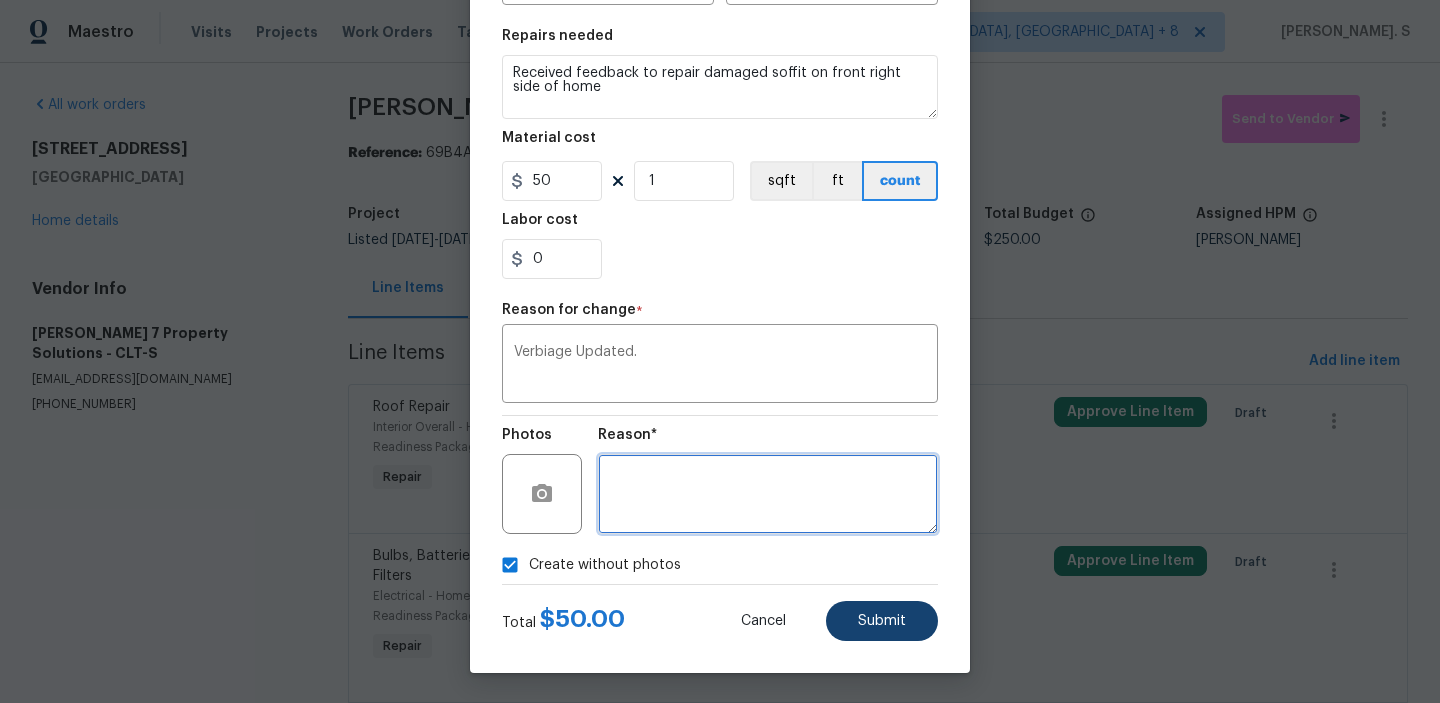 type 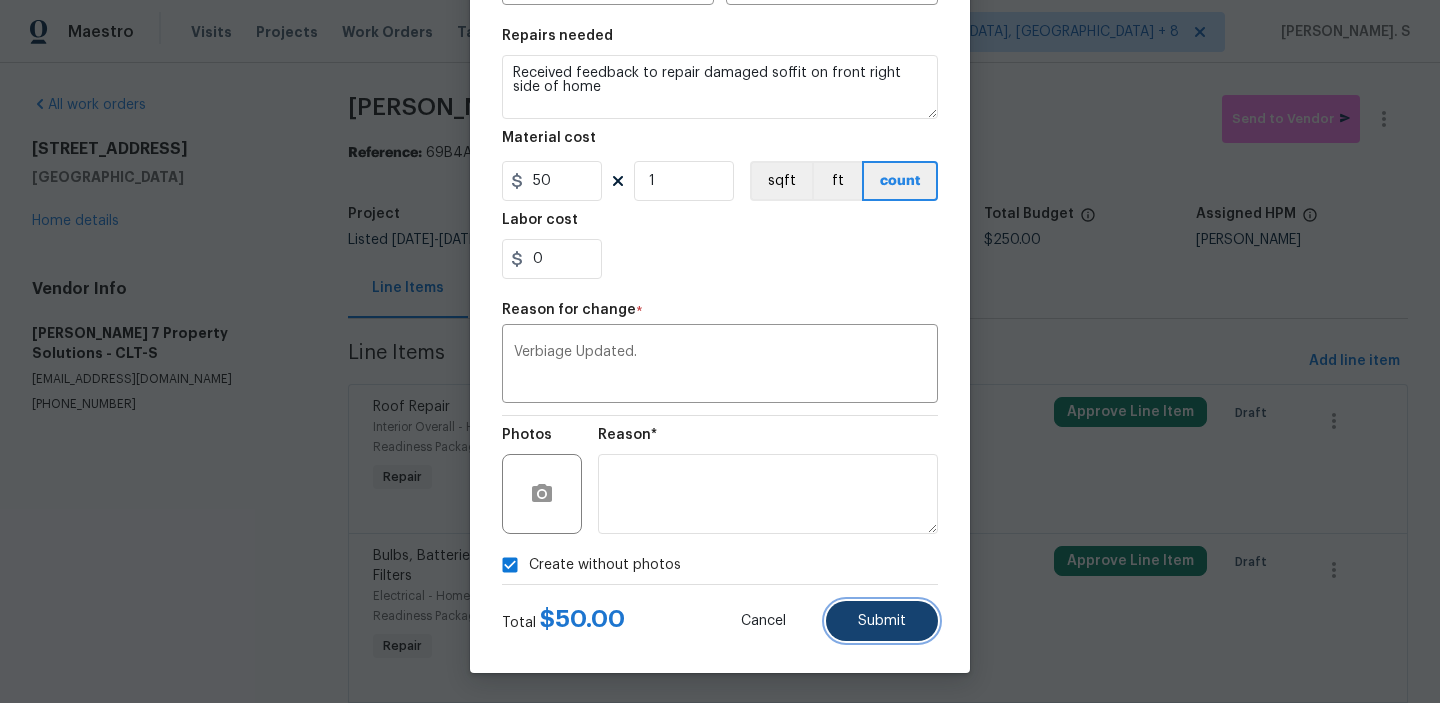 click on "Submit" at bounding box center [882, 621] 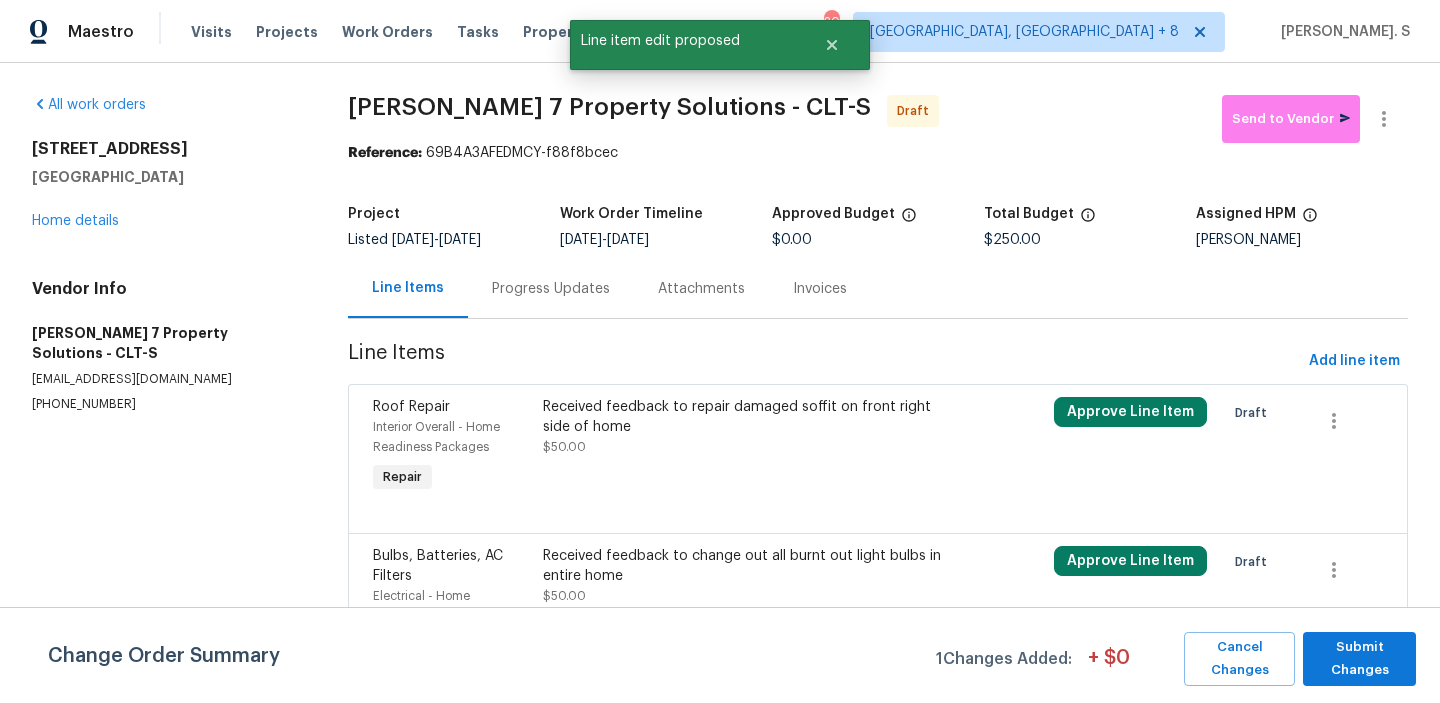 scroll, scrollTop: 0, scrollLeft: 0, axis: both 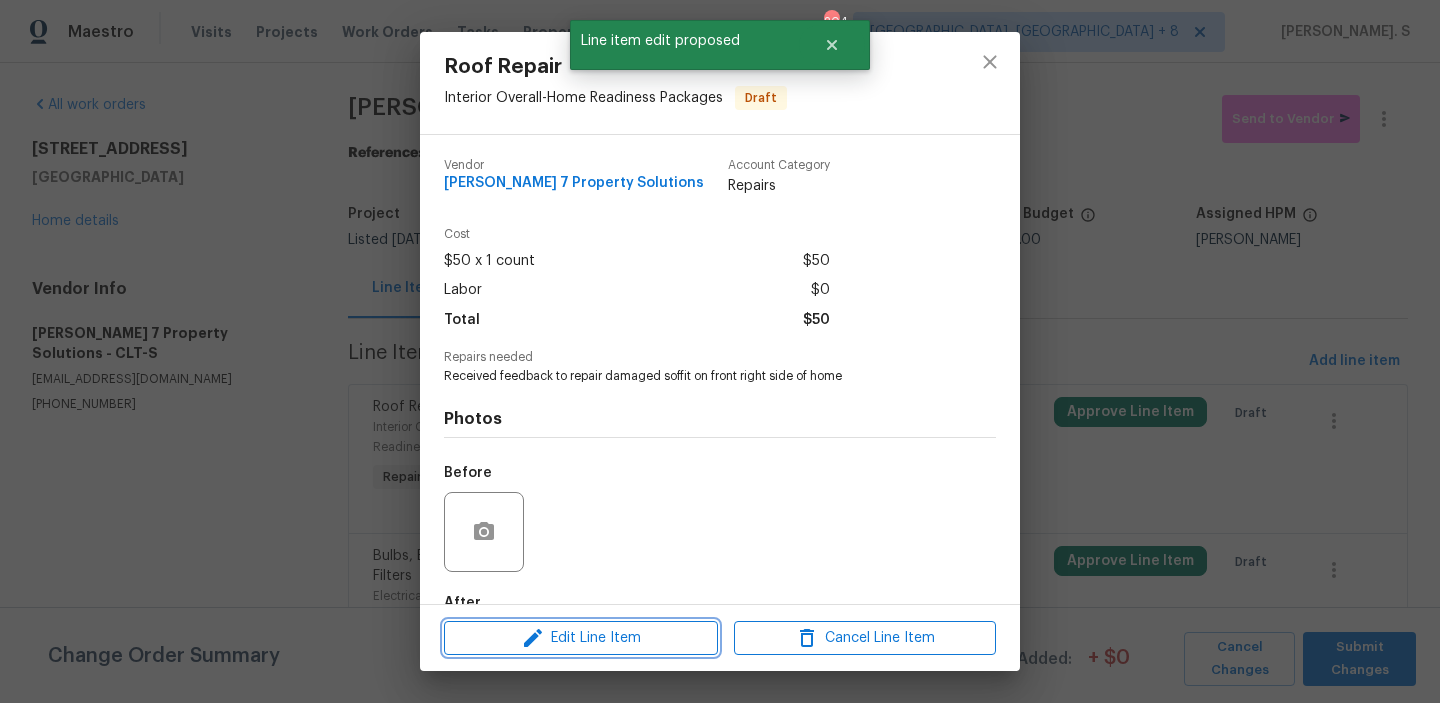 click on "Edit Line Item" at bounding box center [581, 638] 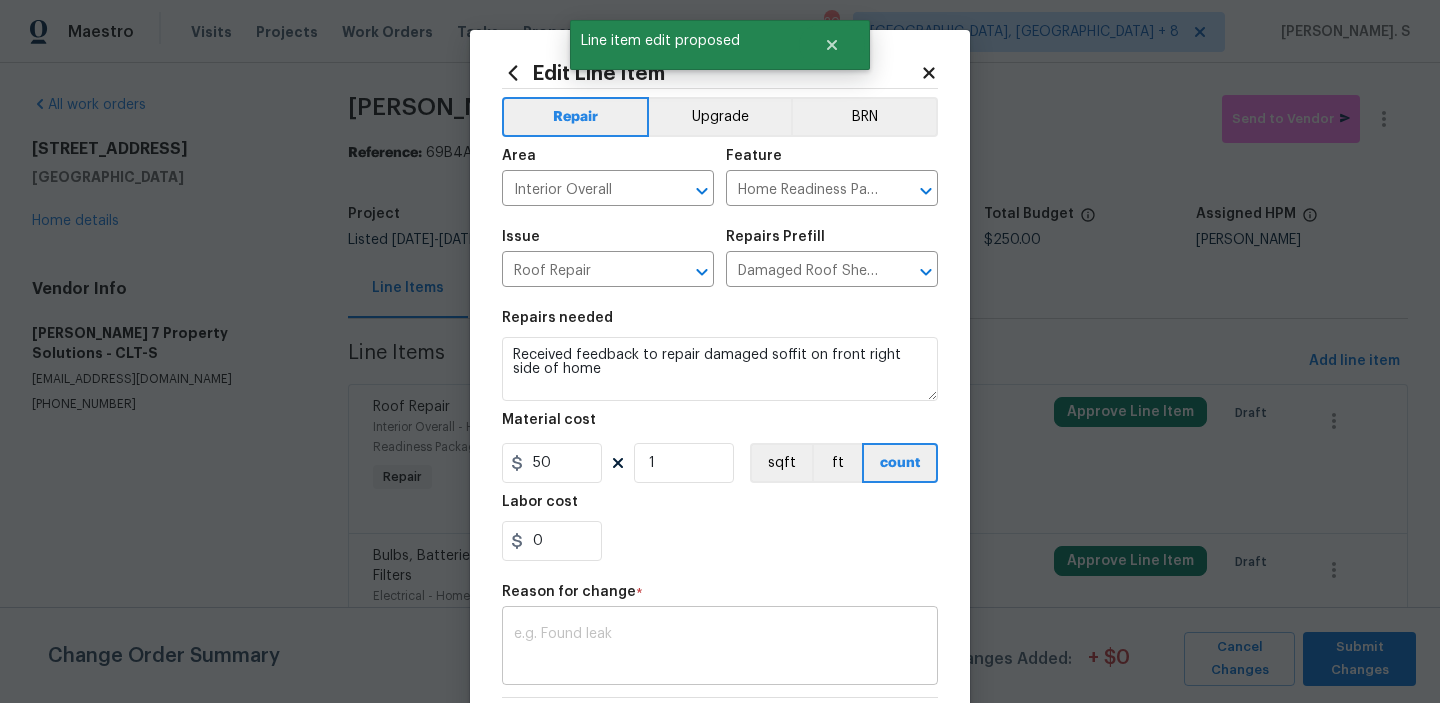 click at bounding box center [720, 648] 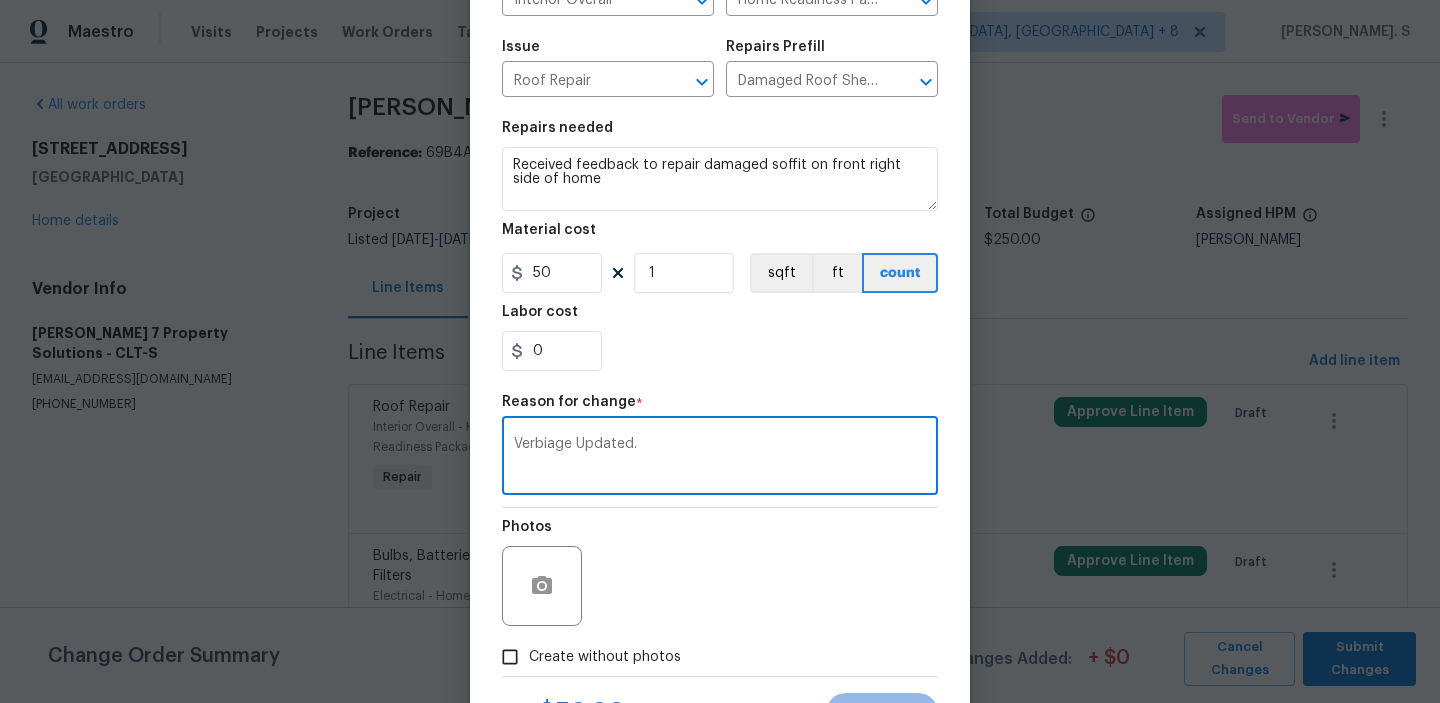scroll, scrollTop: 283, scrollLeft: 0, axis: vertical 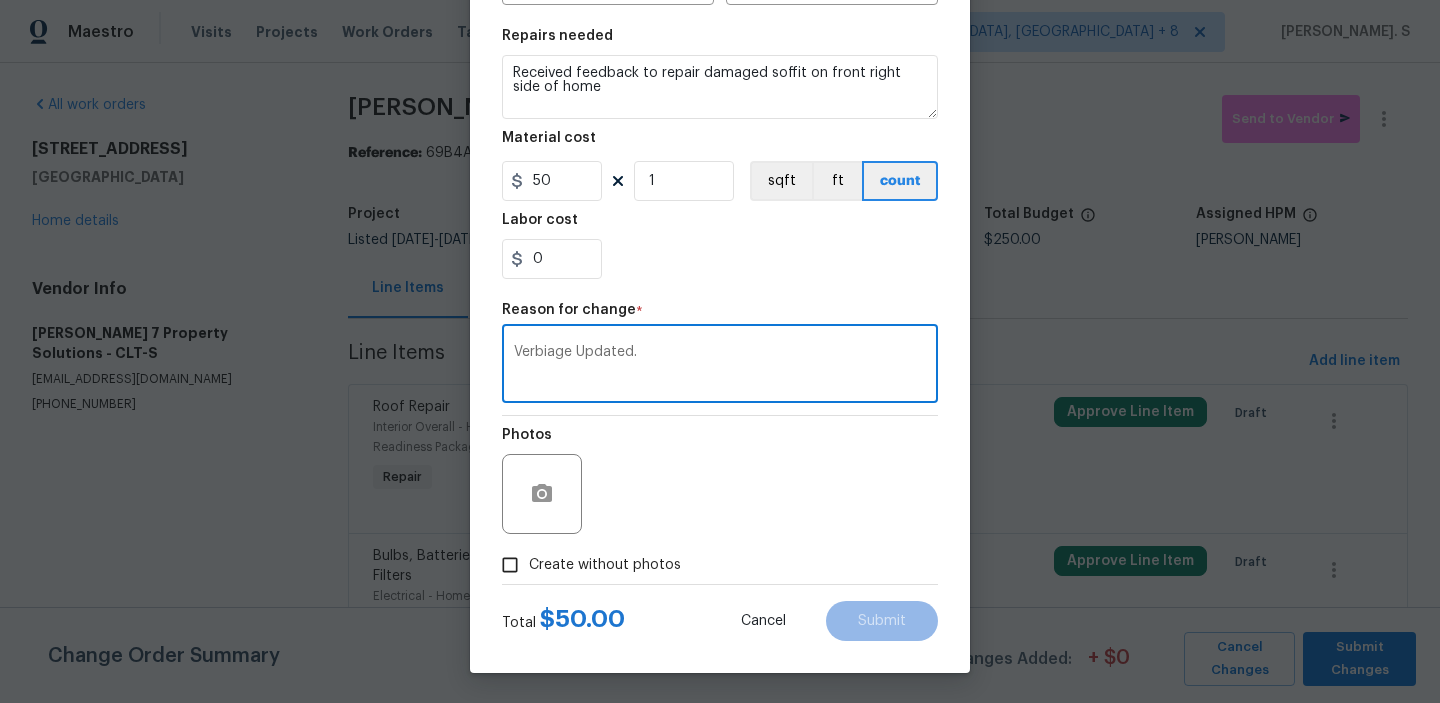 type on "Verbiage Updated." 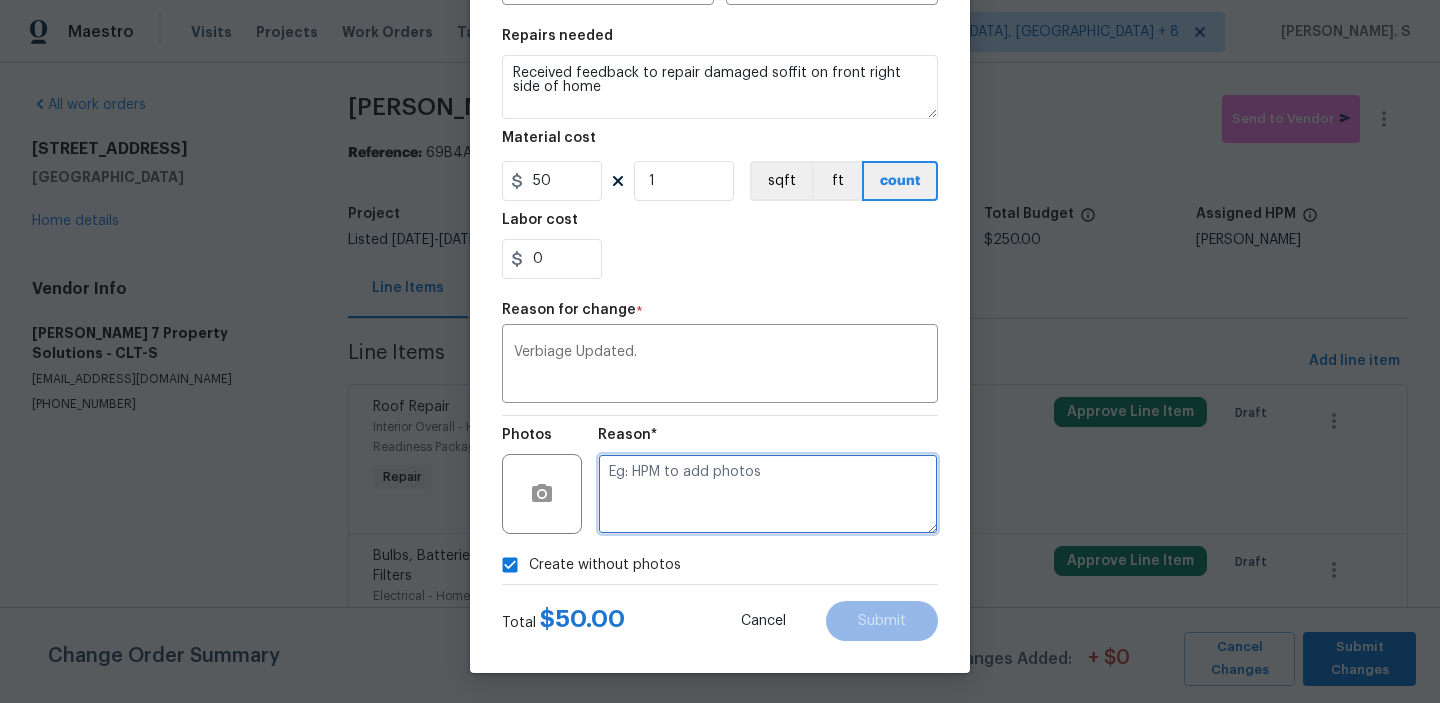click at bounding box center (768, 494) 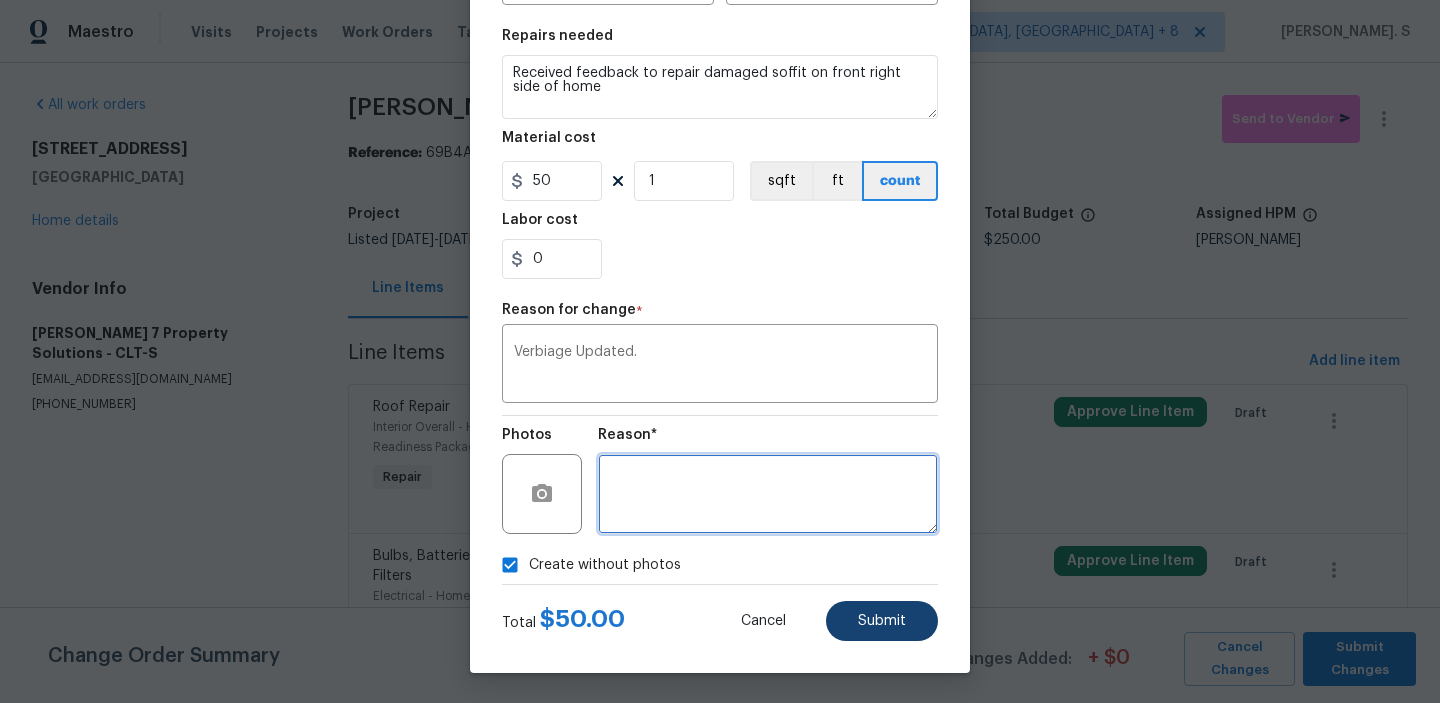 type 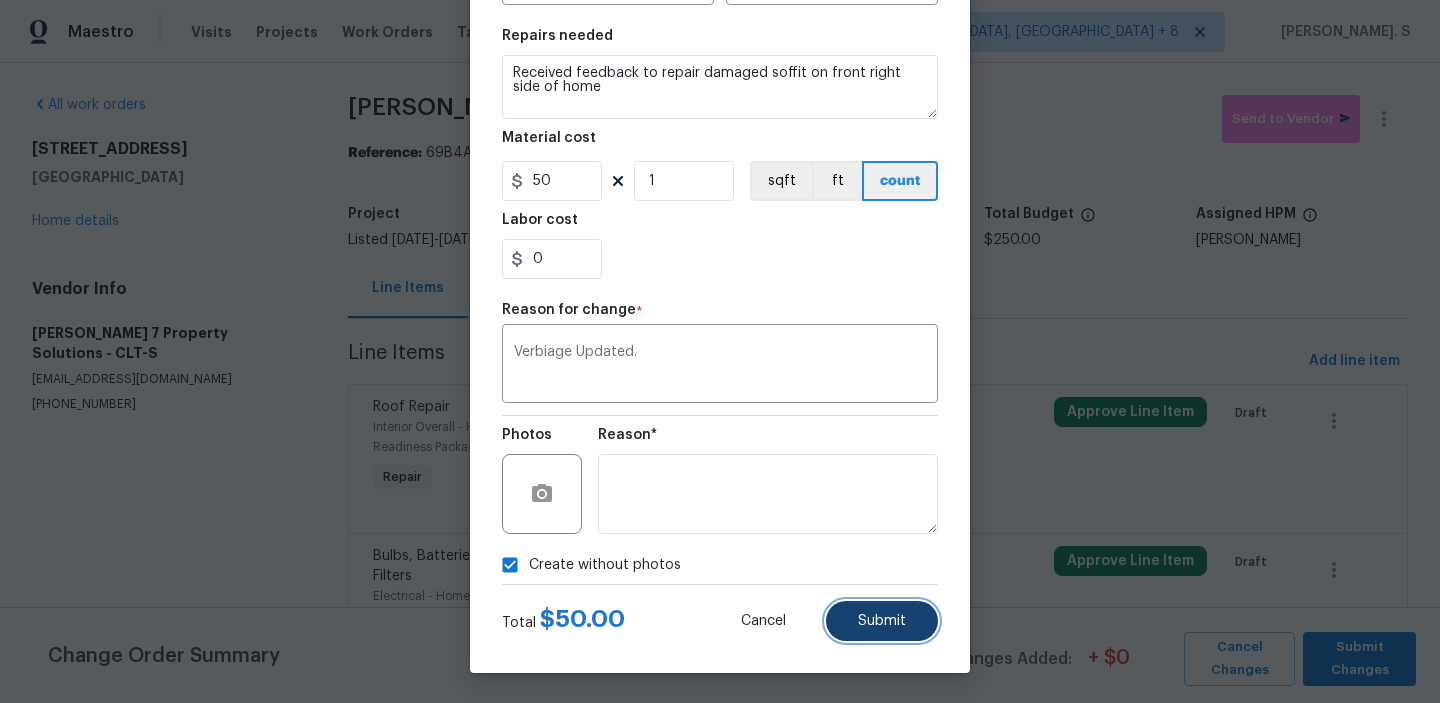 click on "Submit" at bounding box center [882, 621] 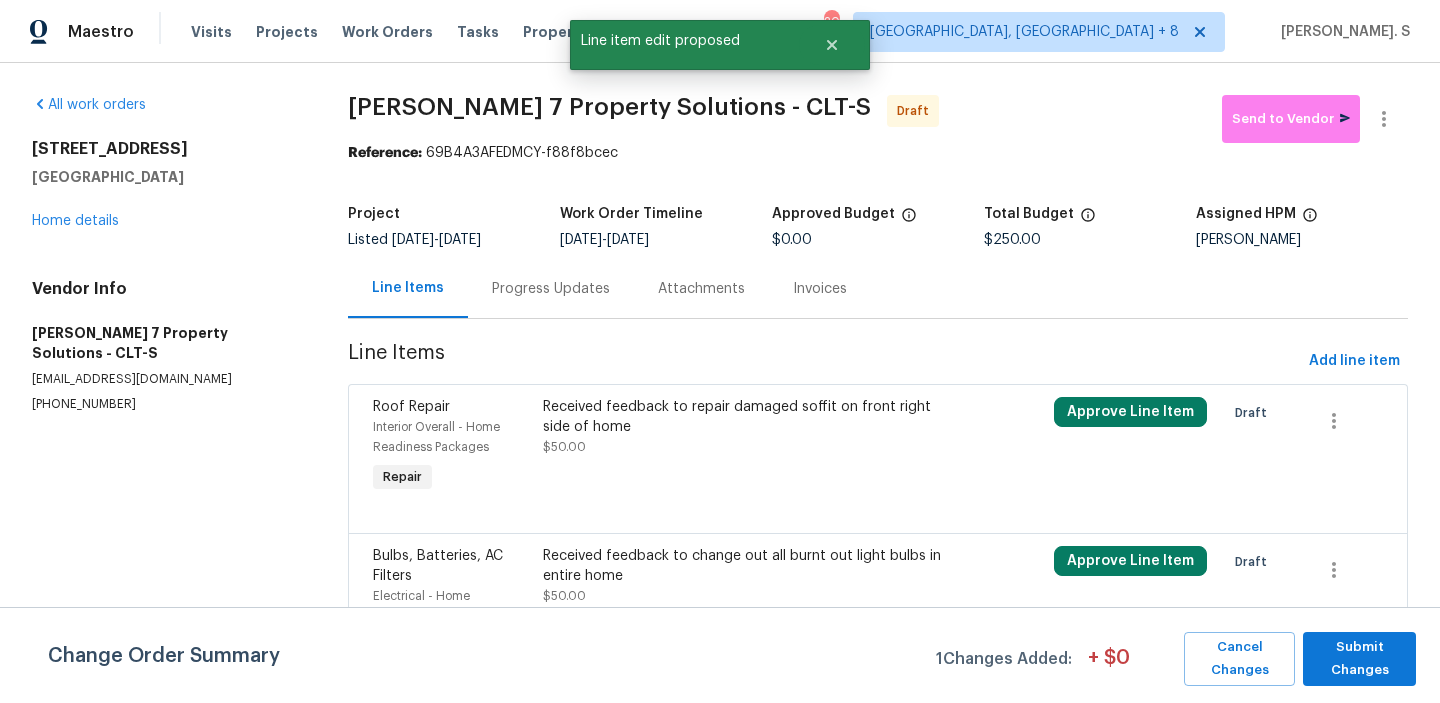 scroll, scrollTop: 0, scrollLeft: 0, axis: both 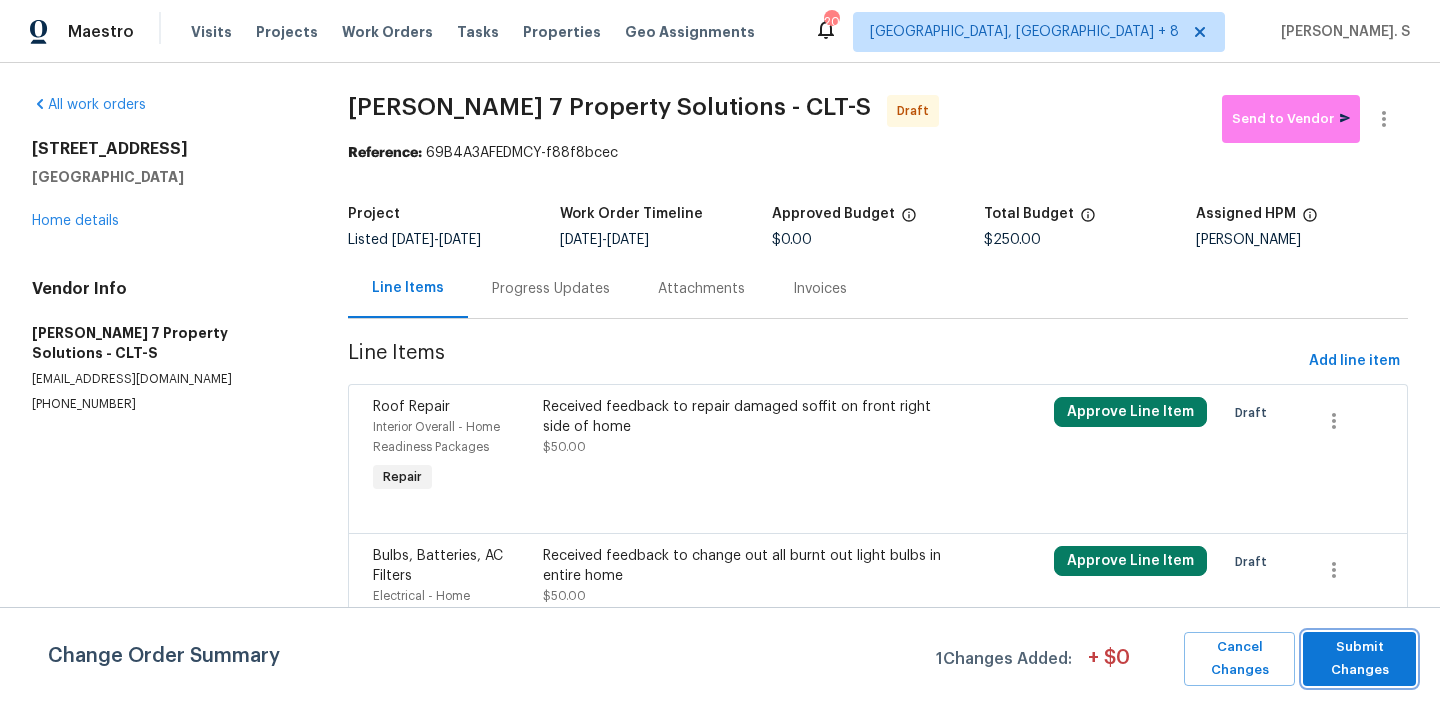 click on "Submit Changes" at bounding box center (1359, 659) 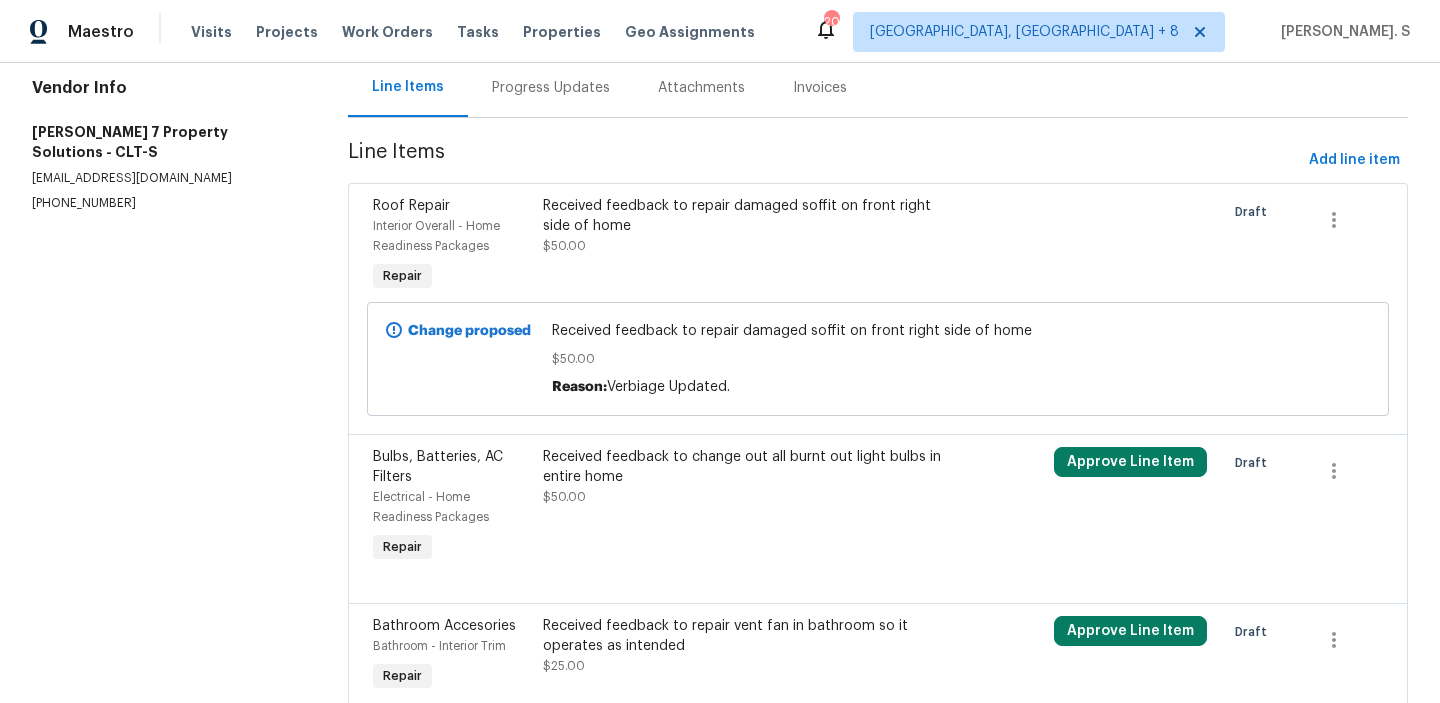 scroll, scrollTop: 219, scrollLeft: 0, axis: vertical 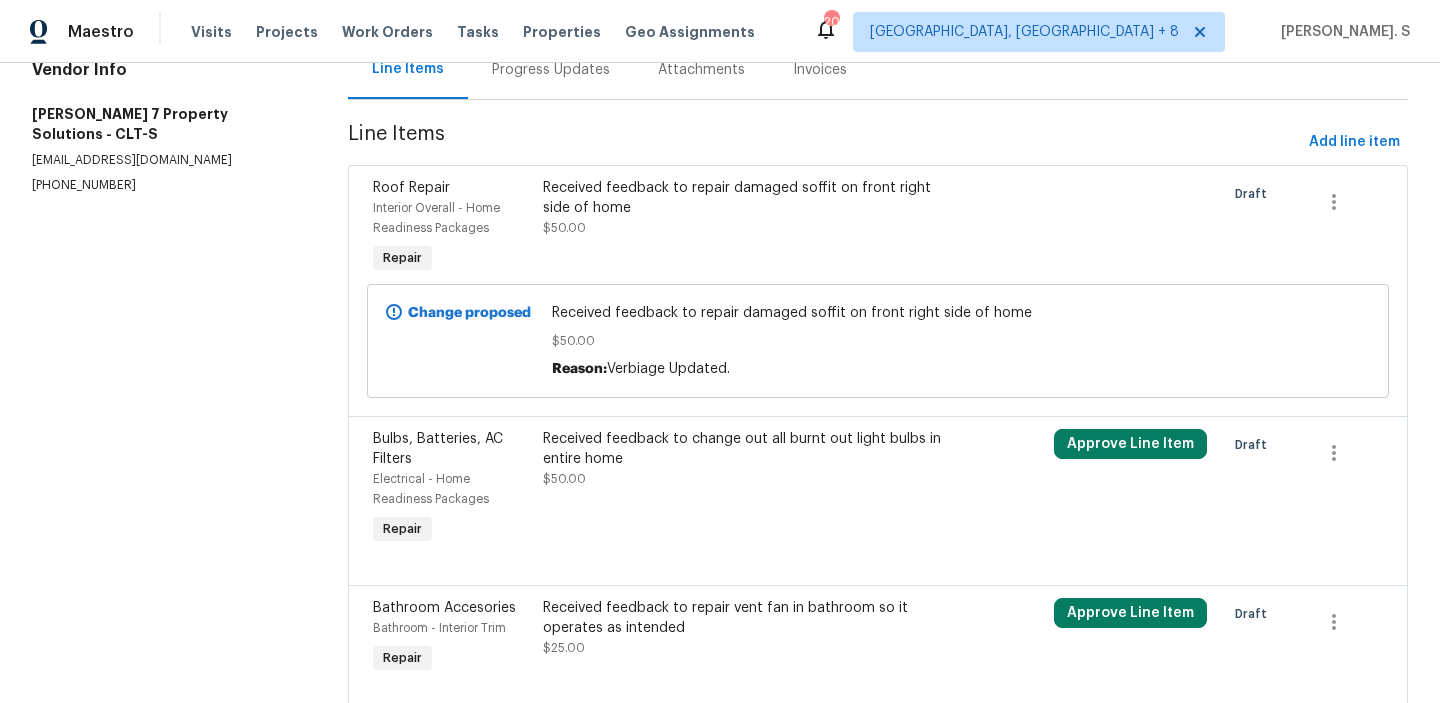 click on "Received feedback to change out all burnt out light bulbs in entire home $50.00" at bounding box center (750, 489) 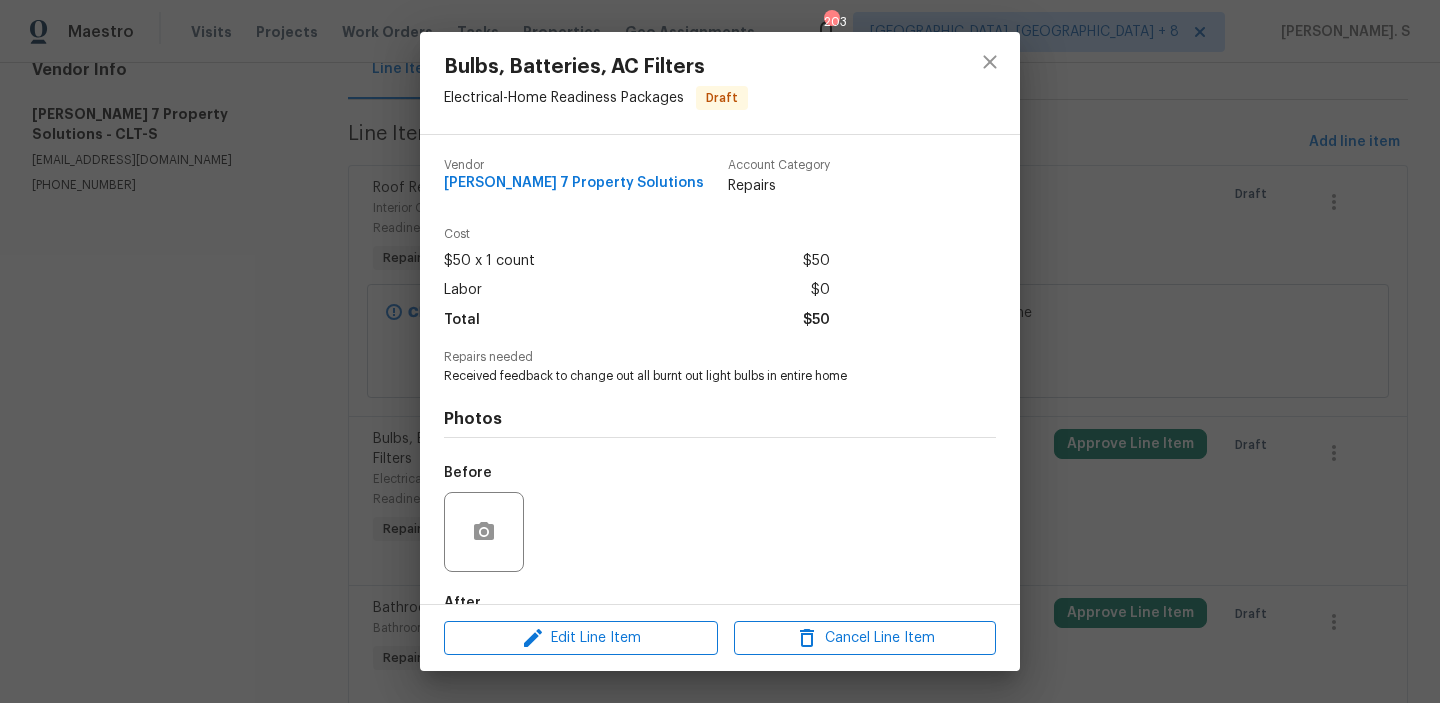scroll, scrollTop: 118, scrollLeft: 0, axis: vertical 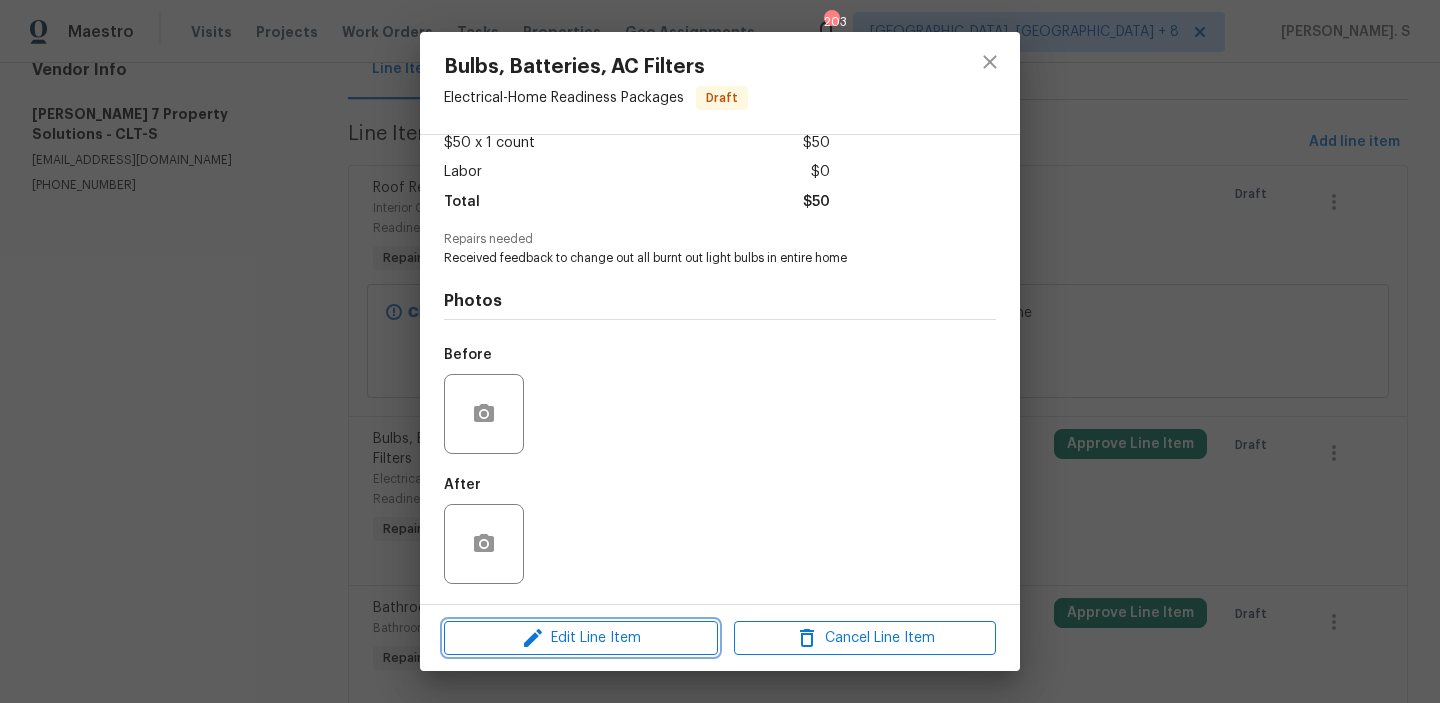 click on "Edit Line Item" at bounding box center [581, 638] 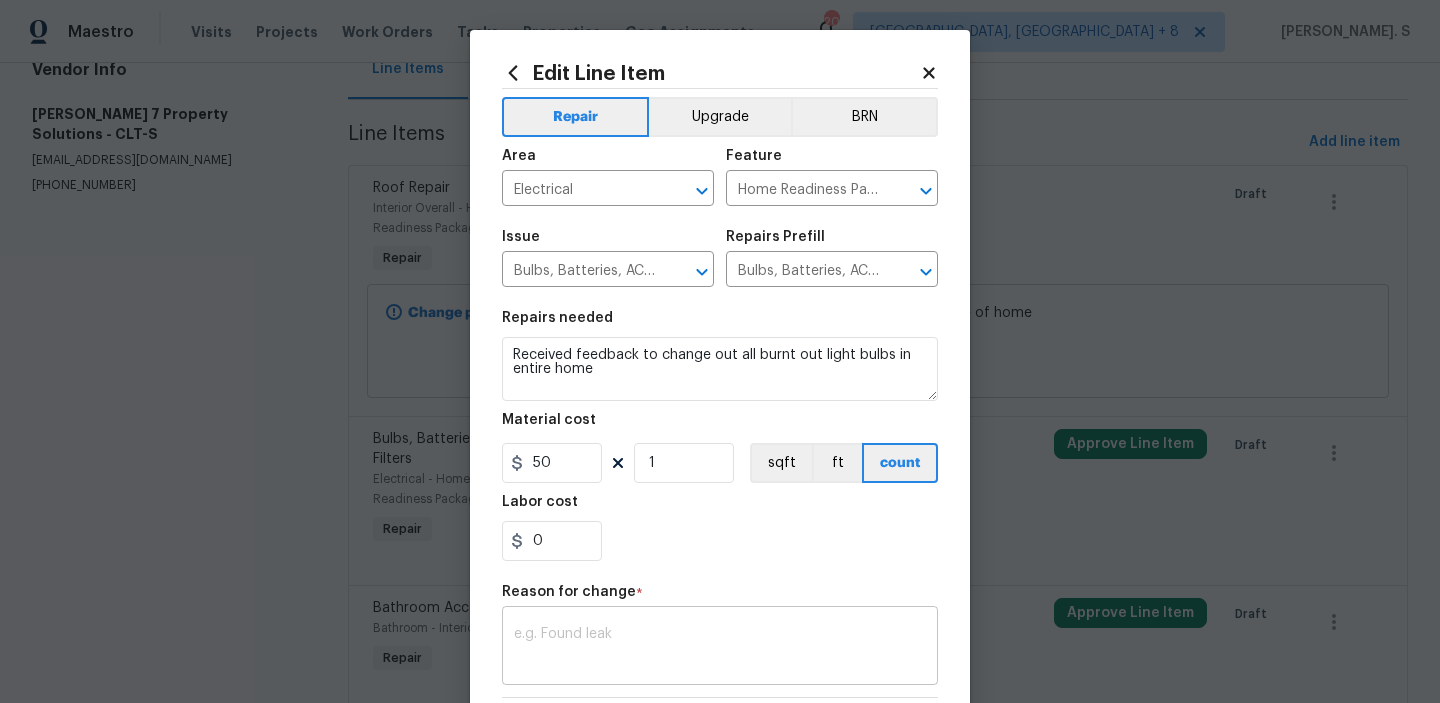 click at bounding box center [720, 648] 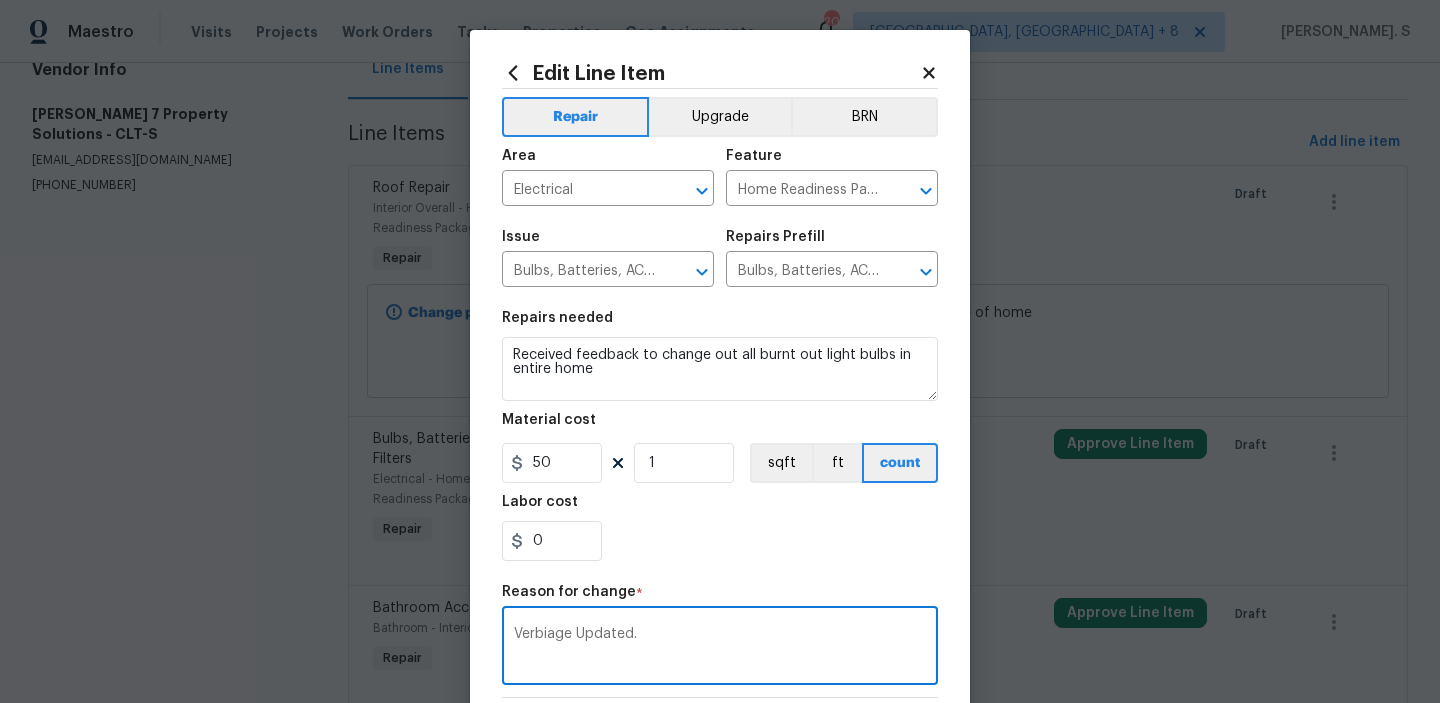 scroll, scrollTop: 283, scrollLeft: 0, axis: vertical 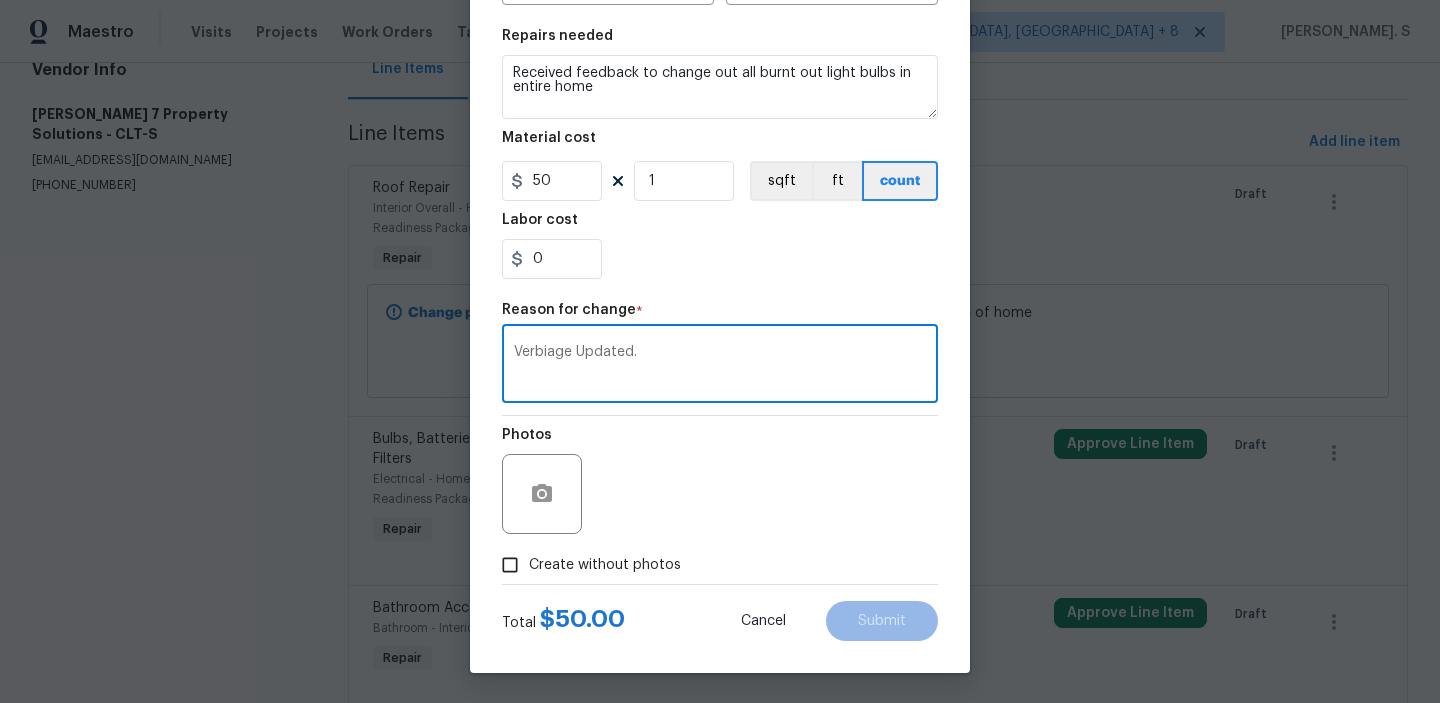 type on "Verbiage Updated." 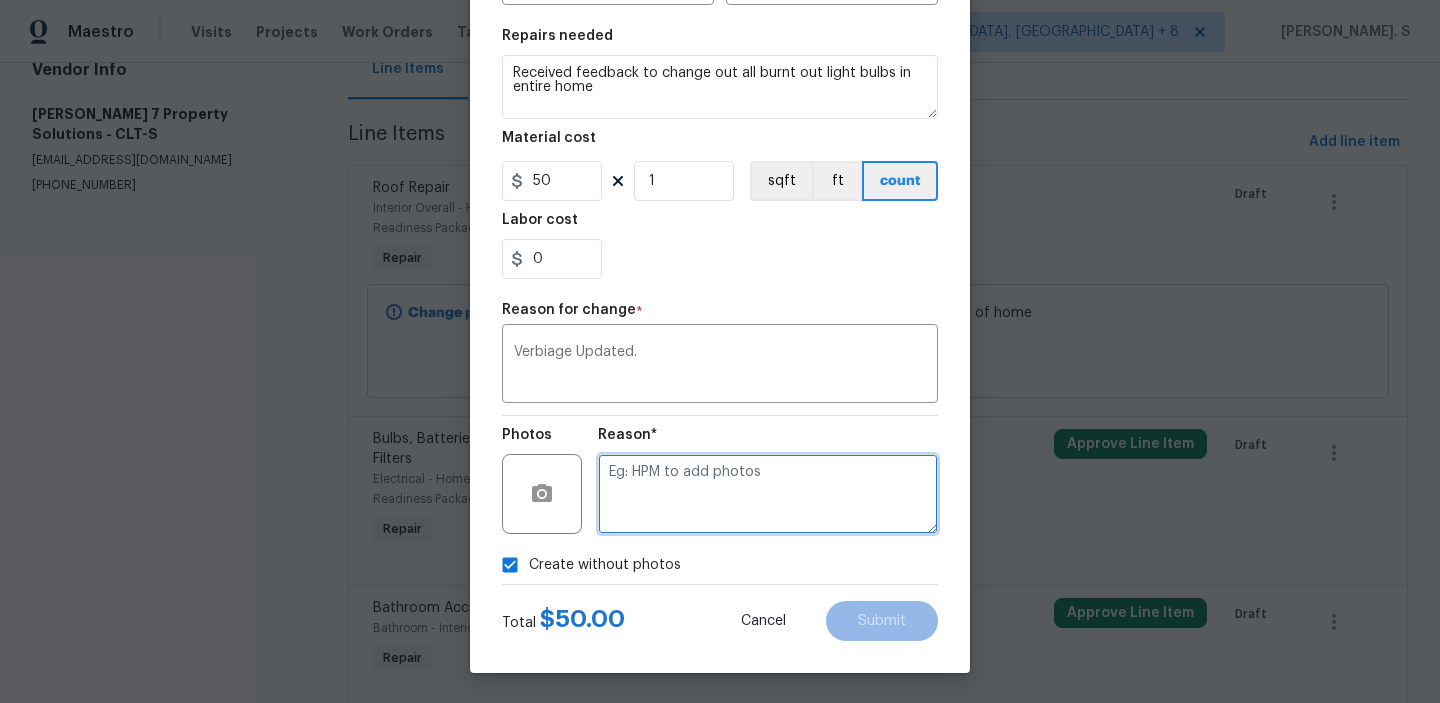 click at bounding box center (768, 494) 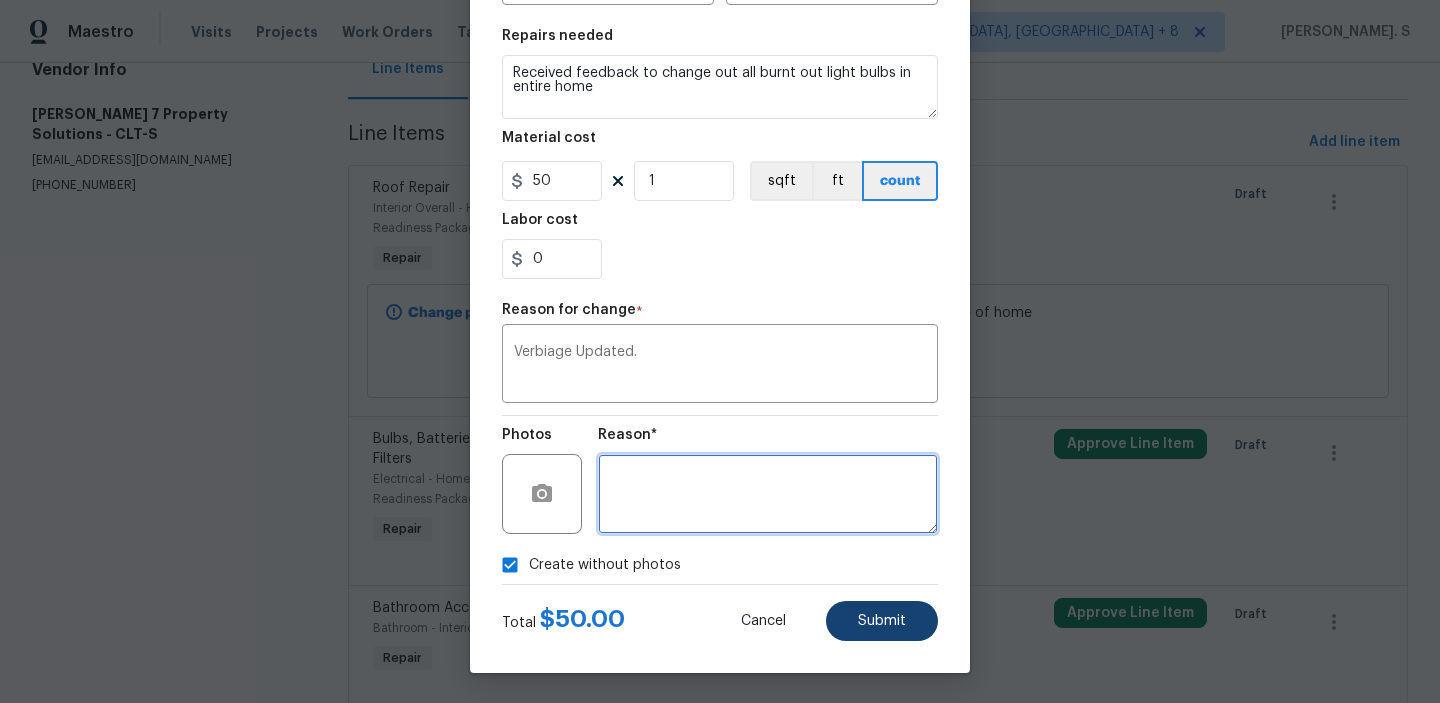 type 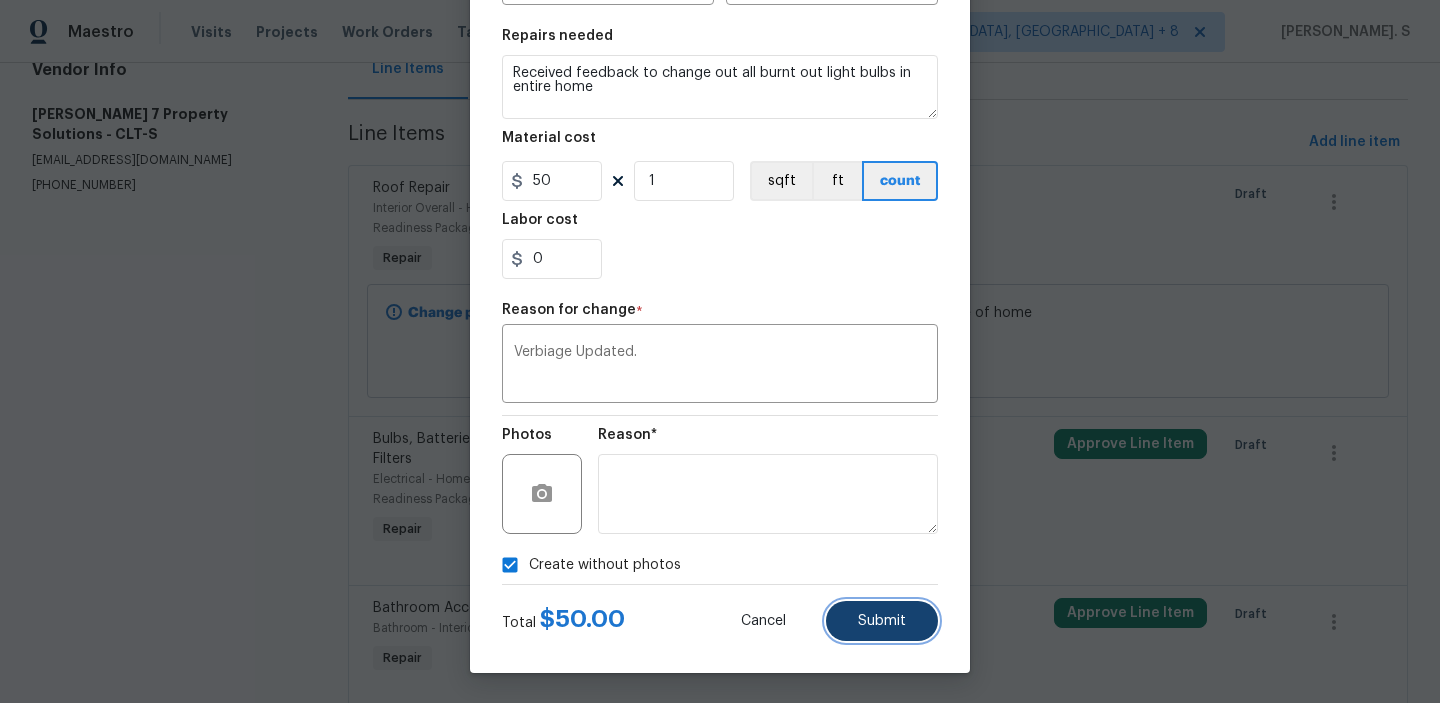 click on "Submit" at bounding box center (882, 621) 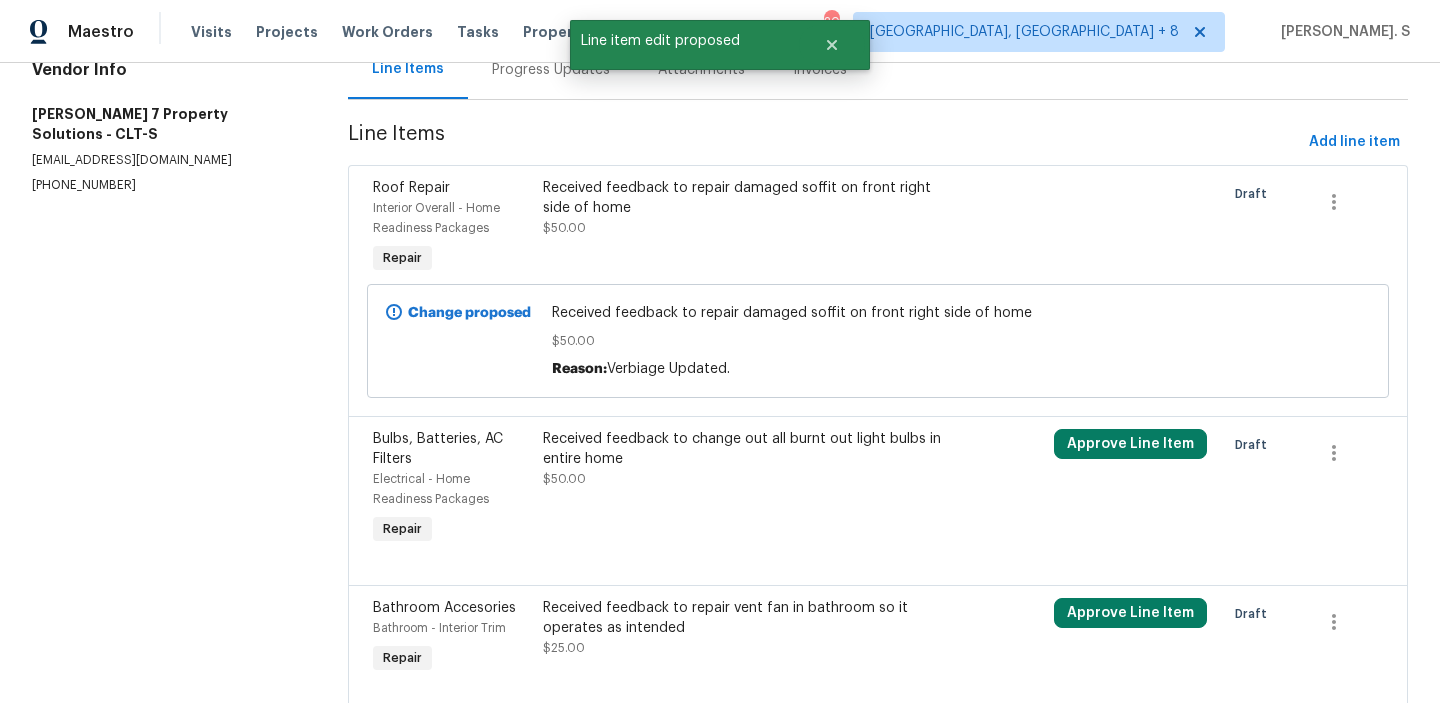 scroll, scrollTop: 0, scrollLeft: 0, axis: both 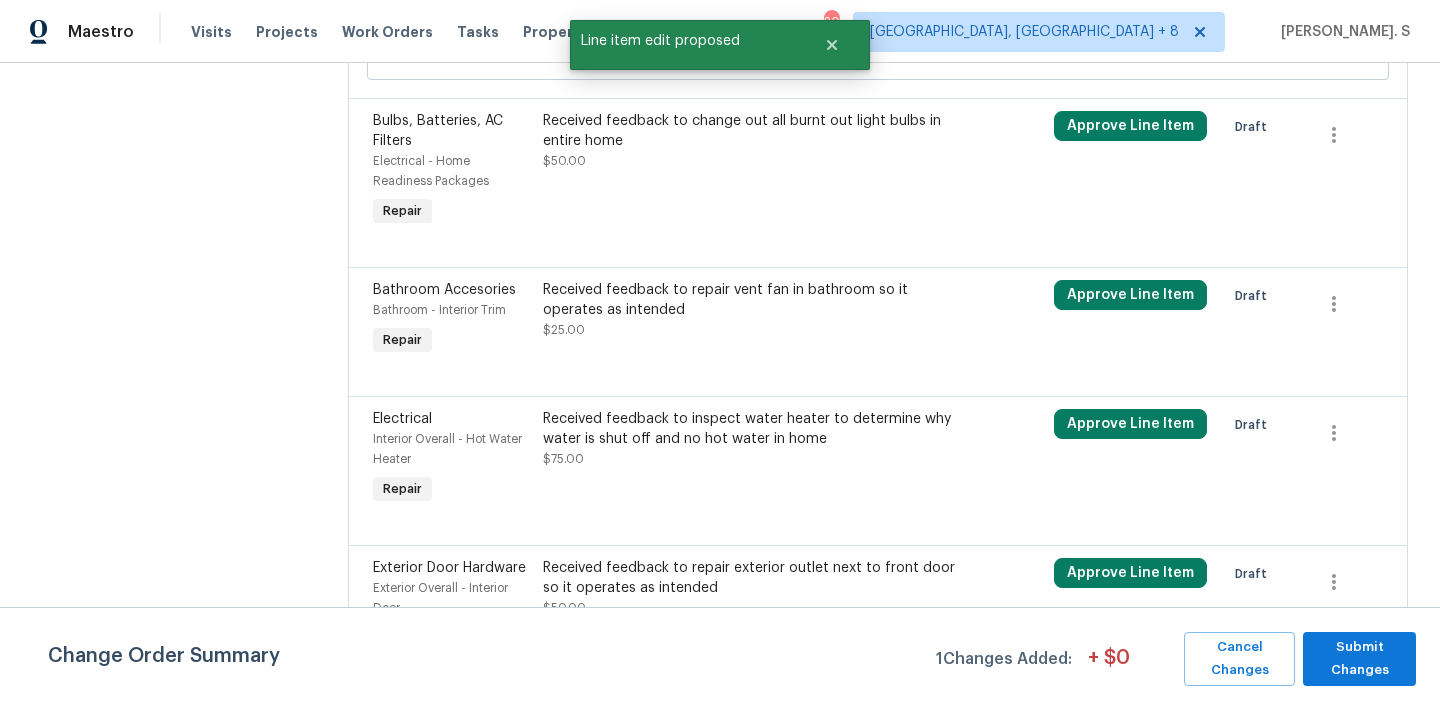 click on "Received feedback to repair vent fan in bathroom so it operates as intended" at bounding box center (750, 300) 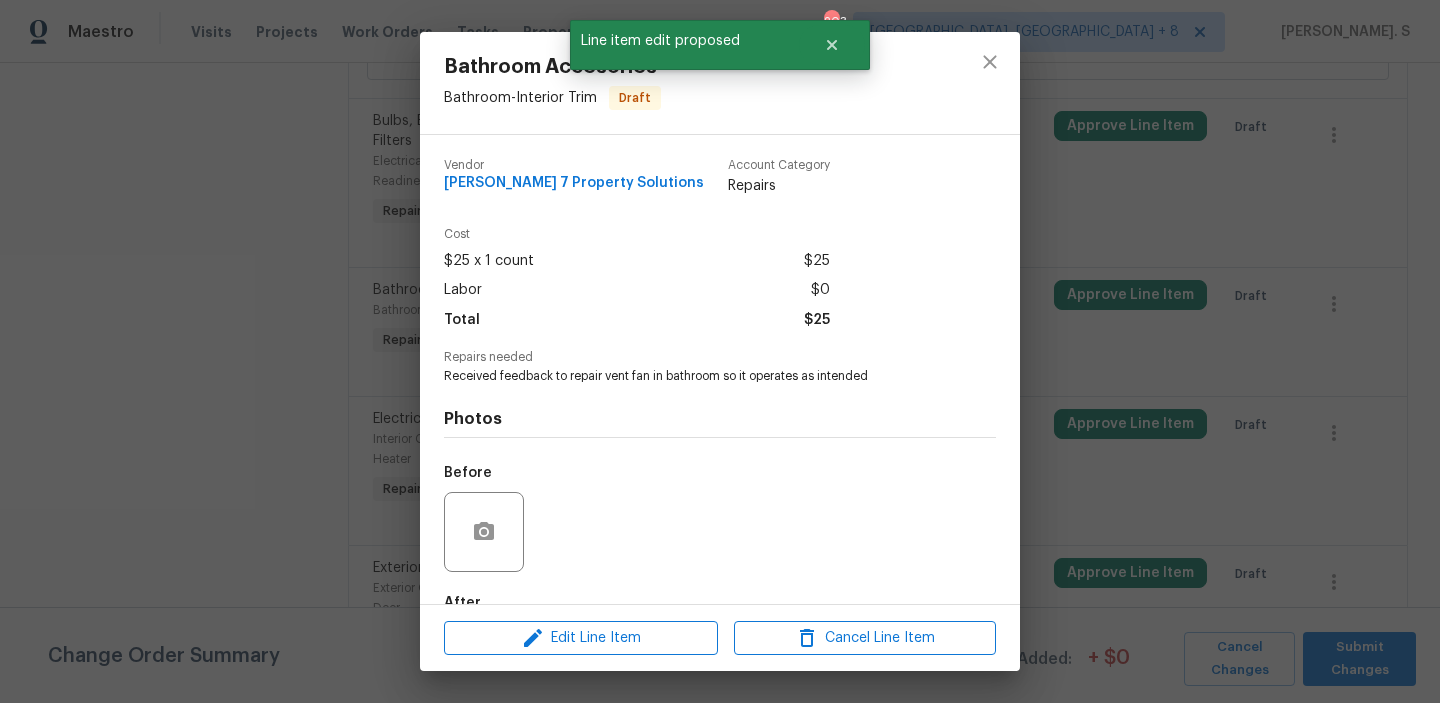 scroll, scrollTop: 118, scrollLeft: 0, axis: vertical 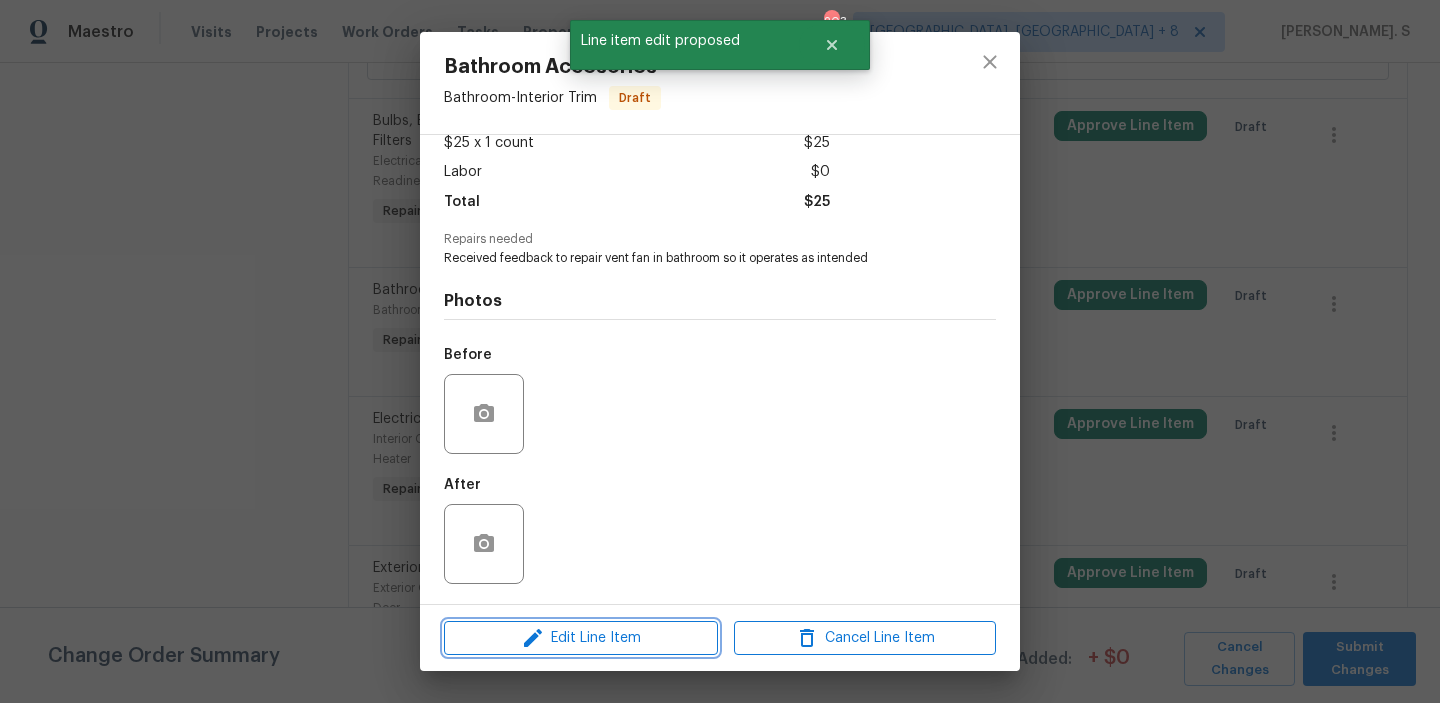 click on "Edit Line Item" at bounding box center (581, 638) 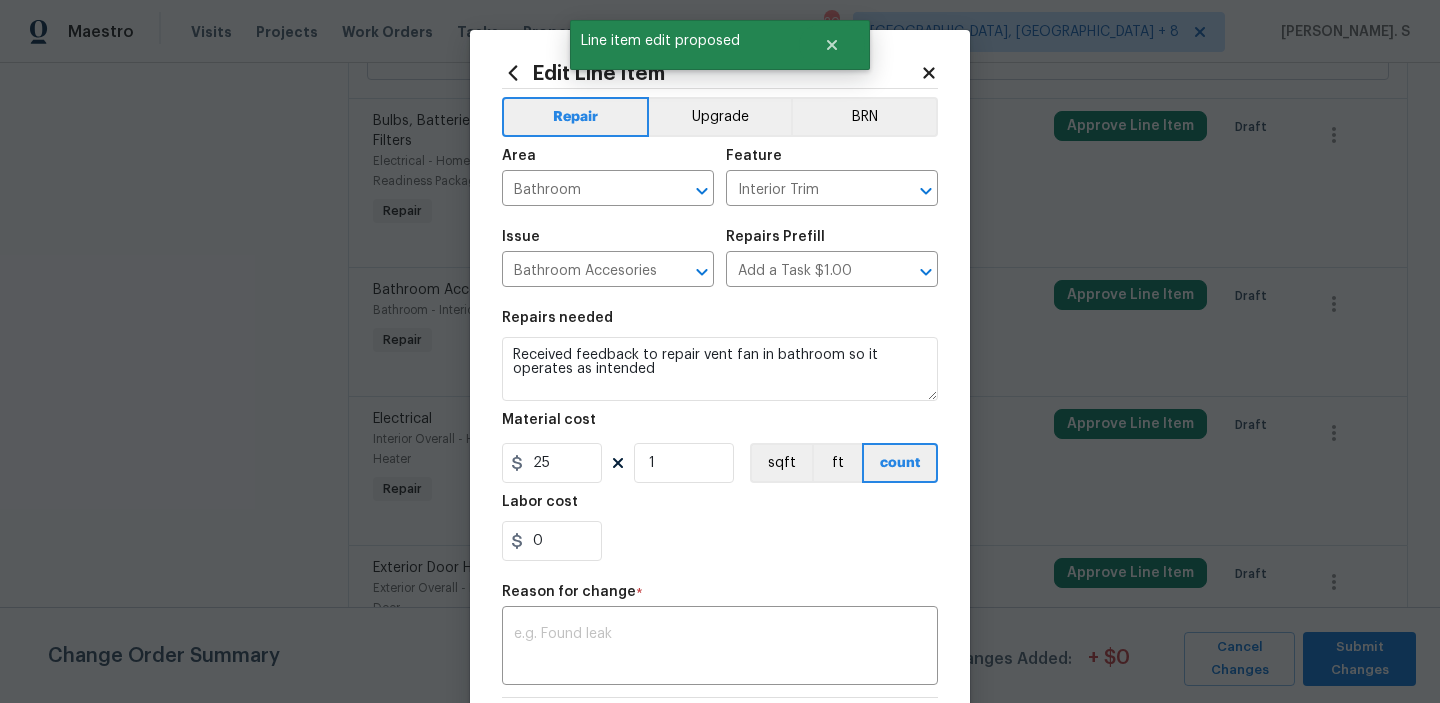 click on "Labor cost" at bounding box center (720, 508) 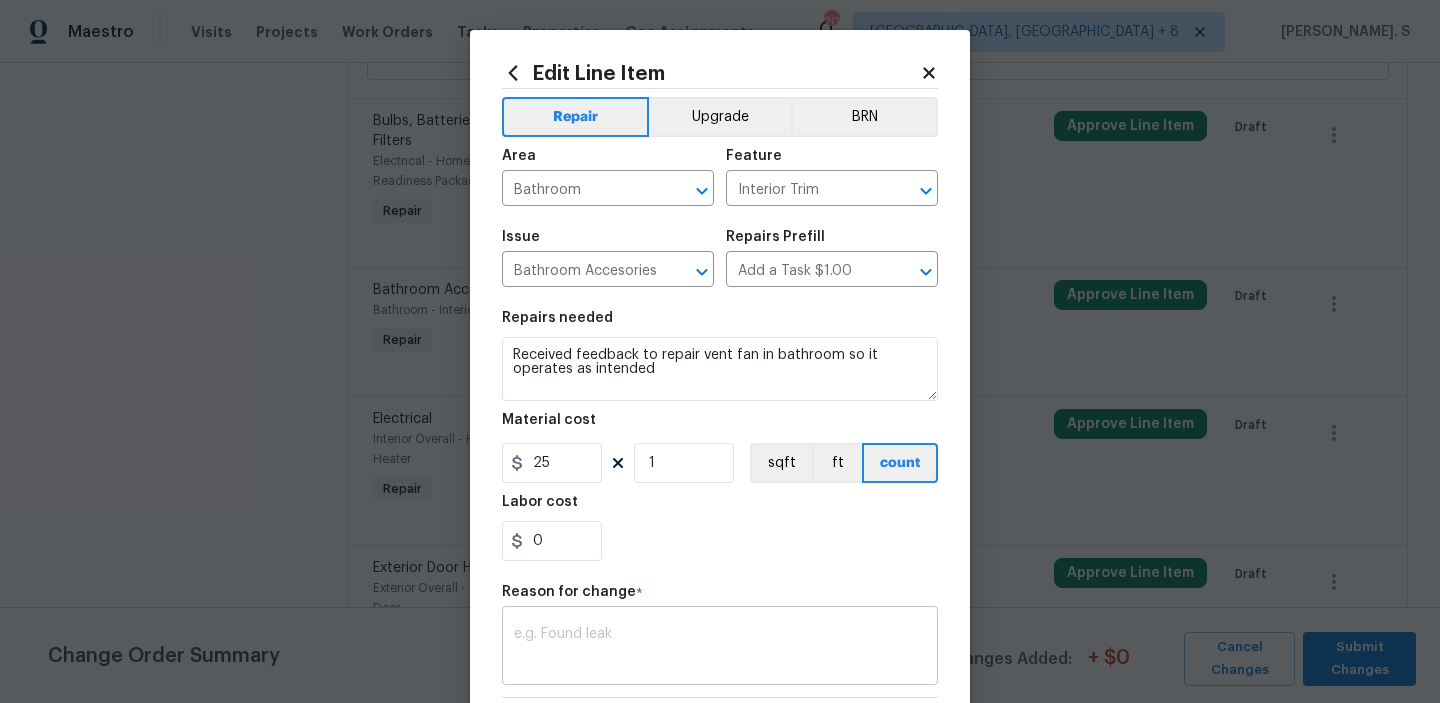click at bounding box center (720, 648) 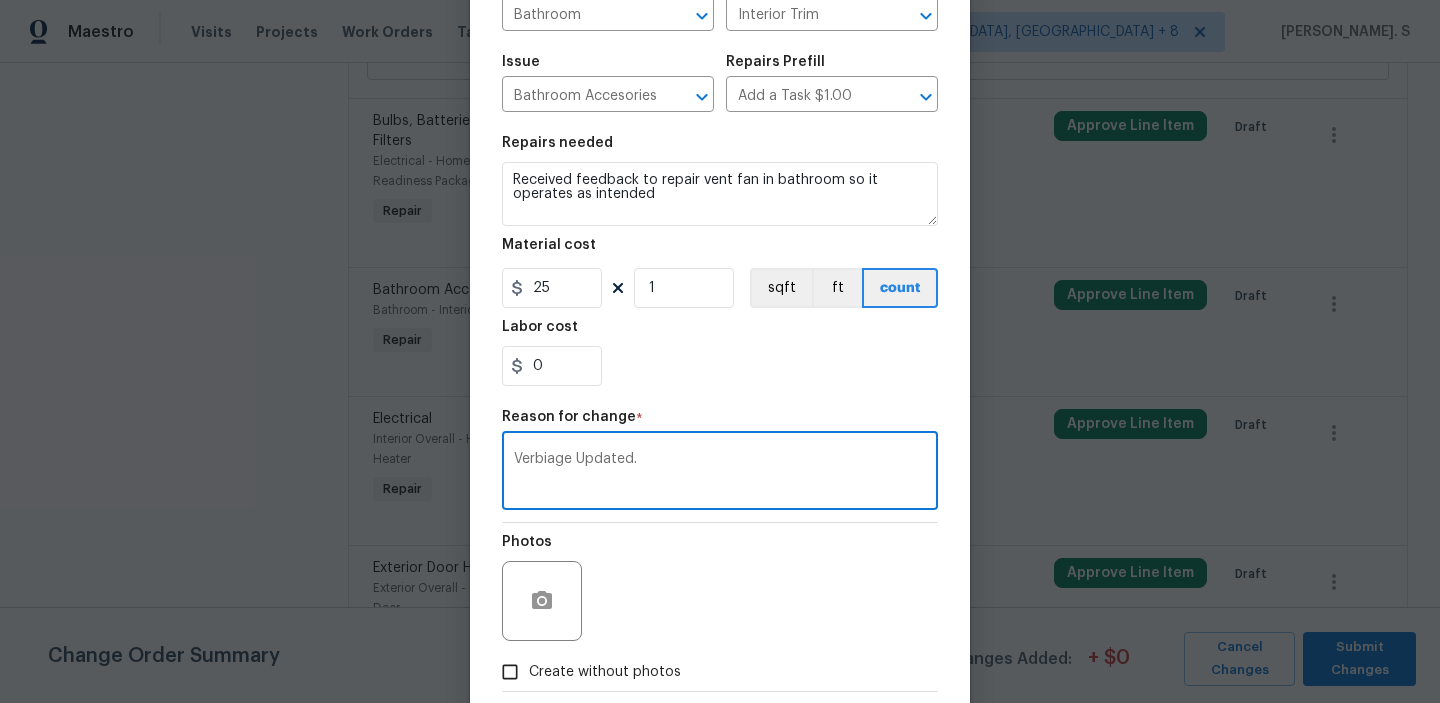 scroll, scrollTop: 218, scrollLeft: 0, axis: vertical 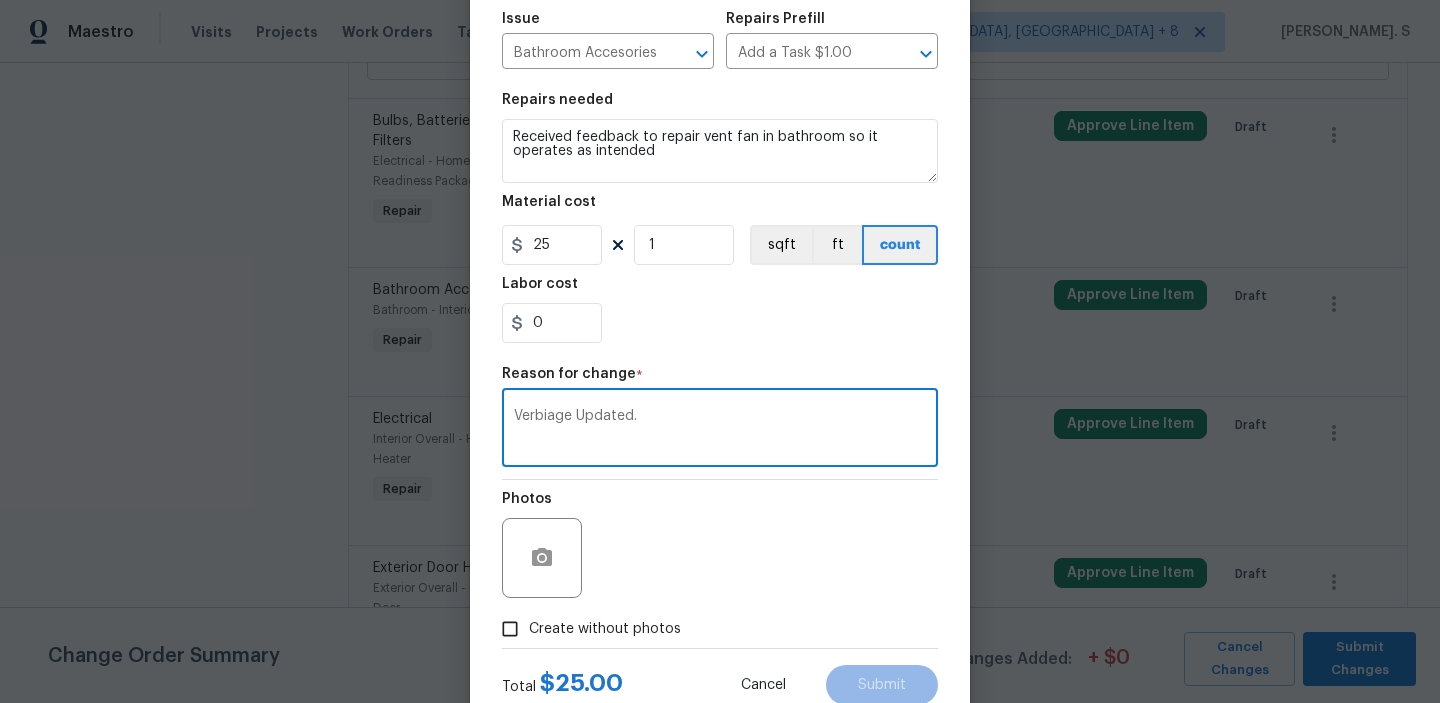type on "Verbiage Updated." 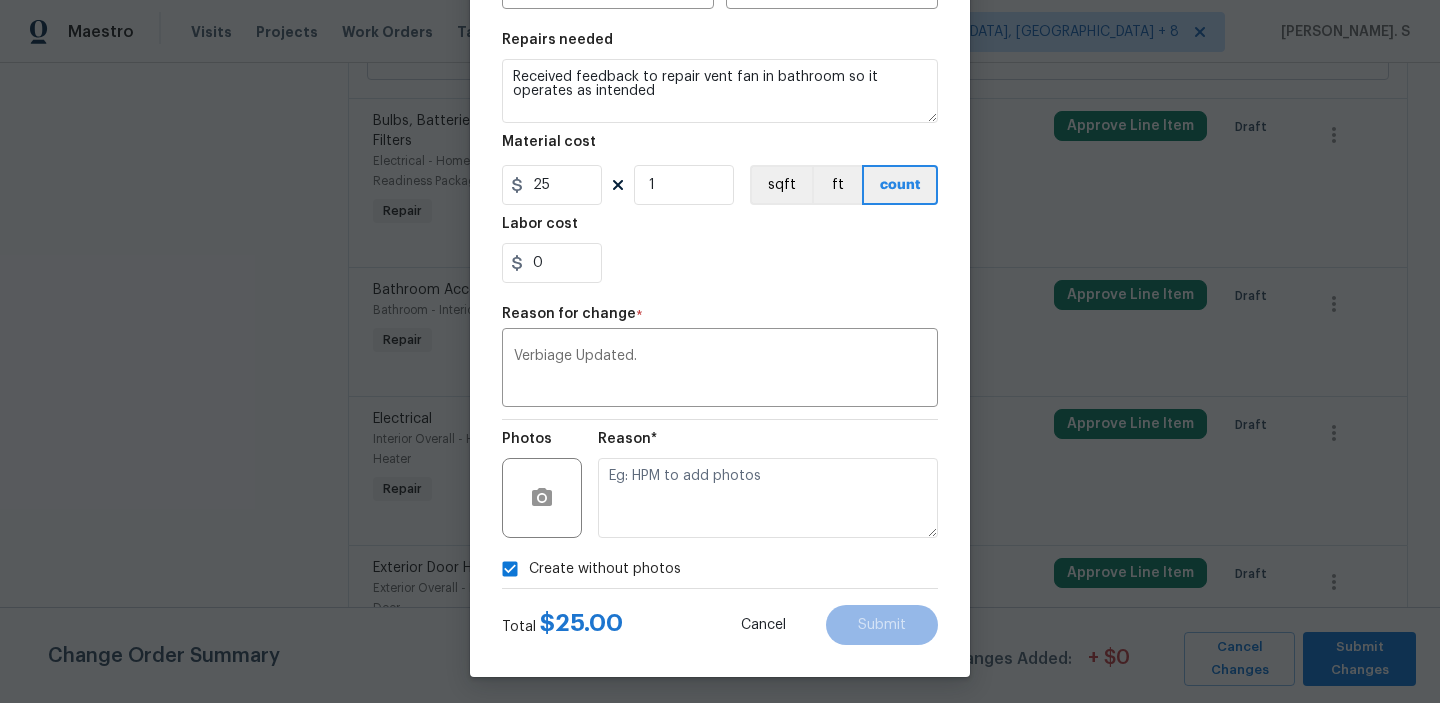 scroll, scrollTop: 283, scrollLeft: 0, axis: vertical 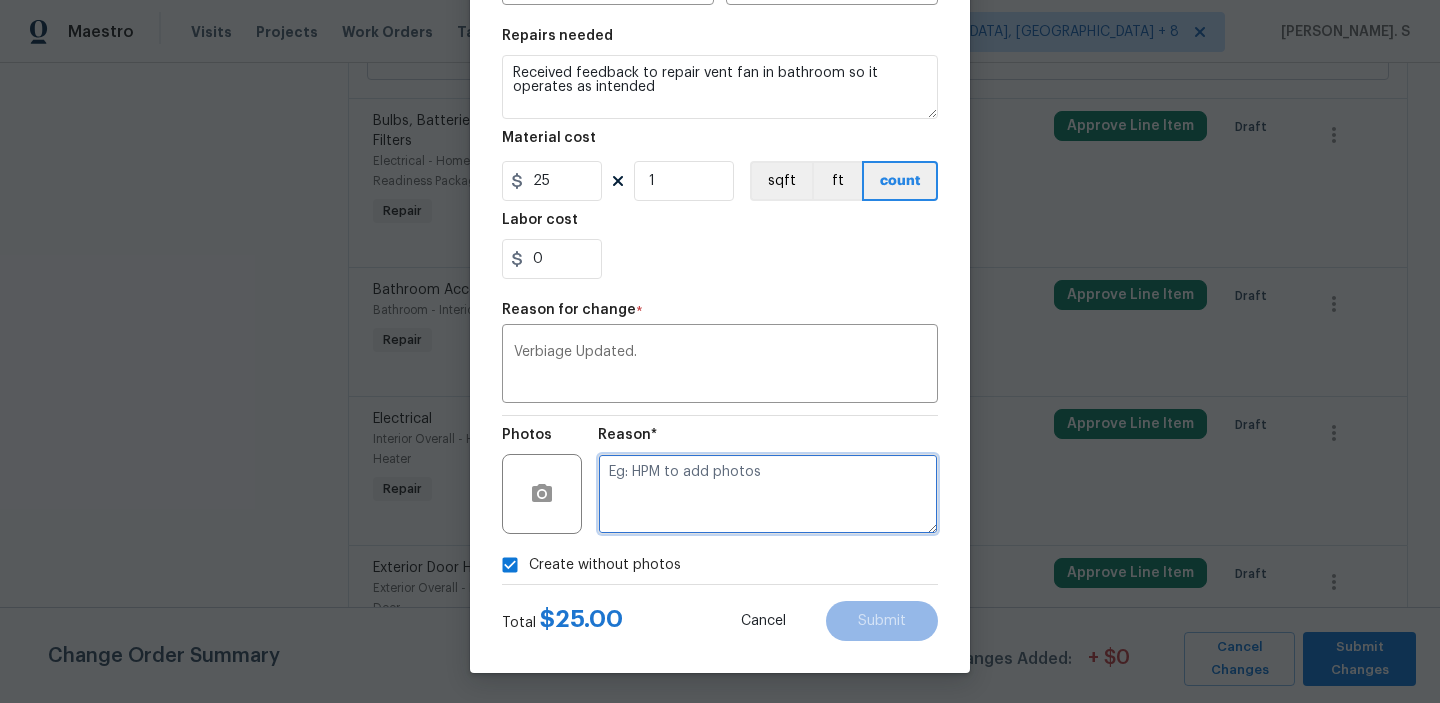 click at bounding box center (768, 494) 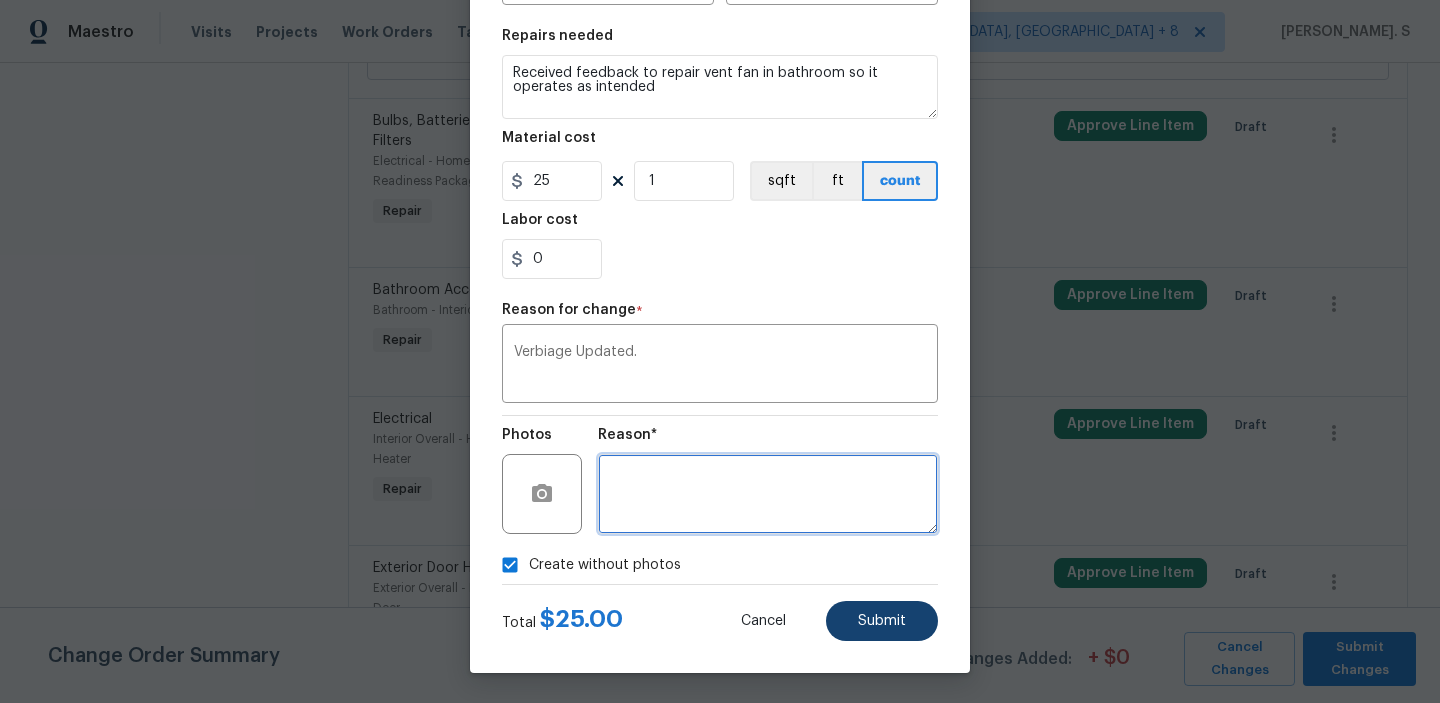 type 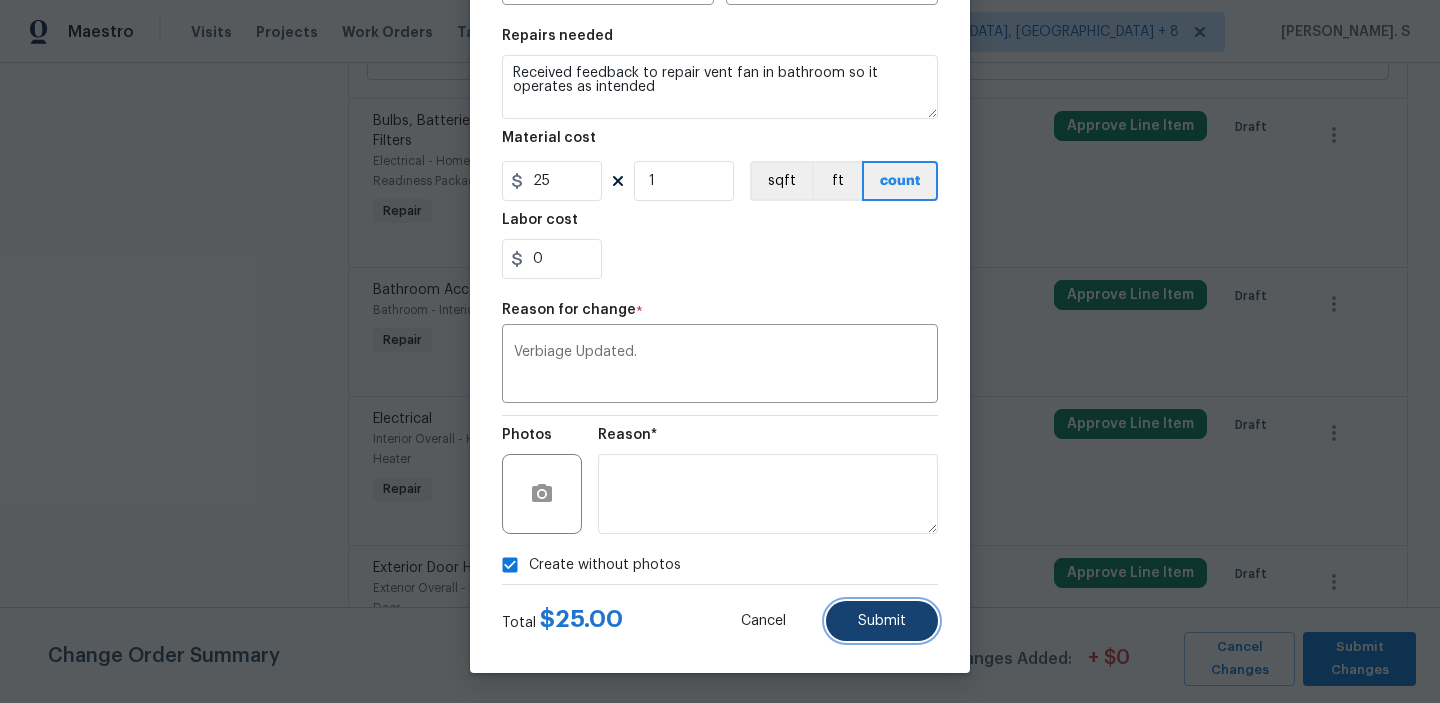 click on "Submit" at bounding box center (882, 621) 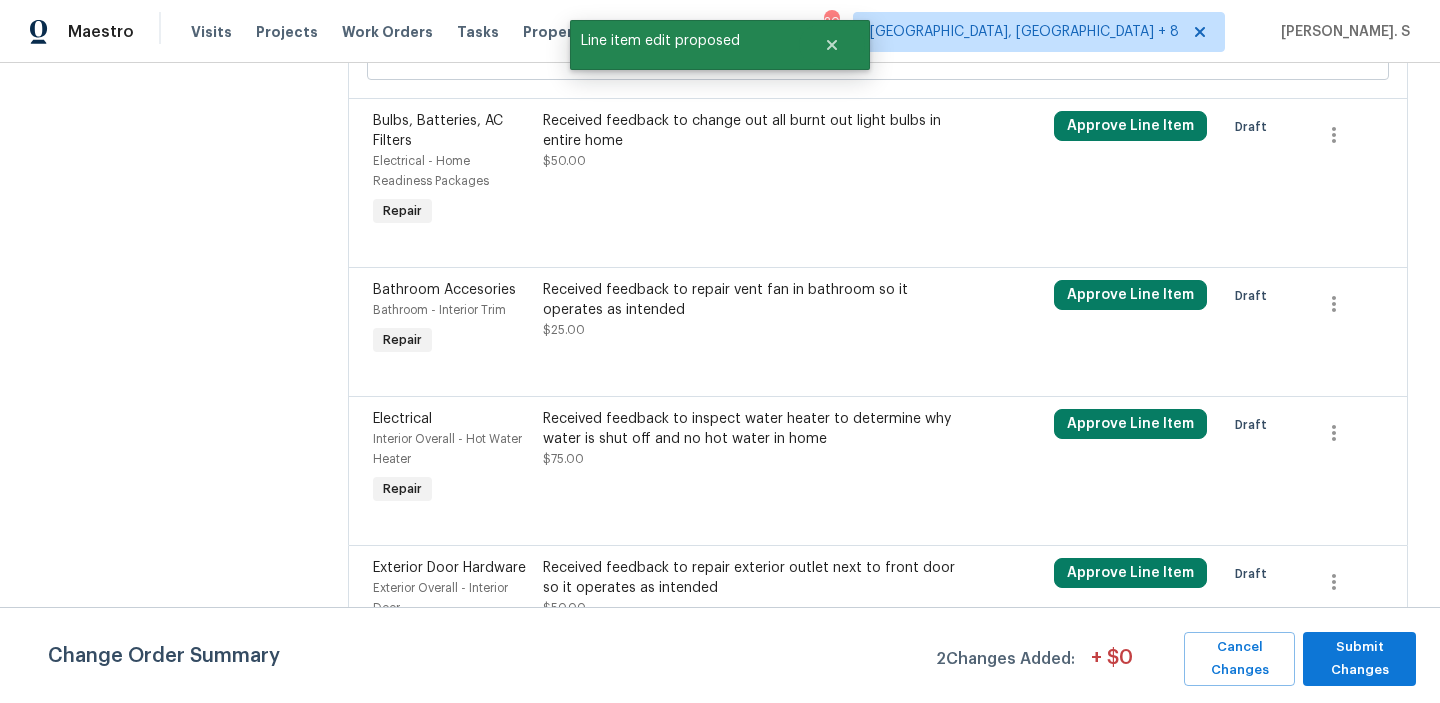 scroll, scrollTop: 0, scrollLeft: 0, axis: both 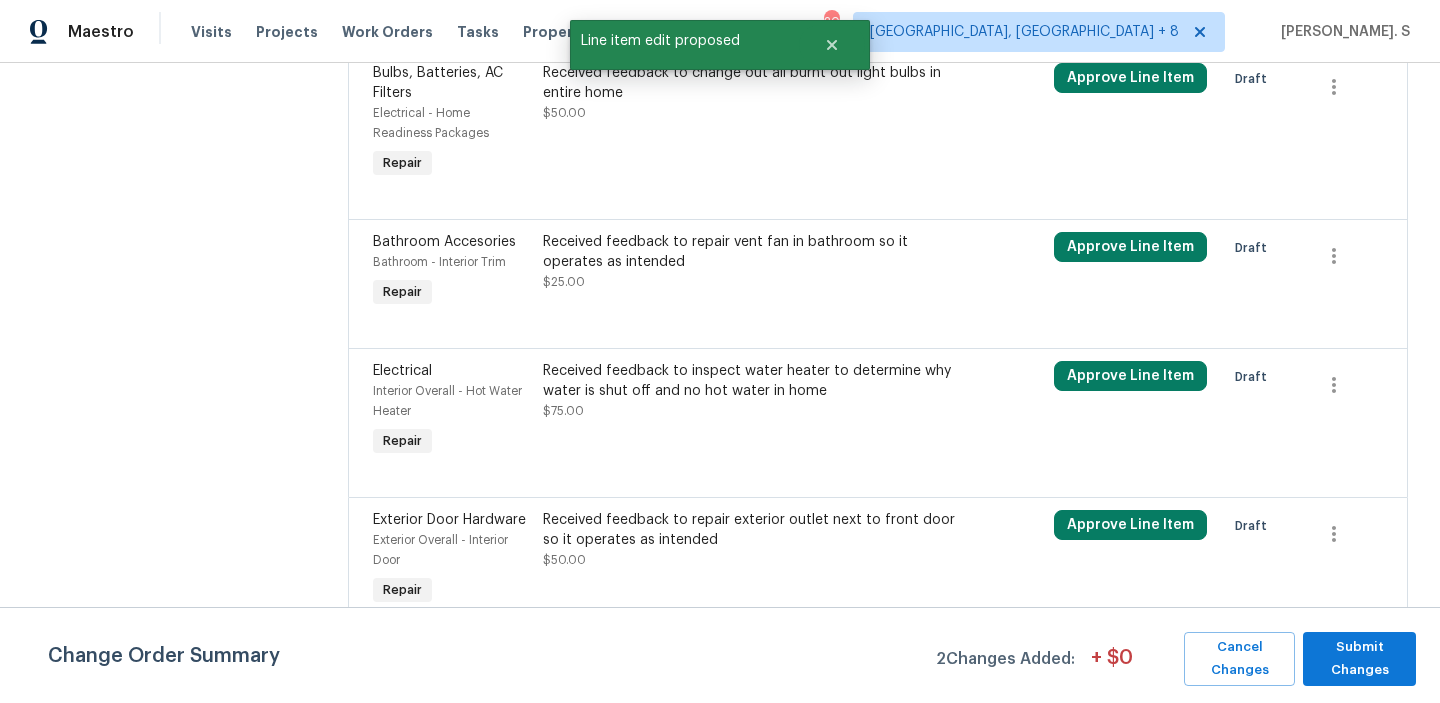 click on "Received feedback to inspect water heater to determine why water is shut off and no hot water in home" at bounding box center (750, 381) 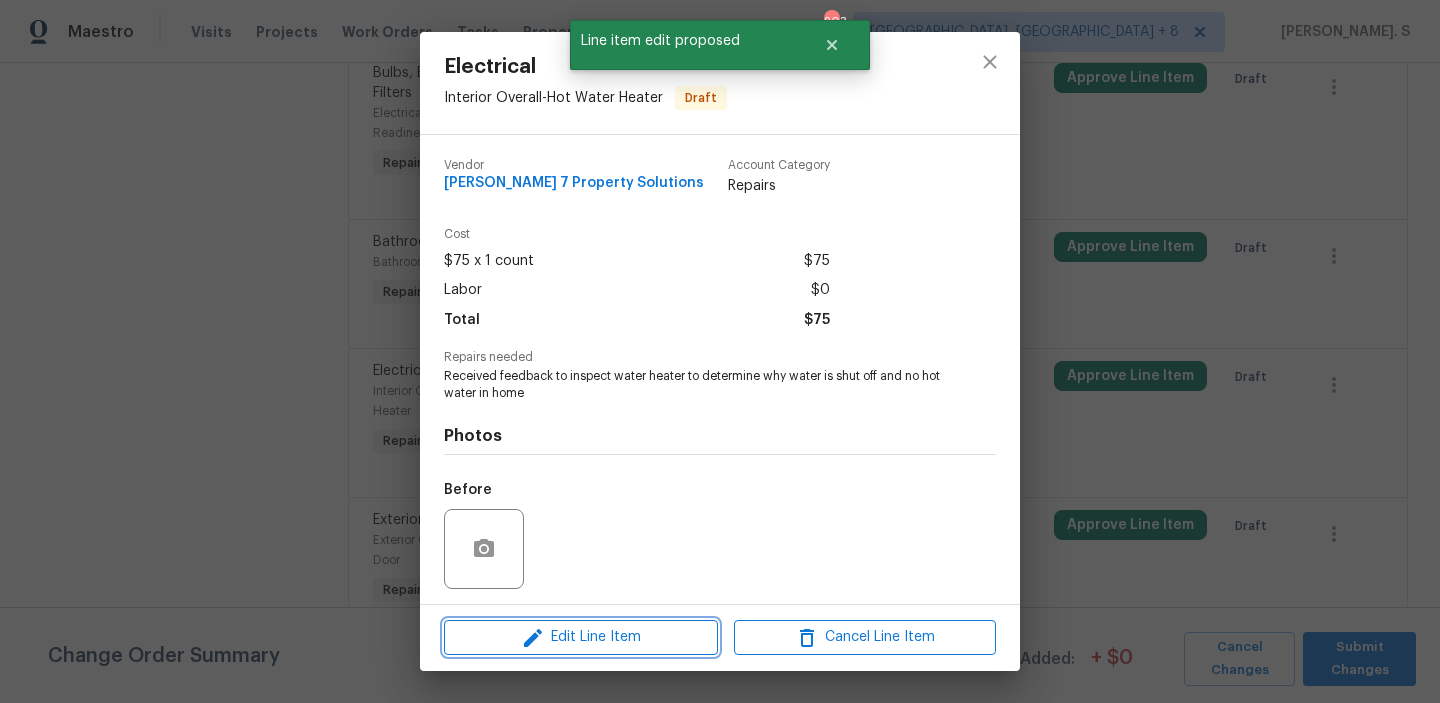 click on "Edit Line Item" at bounding box center [581, 637] 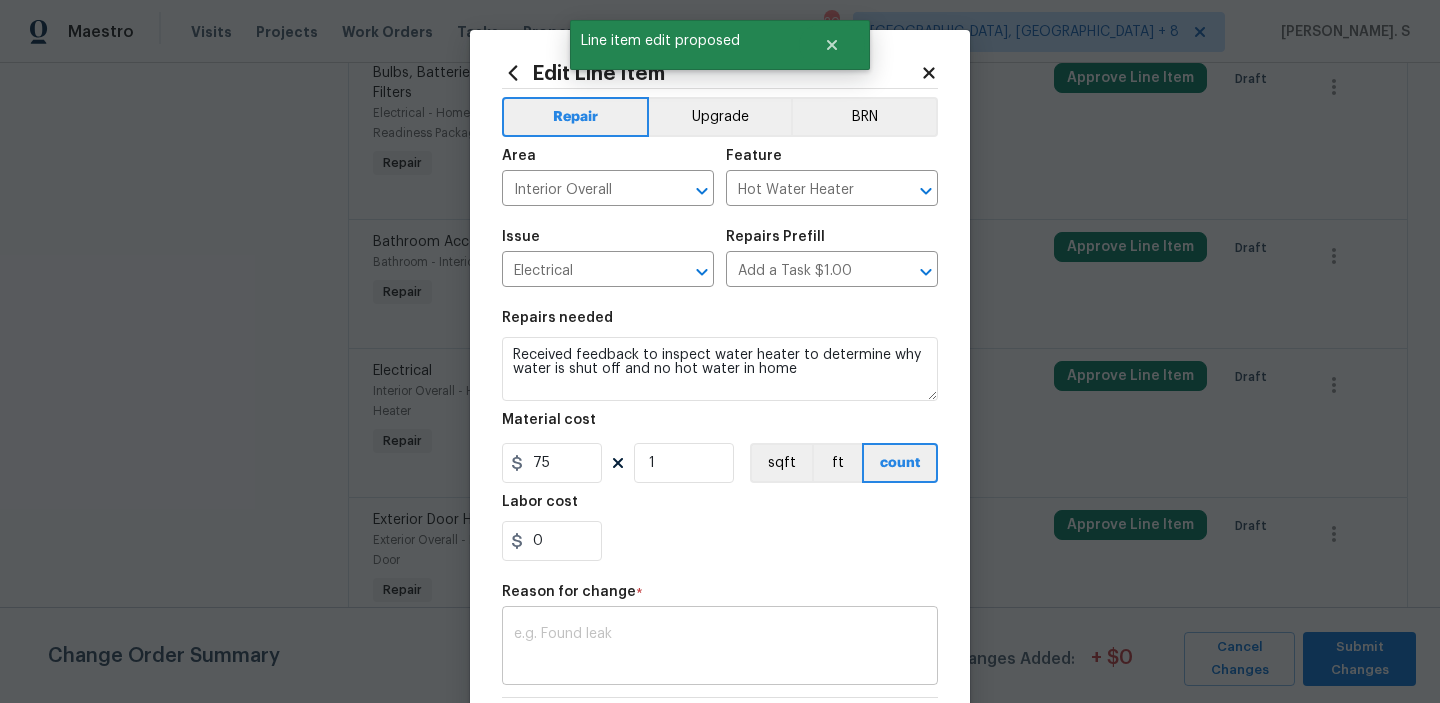 click on "x ​" at bounding box center (720, 648) 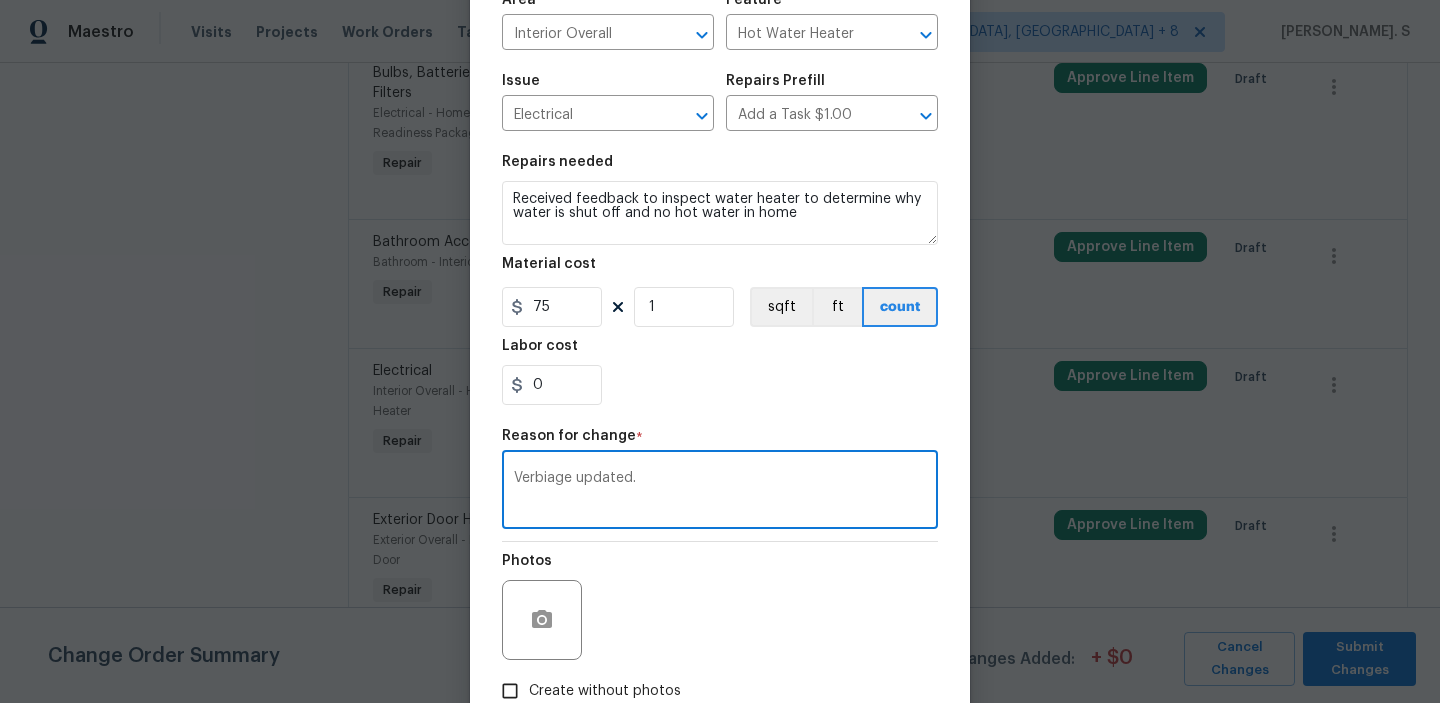 scroll, scrollTop: 283, scrollLeft: 0, axis: vertical 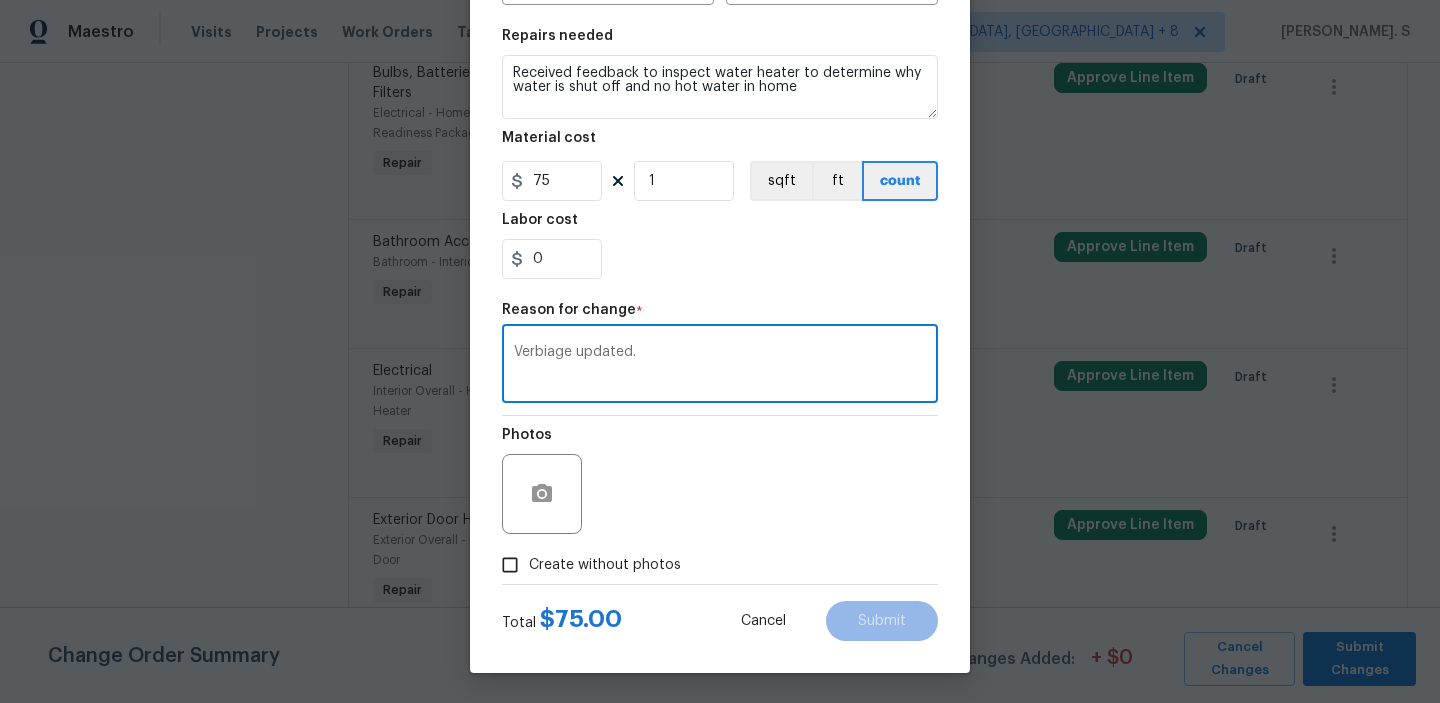 type on "Verbiage updated." 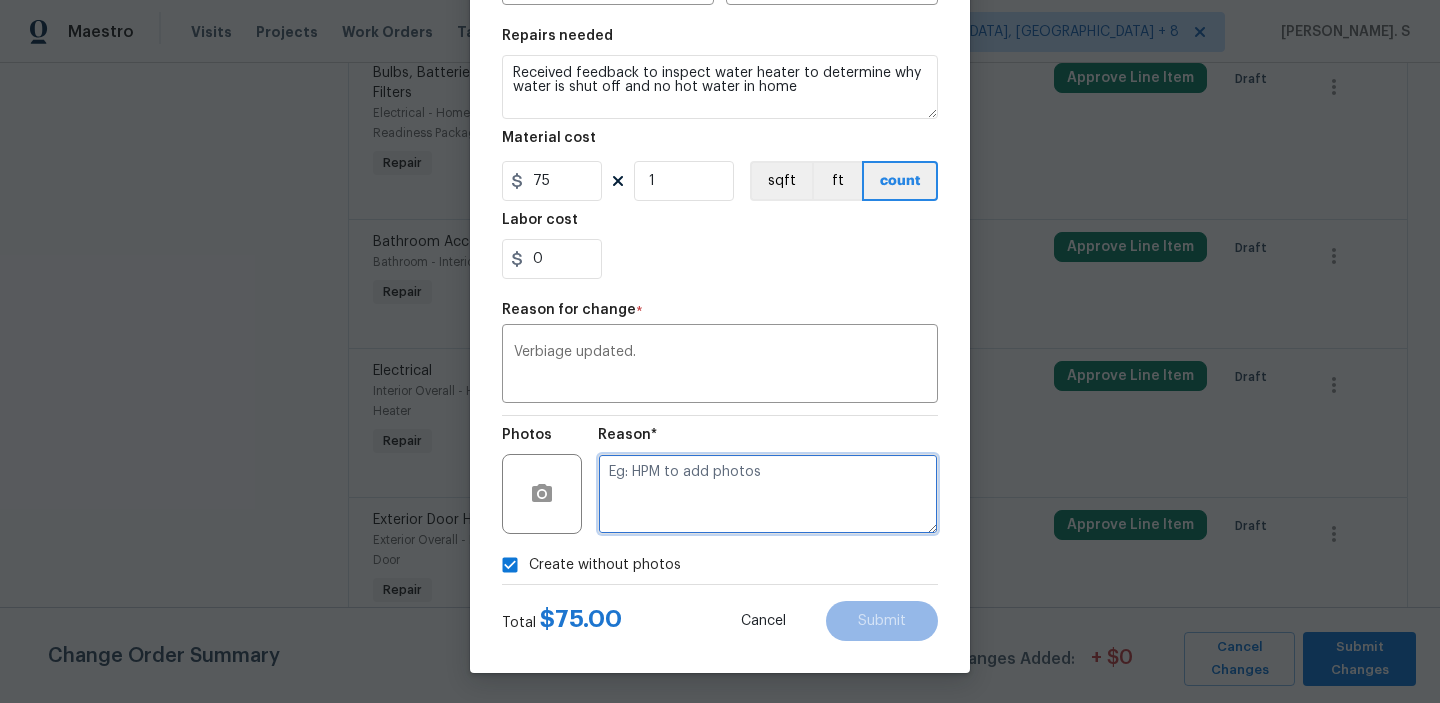 click at bounding box center [768, 494] 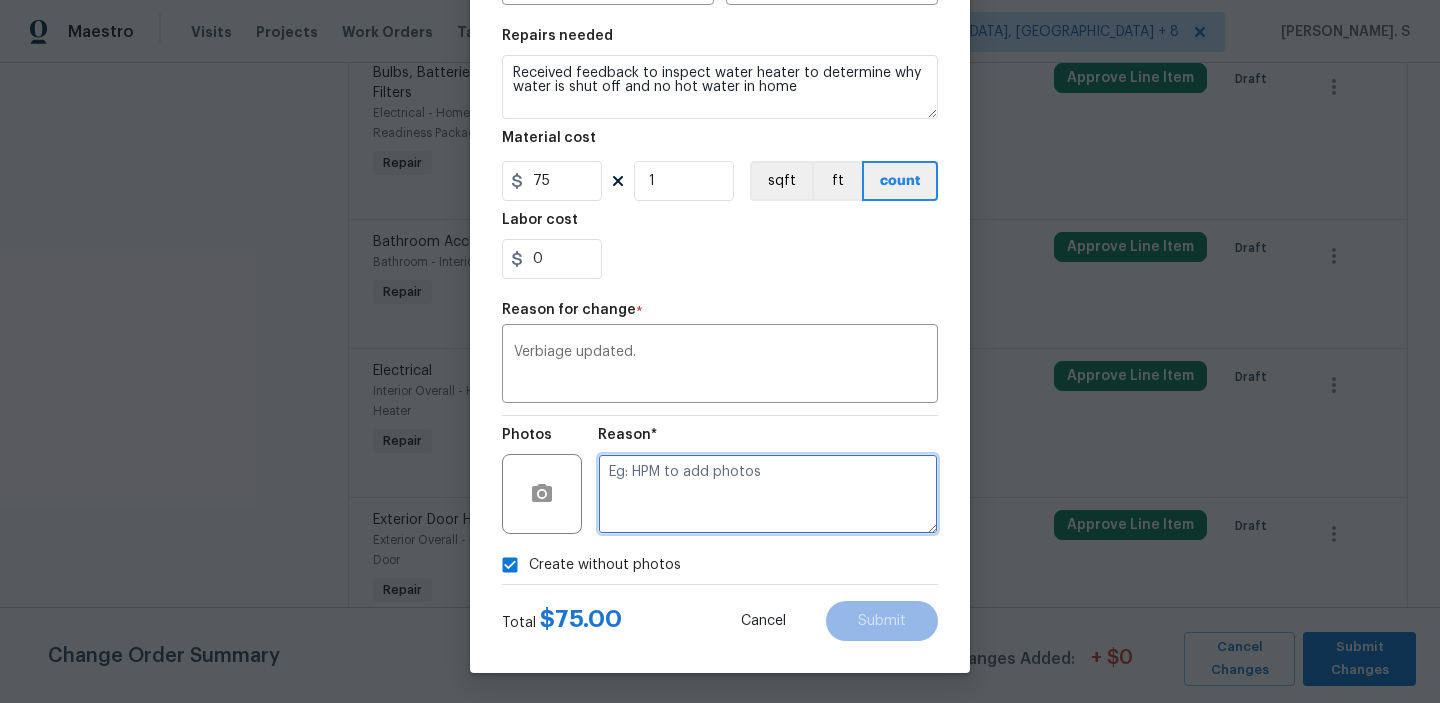 click at bounding box center (768, 494) 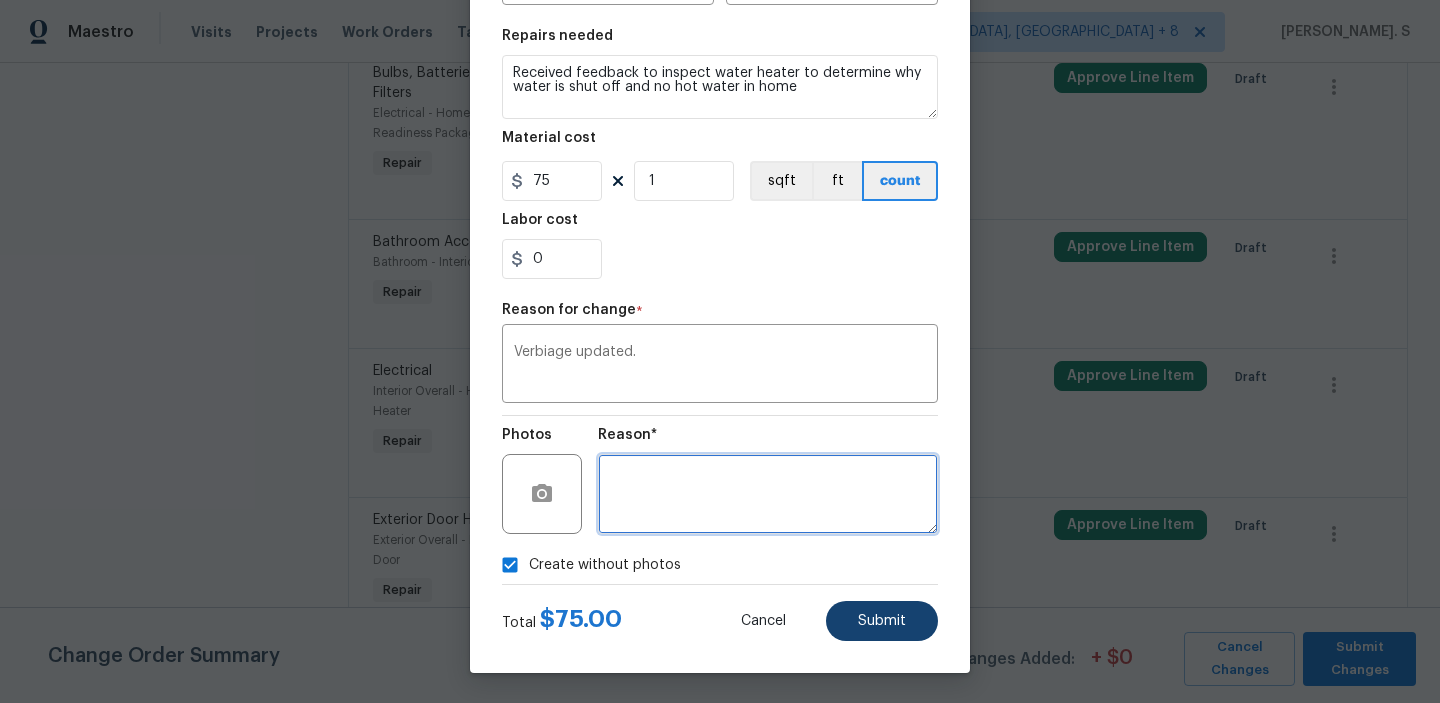 type 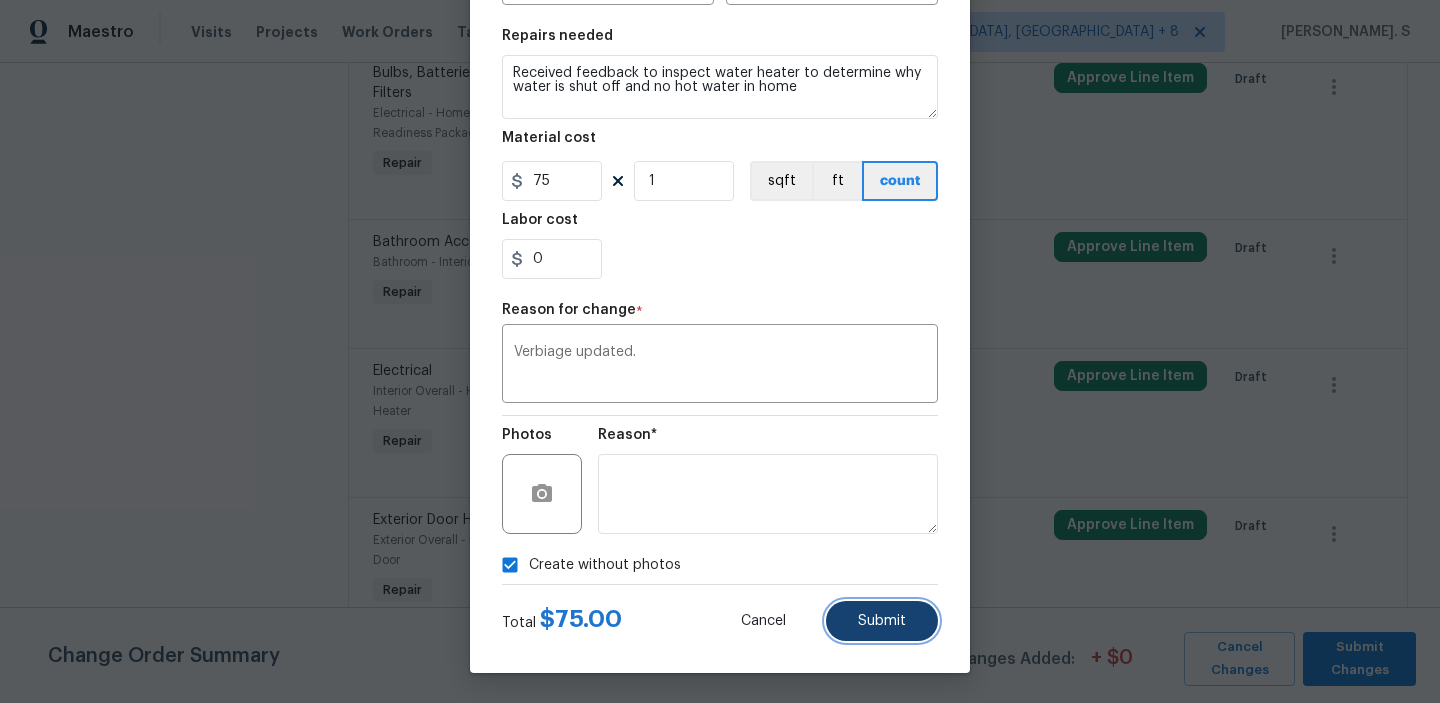 click on "Submit" at bounding box center [882, 621] 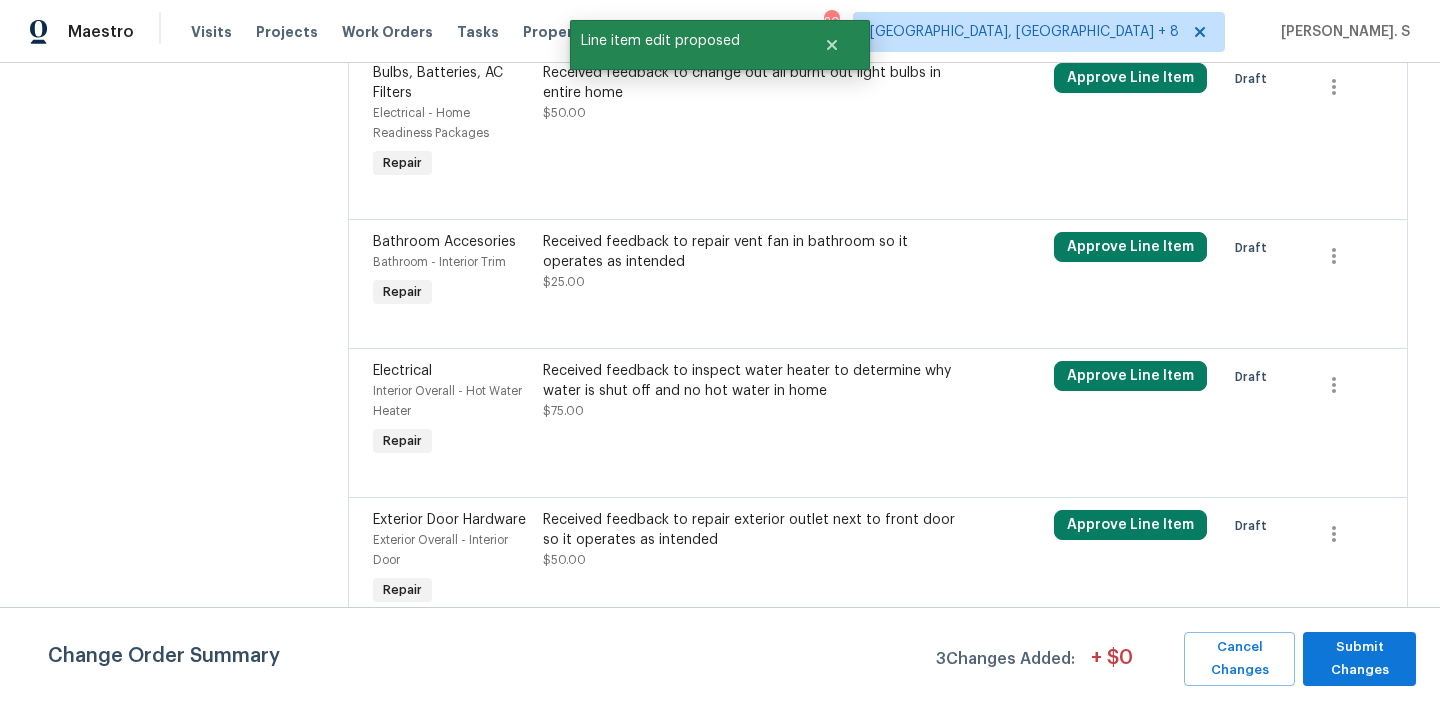 scroll, scrollTop: 0, scrollLeft: 0, axis: both 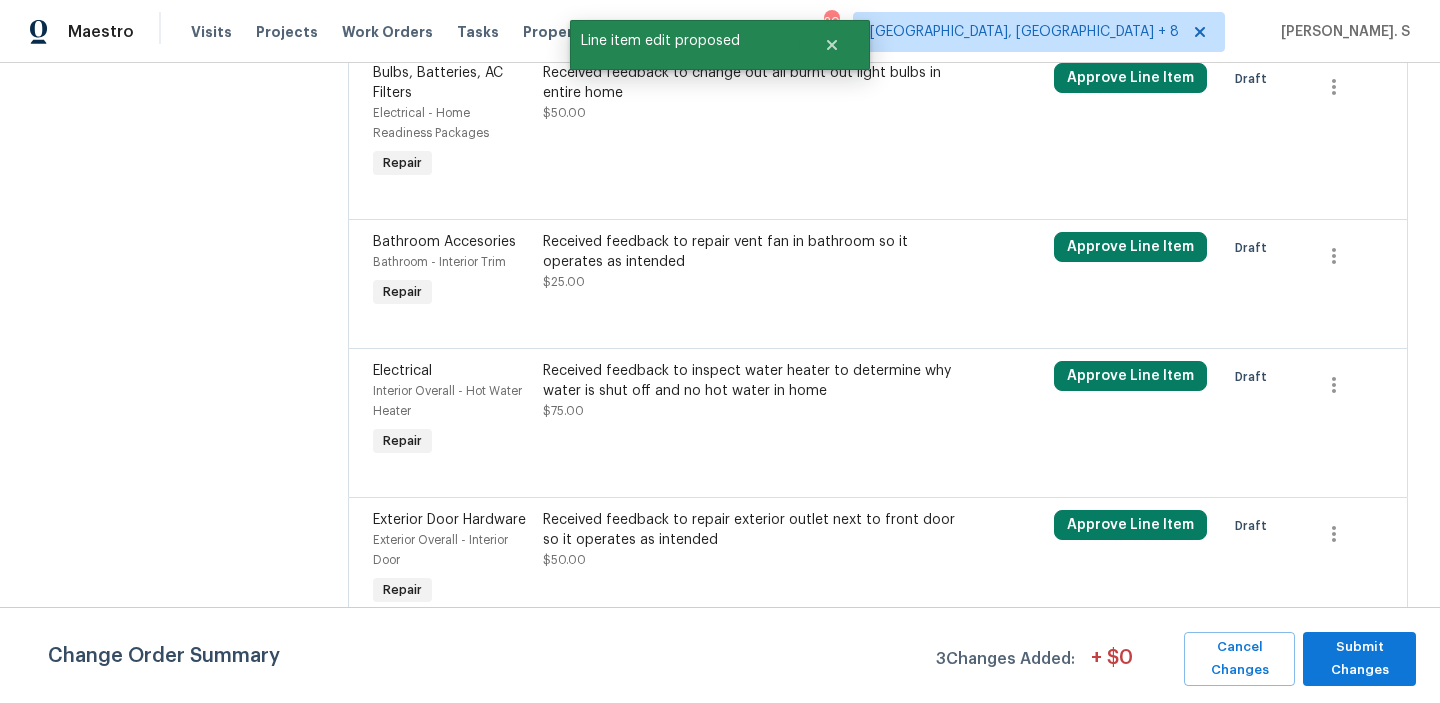 click on "Received feedback to repair exterior outlet next to front door so it operates as intended" at bounding box center (750, 530) 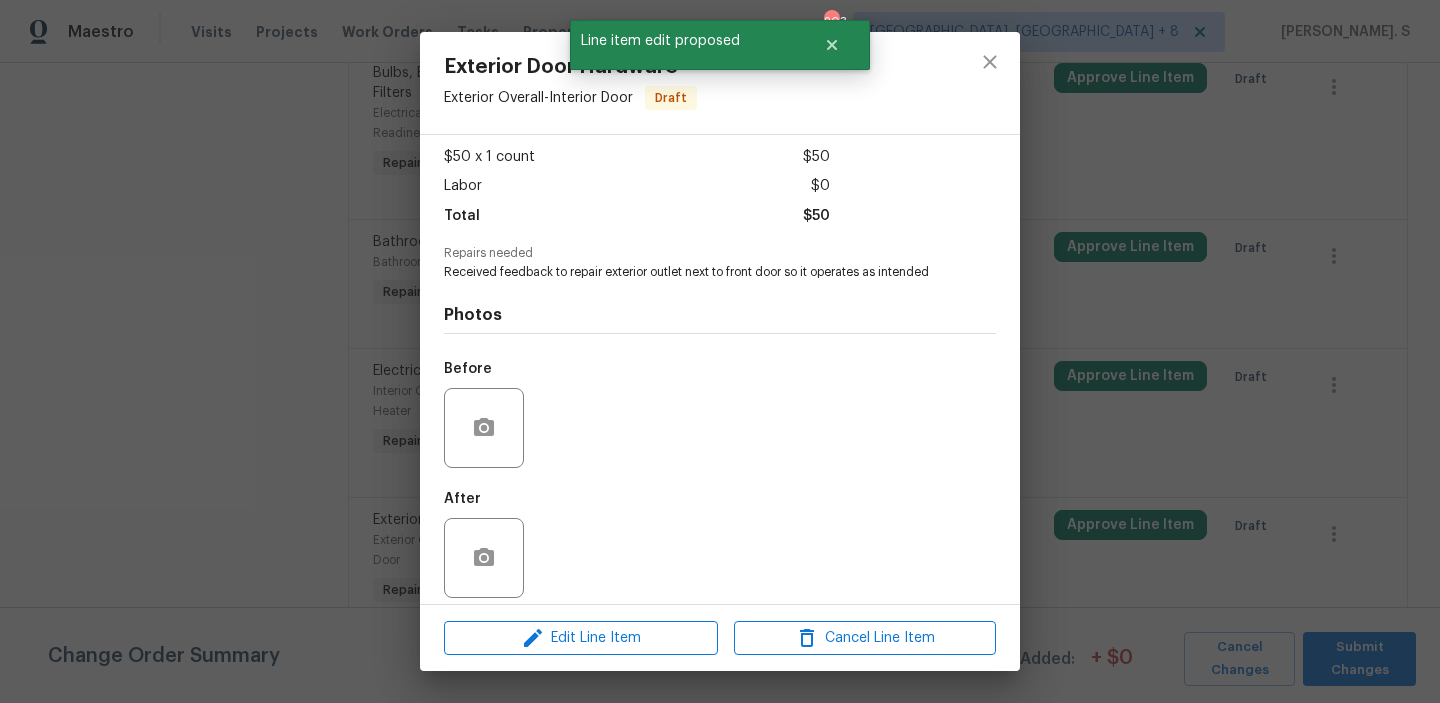 scroll, scrollTop: 118, scrollLeft: 0, axis: vertical 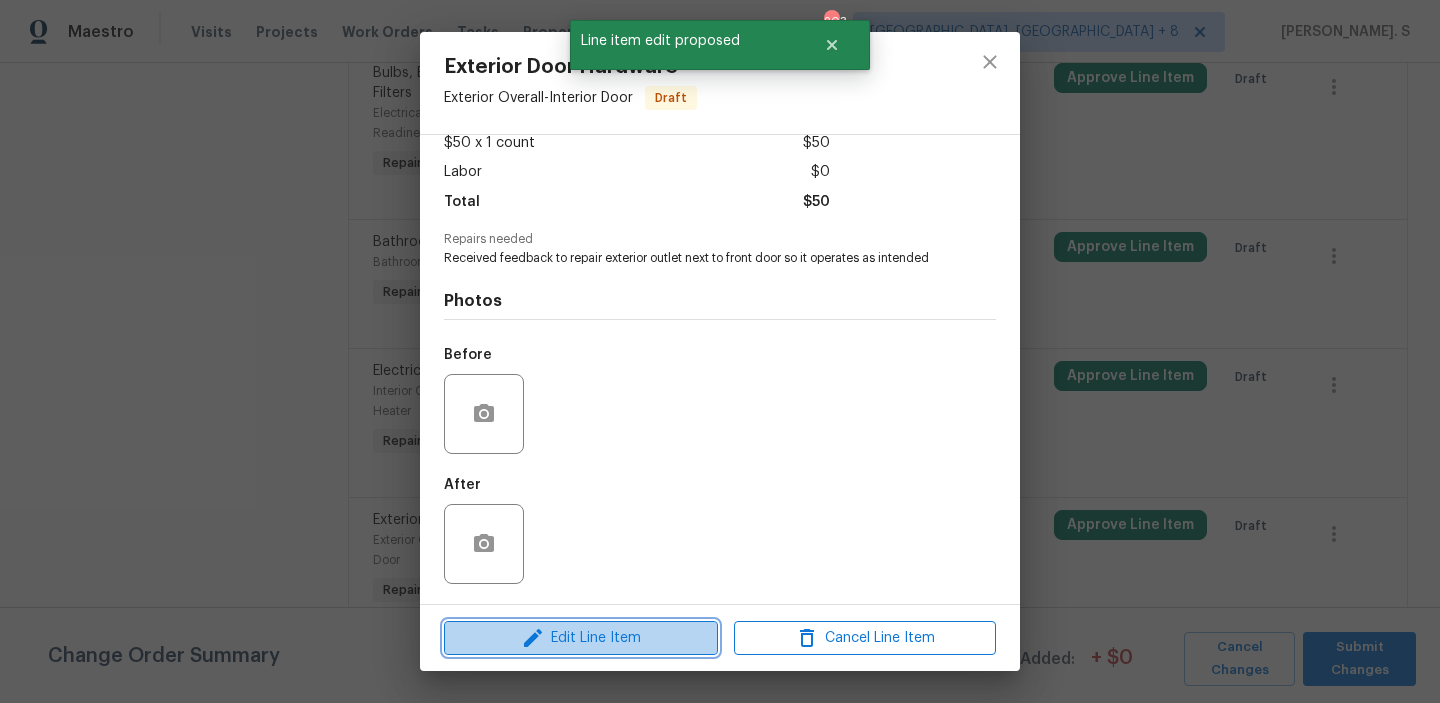 click on "Edit Line Item" at bounding box center [581, 638] 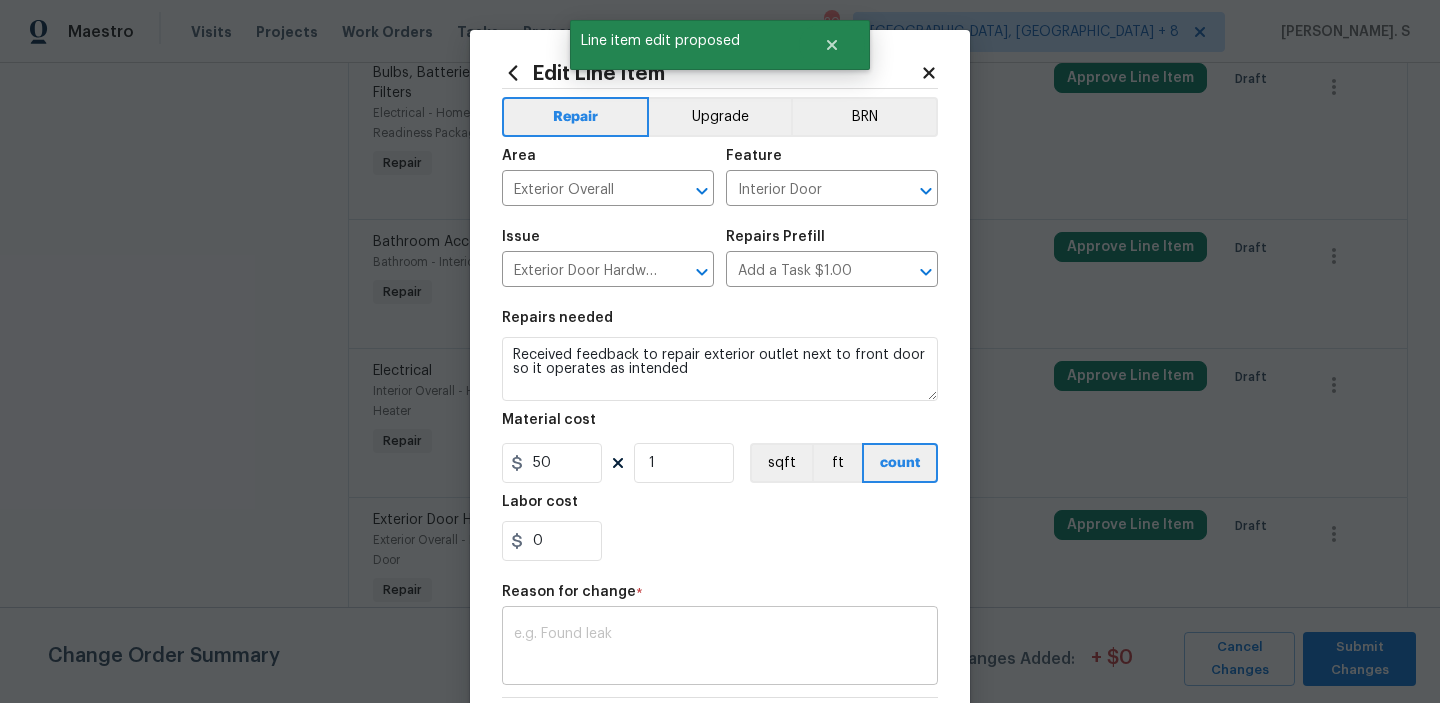 click at bounding box center (720, 648) 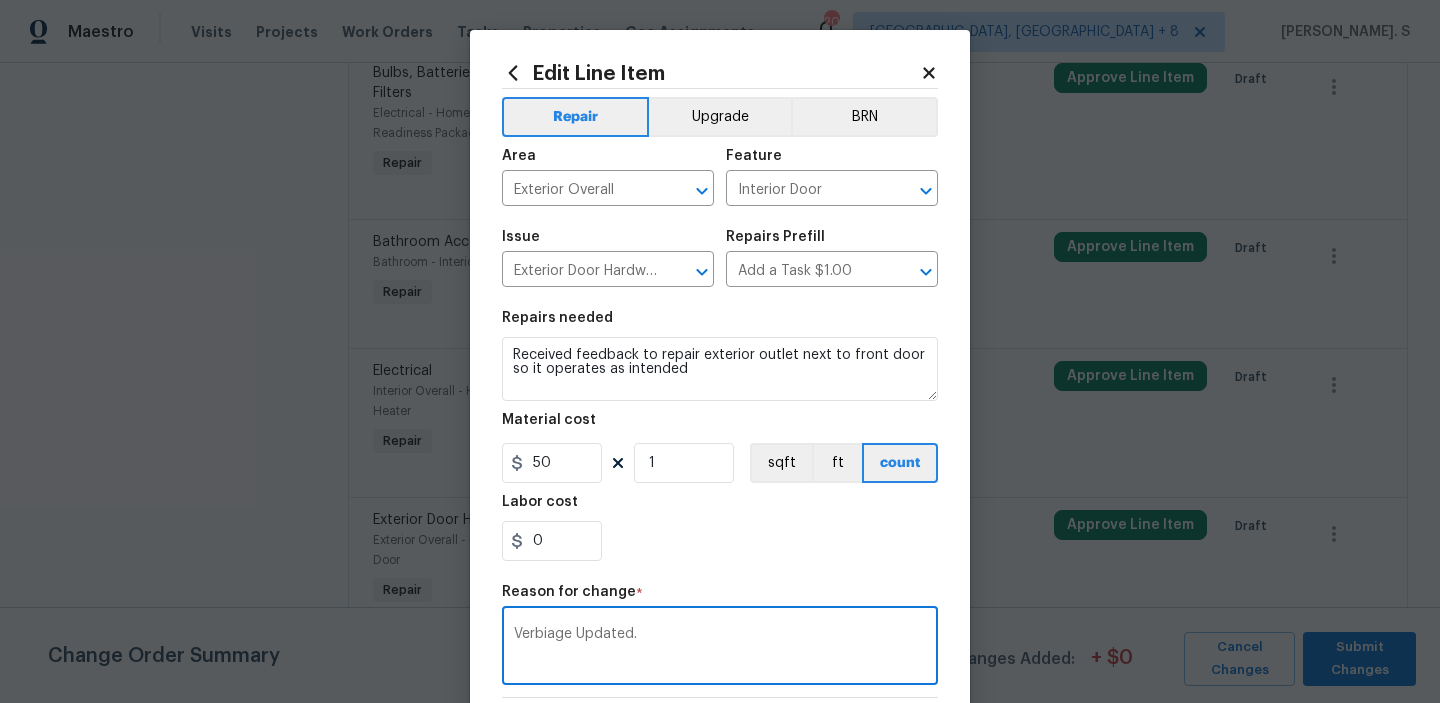 scroll, scrollTop: 283, scrollLeft: 0, axis: vertical 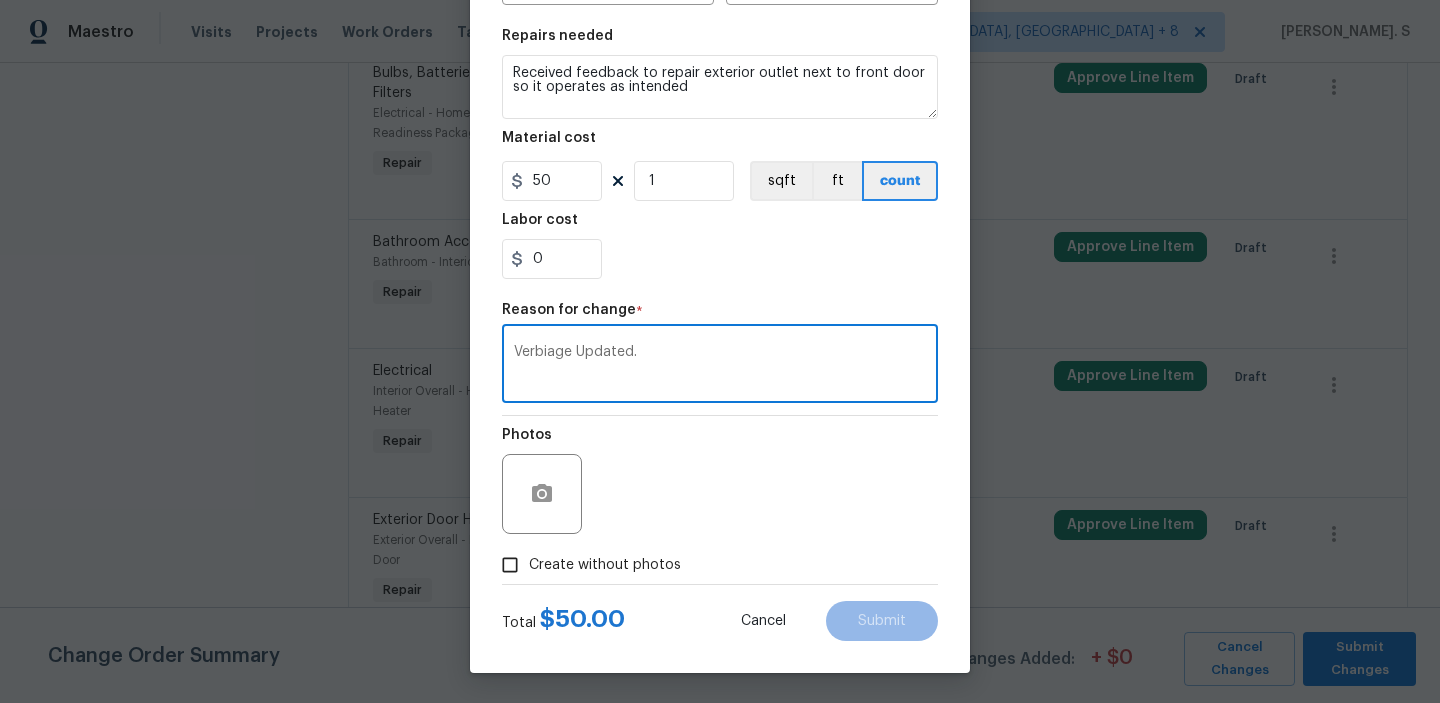 type on "Verbiage Updated." 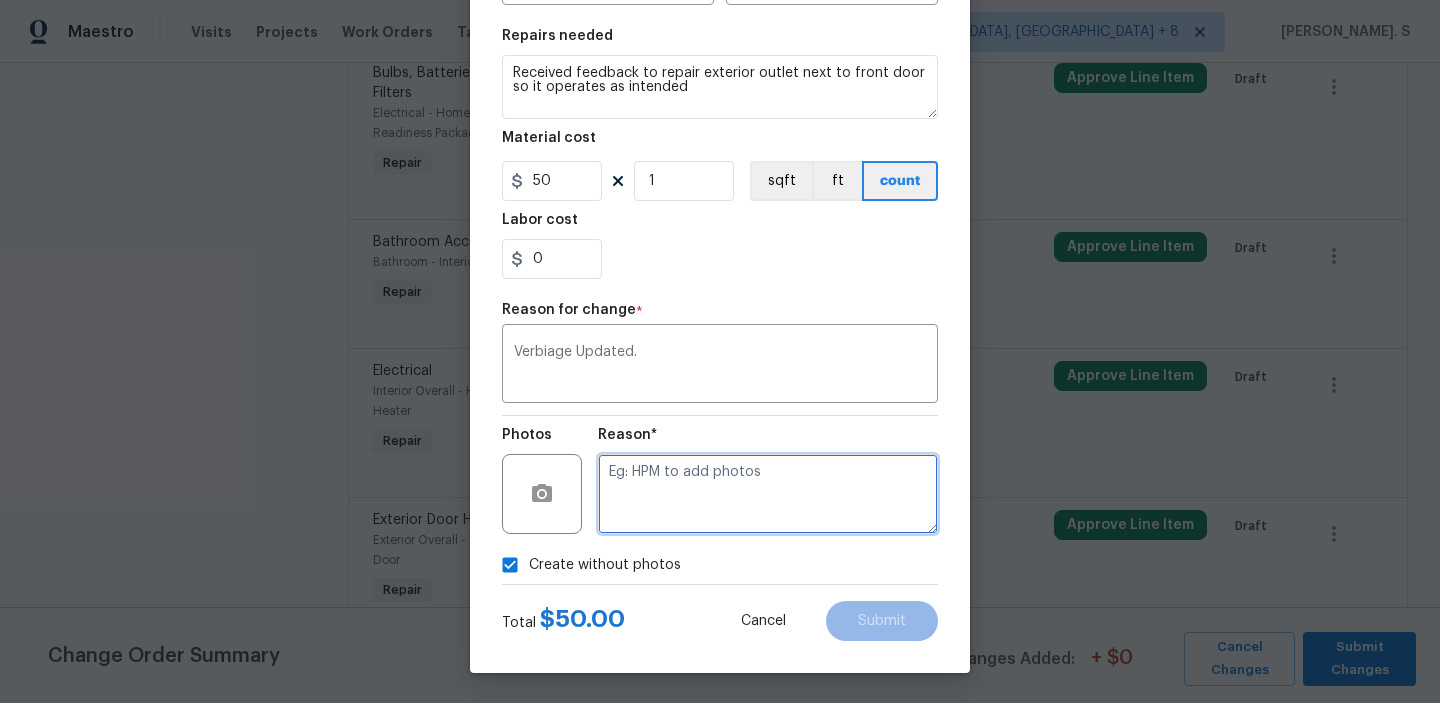 click at bounding box center (768, 494) 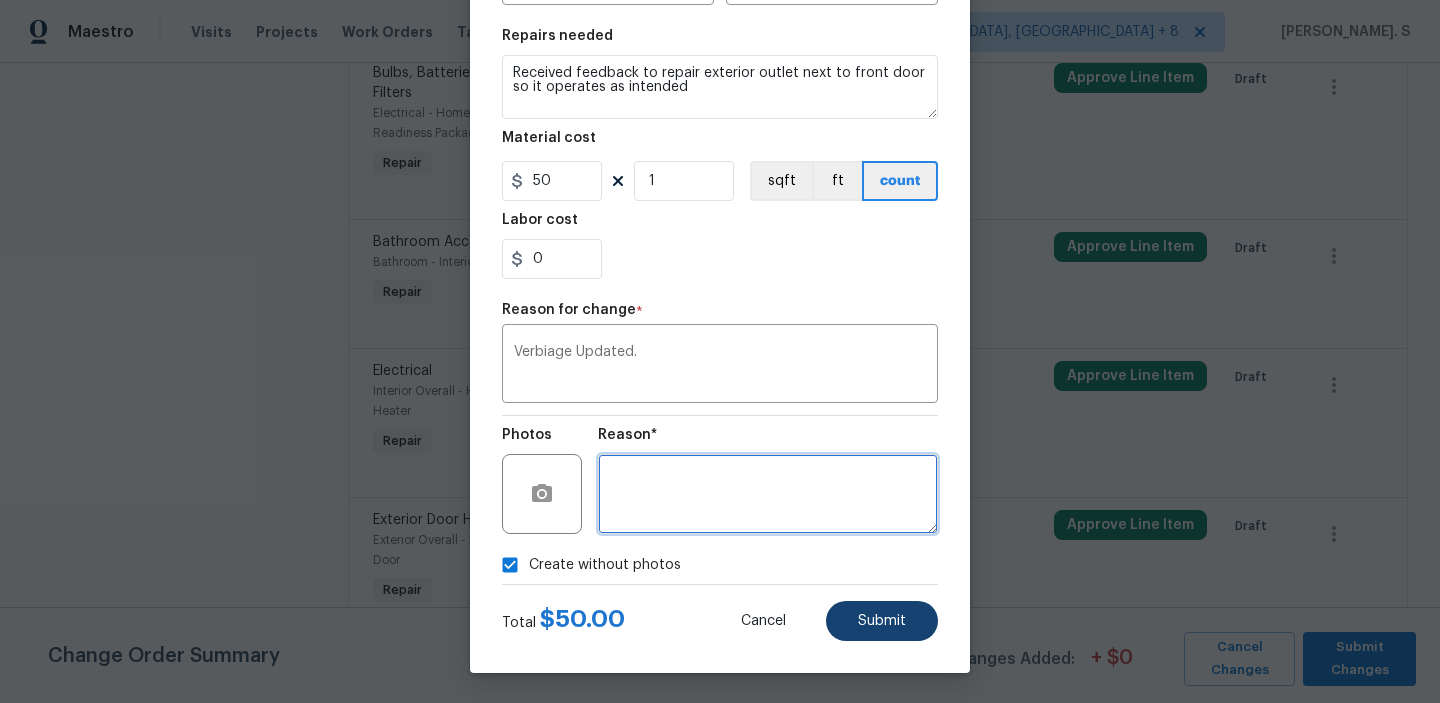 type 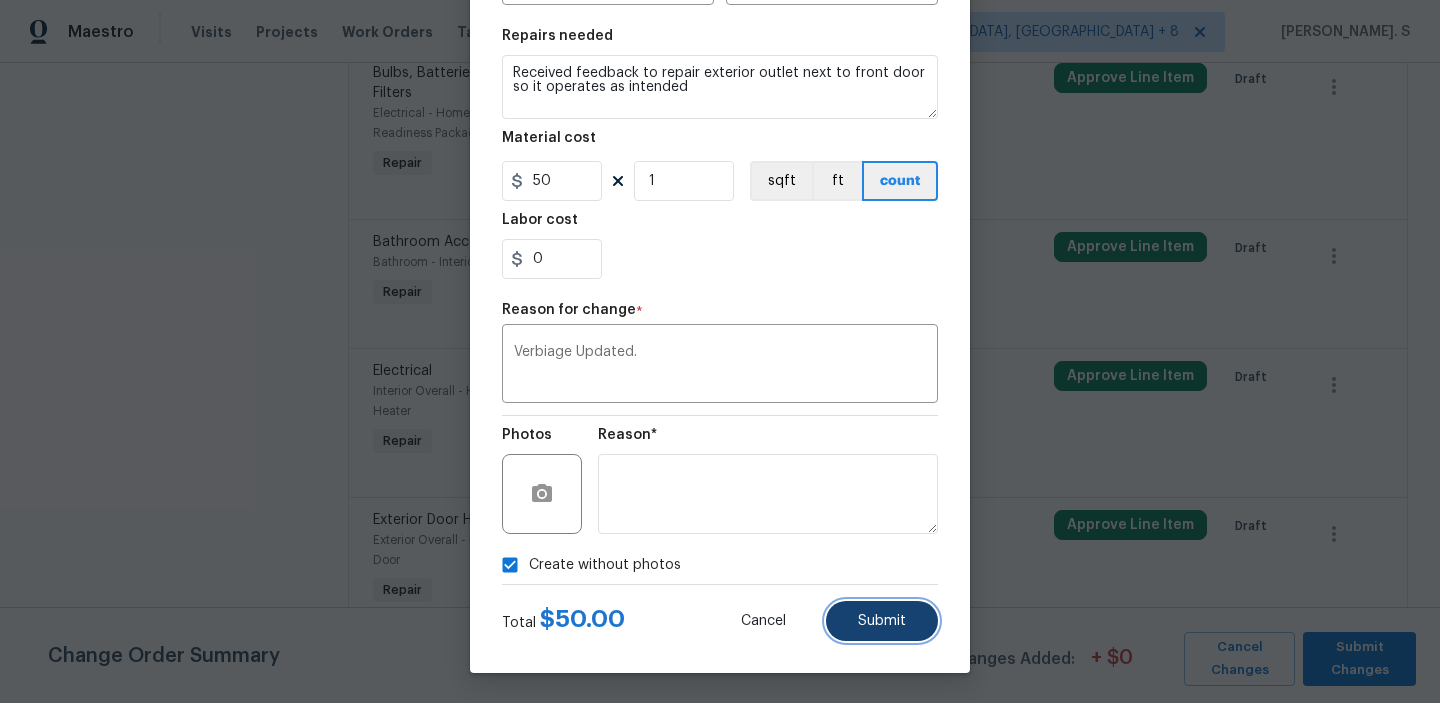 click on "Submit" at bounding box center (882, 621) 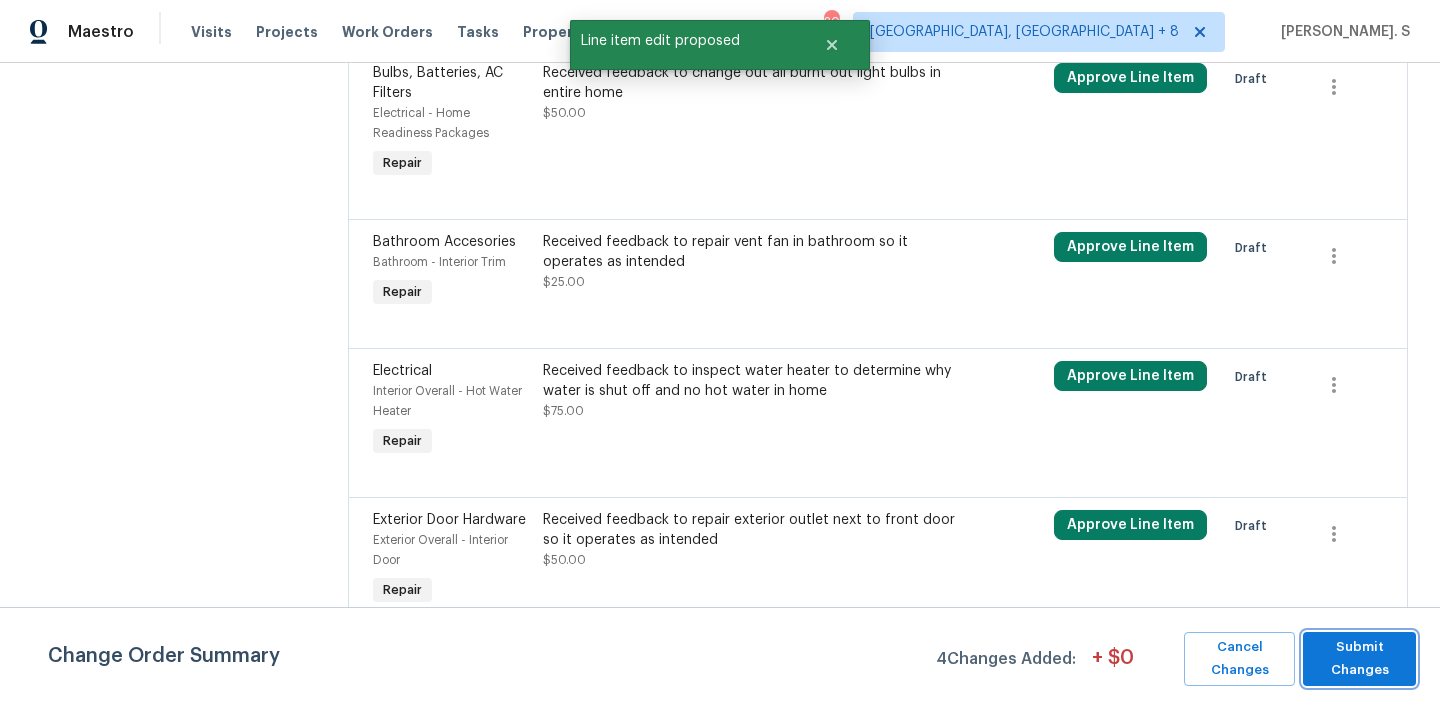 click on "Submit Changes" at bounding box center [1359, 659] 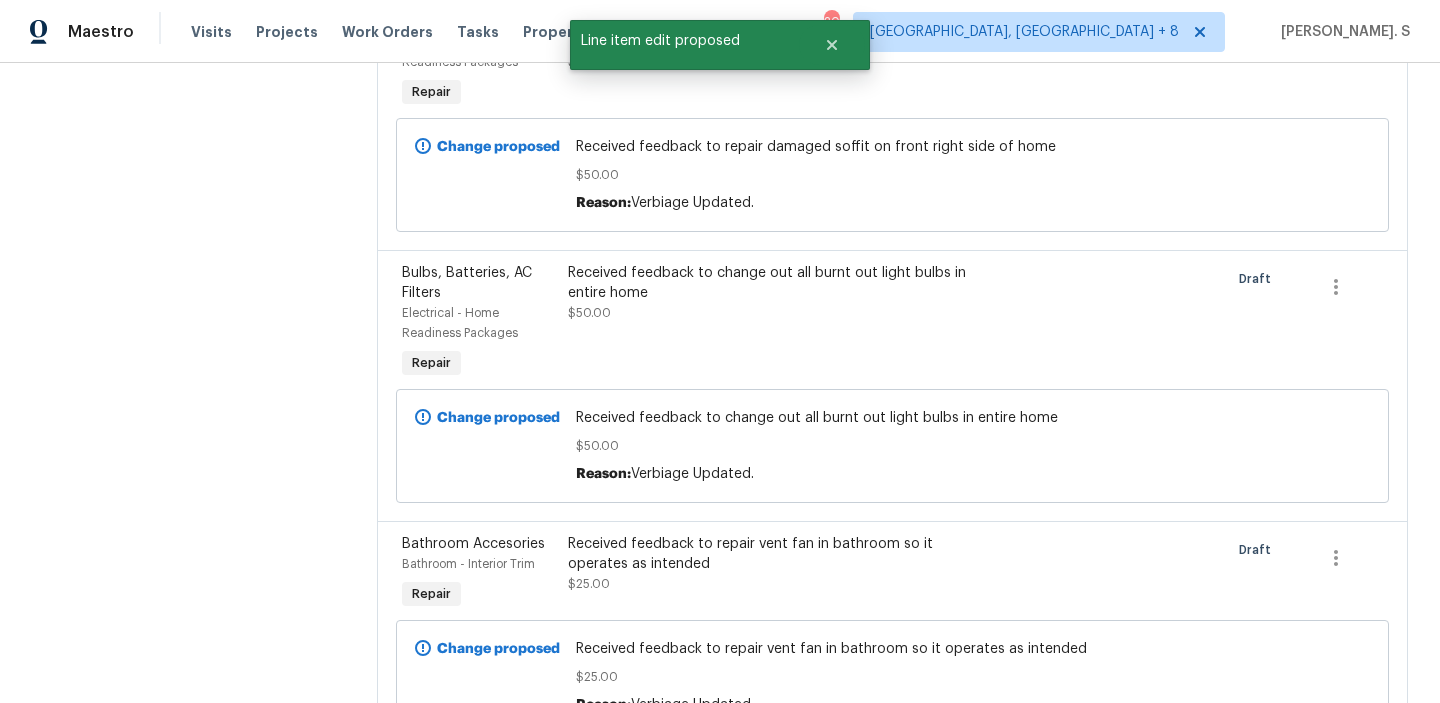 scroll, scrollTop: 28, scrollLeft: 0, axis: vertical 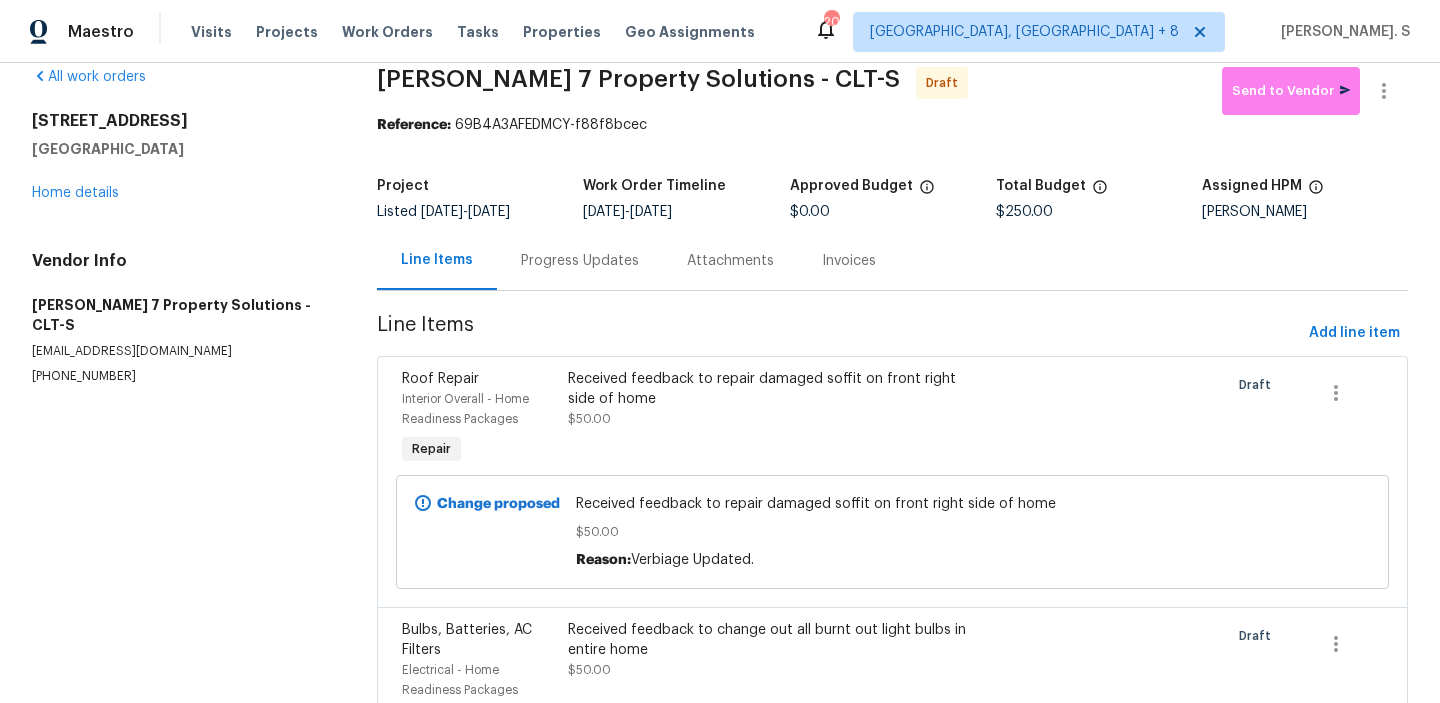 click on "Progress Updates" at bounding box center (580, 261) 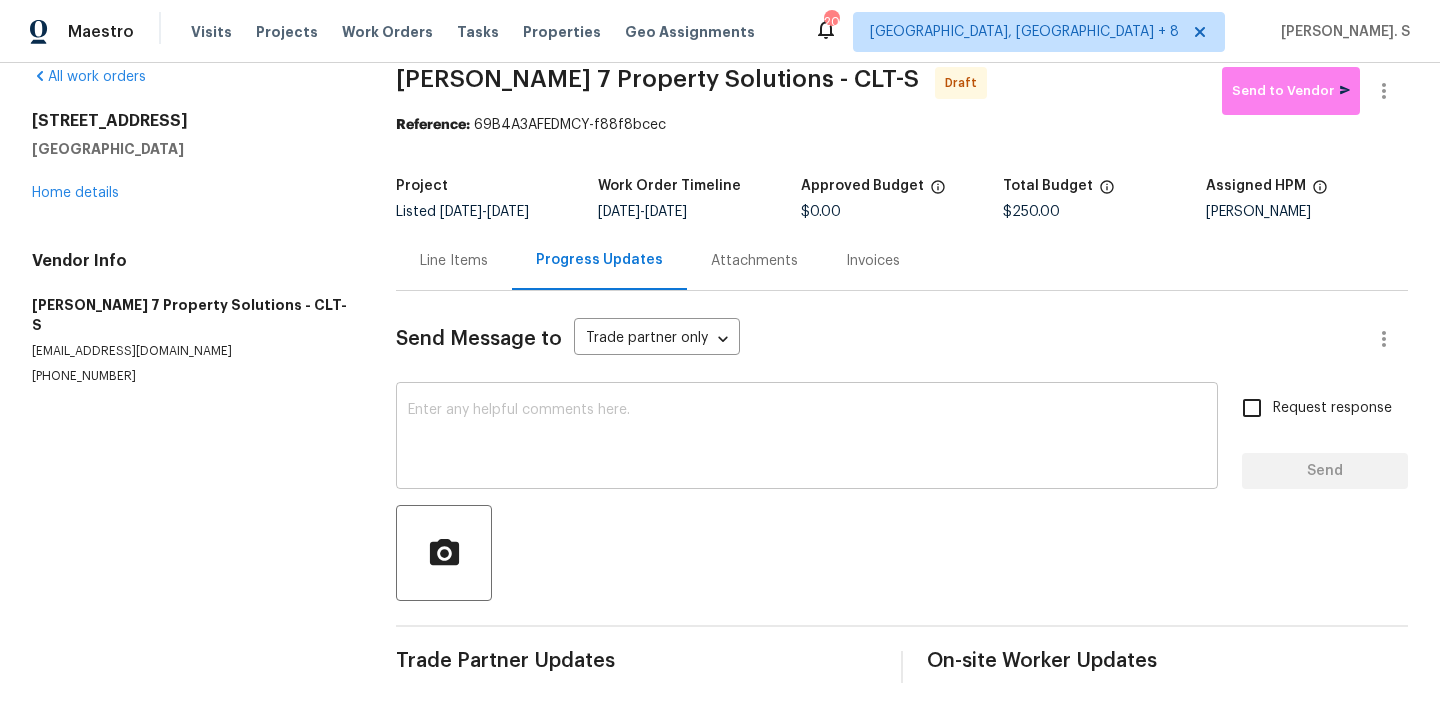 click on "x ​" at bounding box center (807, 438) 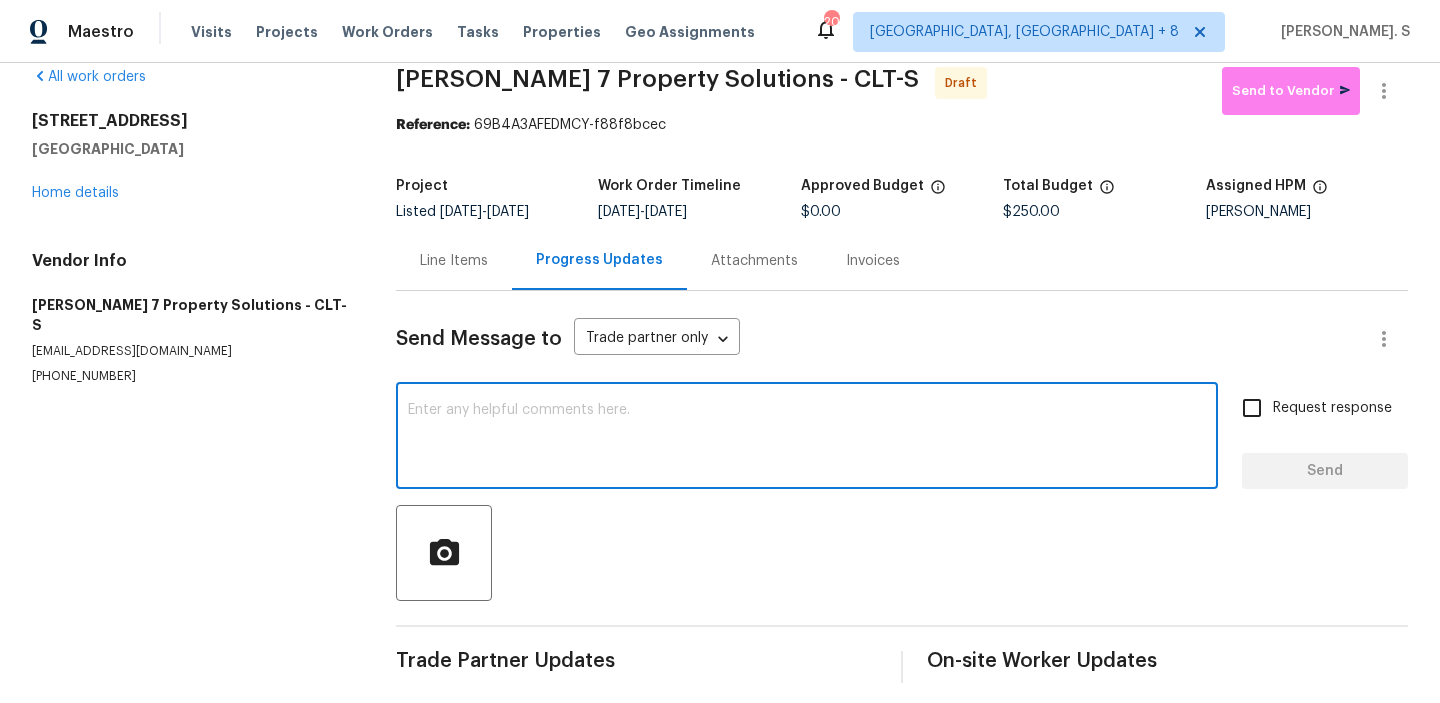 paste on "Hi, this is Glory with Opendoor. I’m confirming you received the WO for the property at (Address). Please review and accept the WO within 24 hours and provide a schedule date. Please disregard the contact information for the HPM included in the WO. Our Centralised LWO Team is responsible for Listed WOs. The team can be reached through the portal or by phone at (480) 478-0155." 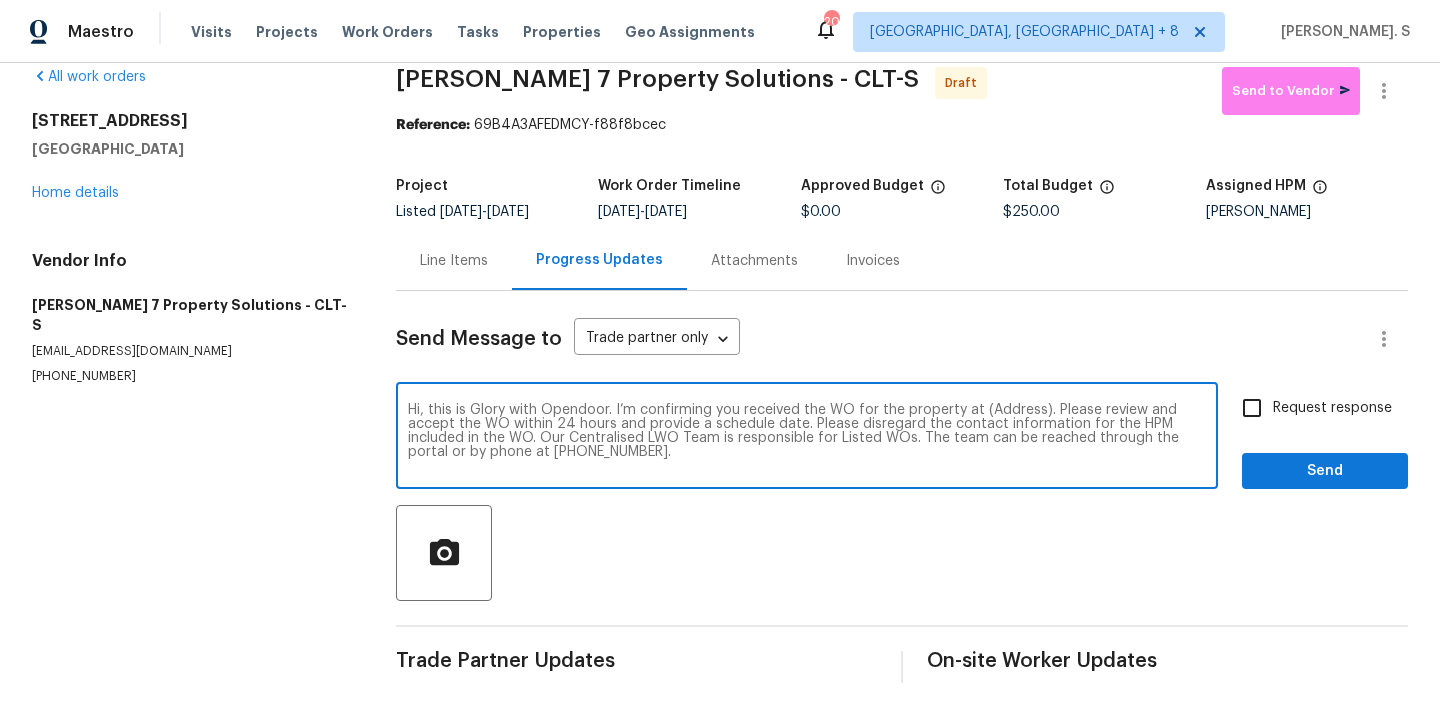 click on "Hi, this is Glory with Opendoor. I’m confirming you received the WO for the property at (Address). Please review and accept the WO within 24 hours and provide a schedule date. Please disregard the contact information for the HPM included in the WO. Our Centralised LWO Team is responsible for Listed WOs. The team can be reached through the portal or by phone at (480) 478-0155." at bounding box center (807, 438) 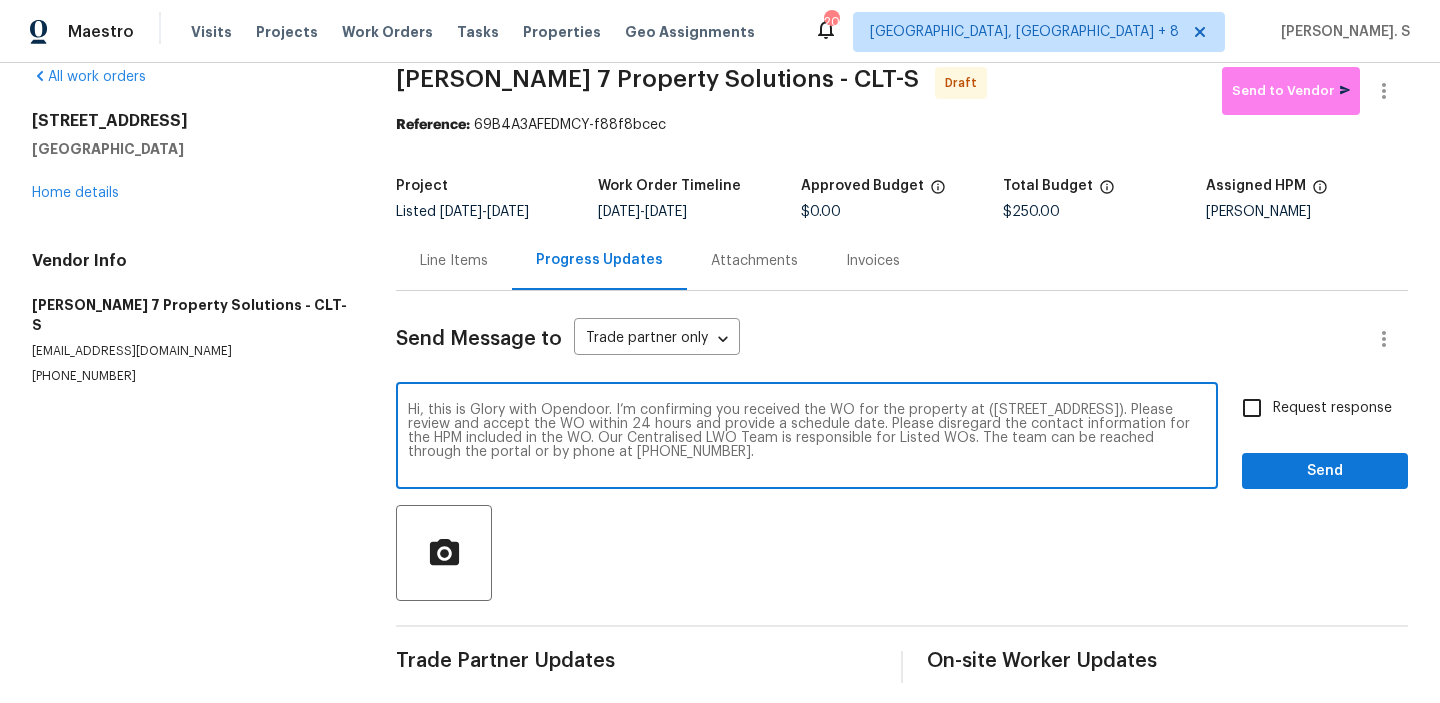 type on "Hi, this is Glory with Opendoor. I’m confirming you received the WO for the property at (7737 Batavia Ln, Charlotte, NC 28213). Please review and accept the WO within 24 hours and provide a schedule date. Please disregard the contact information for the HPM included in the WO. Our Centralised LWO Team is responsible for Listed WOs. The team can be reached through the portal or by phone at (480) 478-0155." 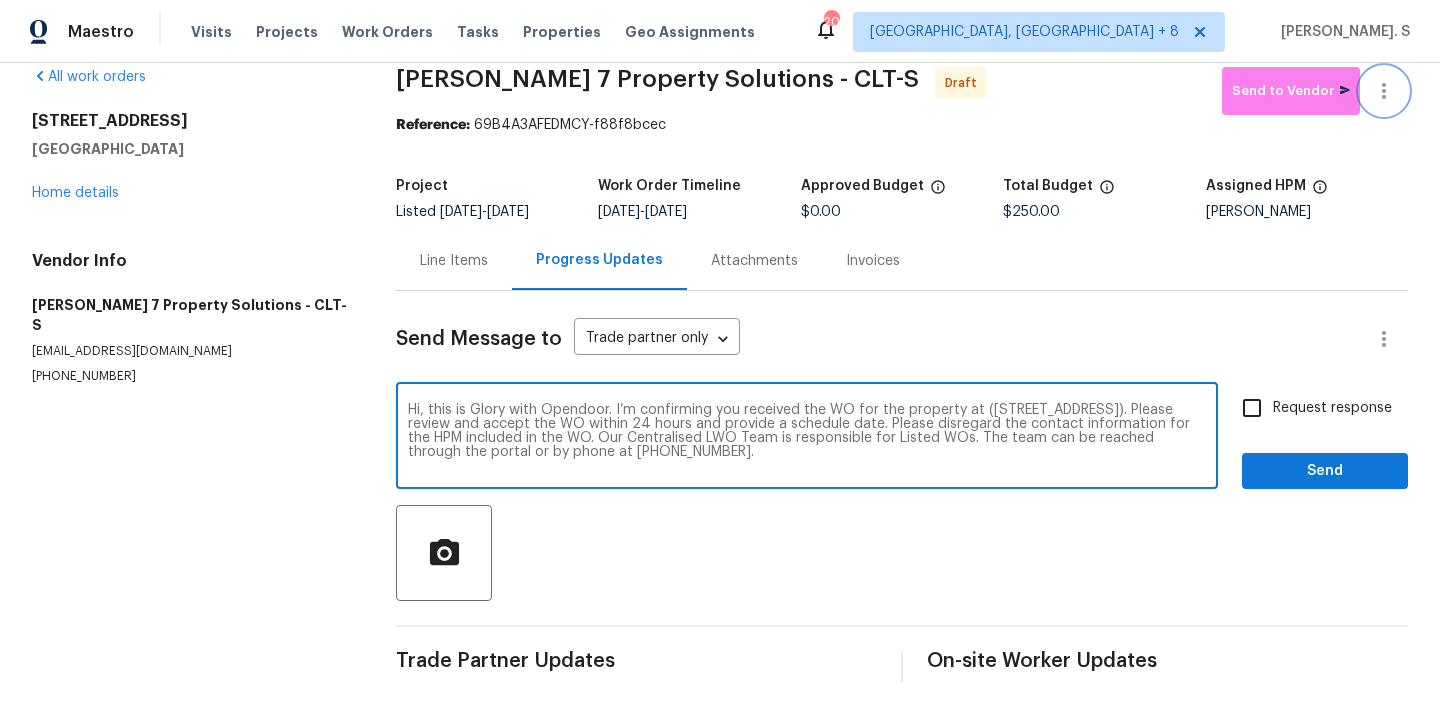 click 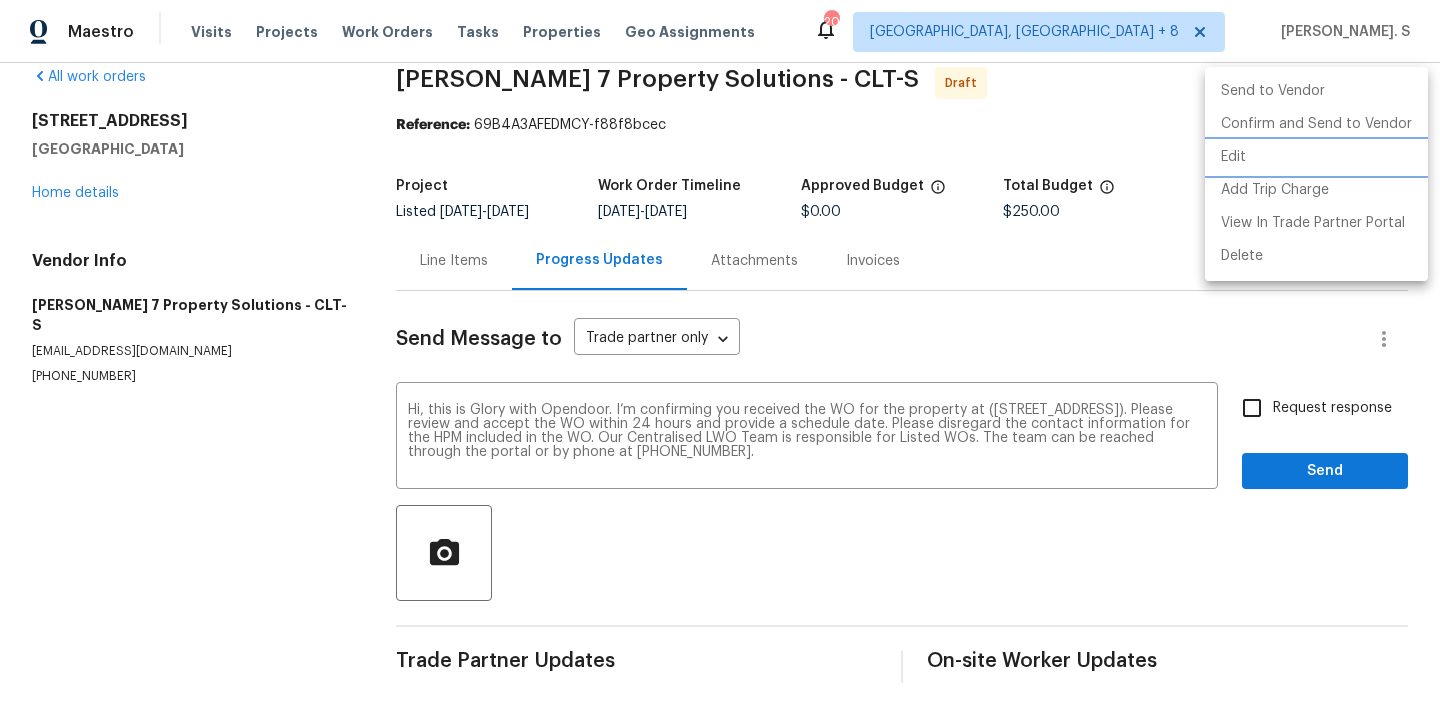click on "Edit" at bounding box center (1316, 157) 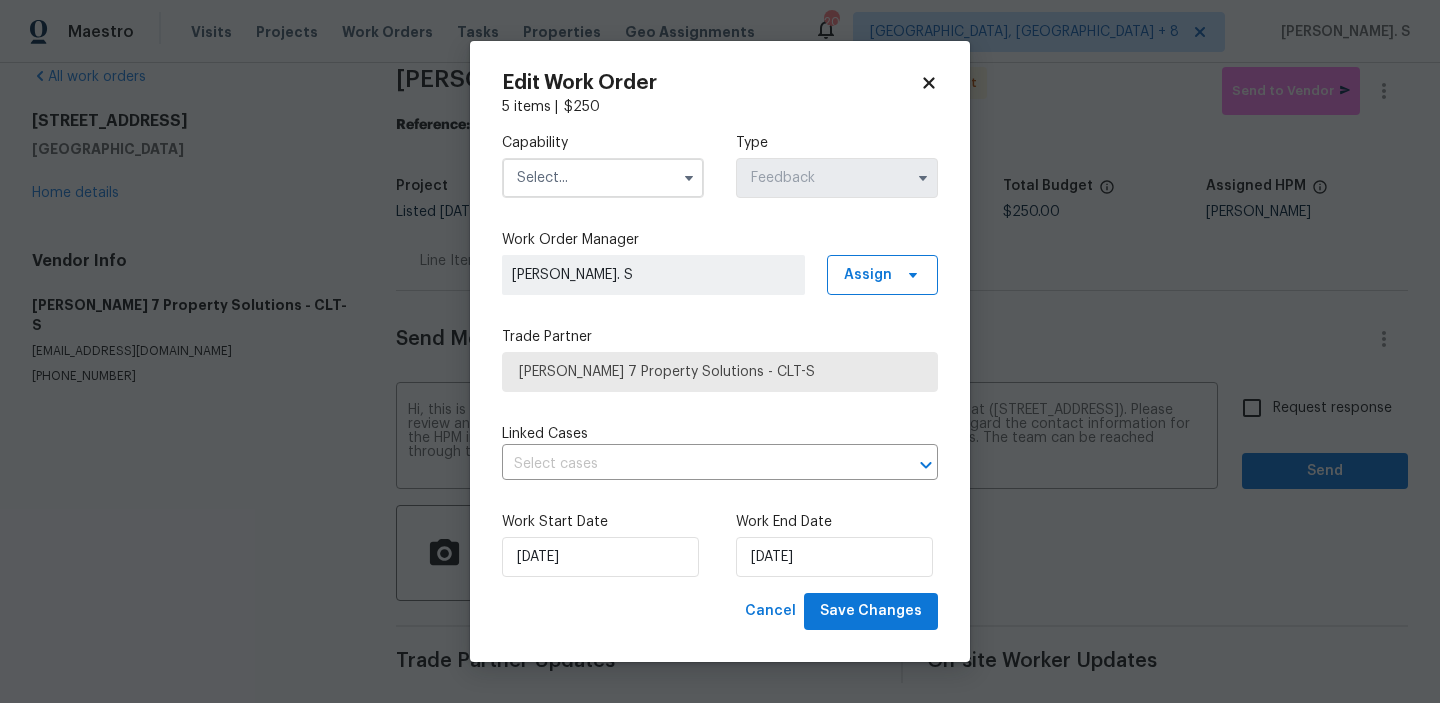 click at bounding box center (603, 178) 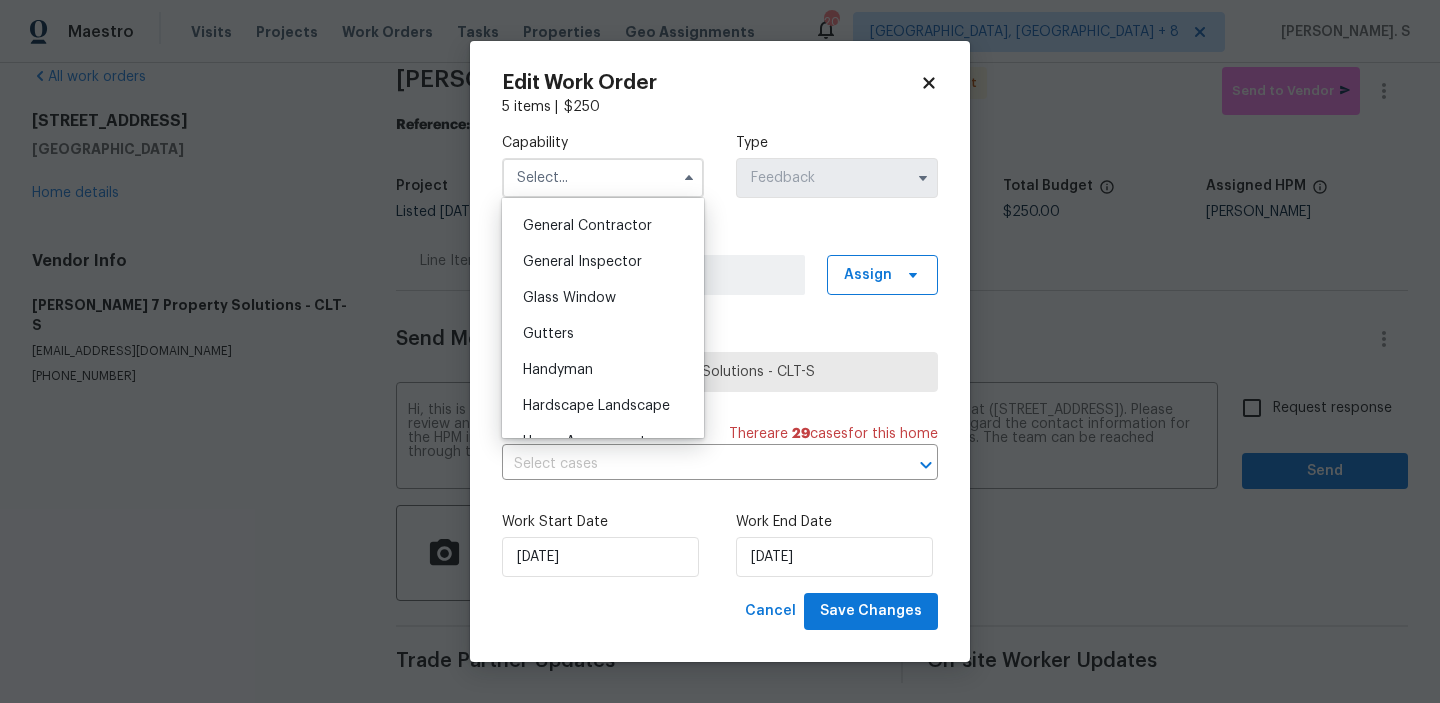 scroll, scrollTop: 1031, scrollLeft: 0, axis: vertical 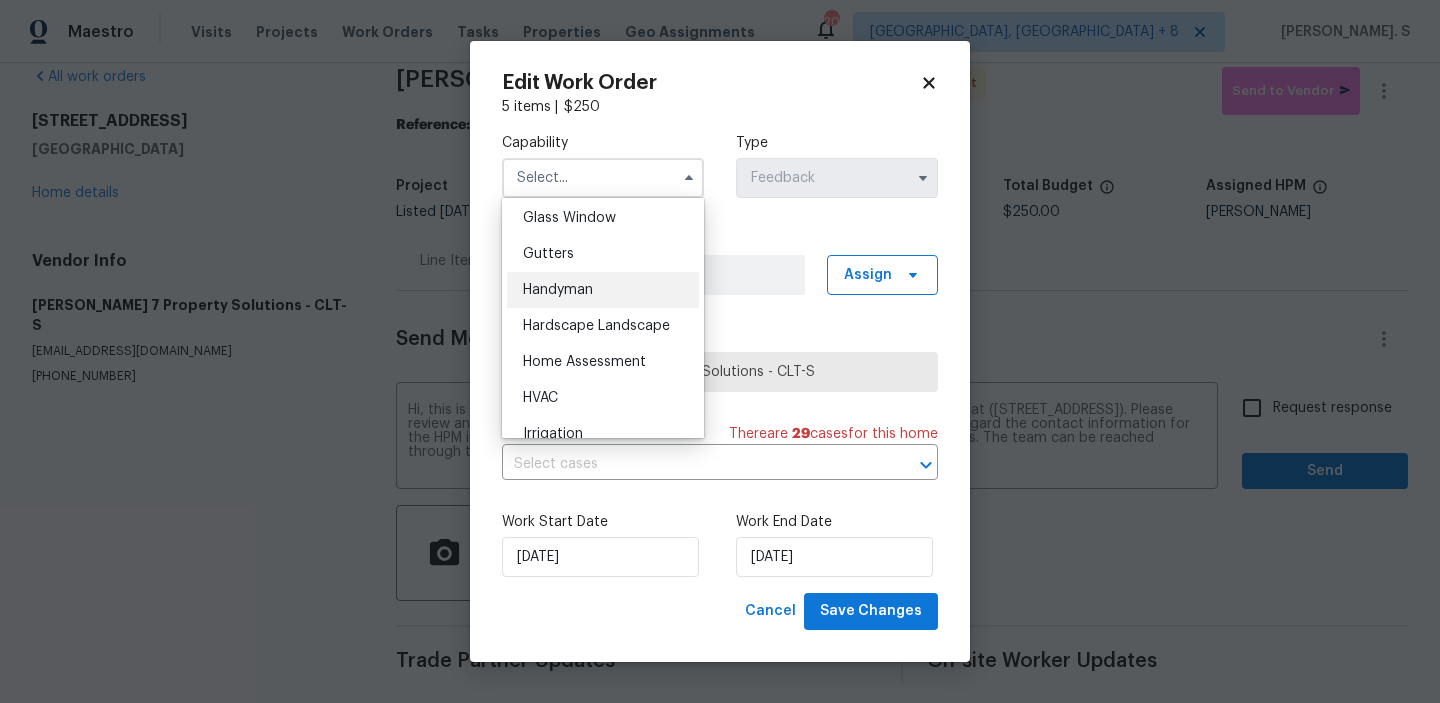 click on "Handyman" at bounding box center (603, 290) 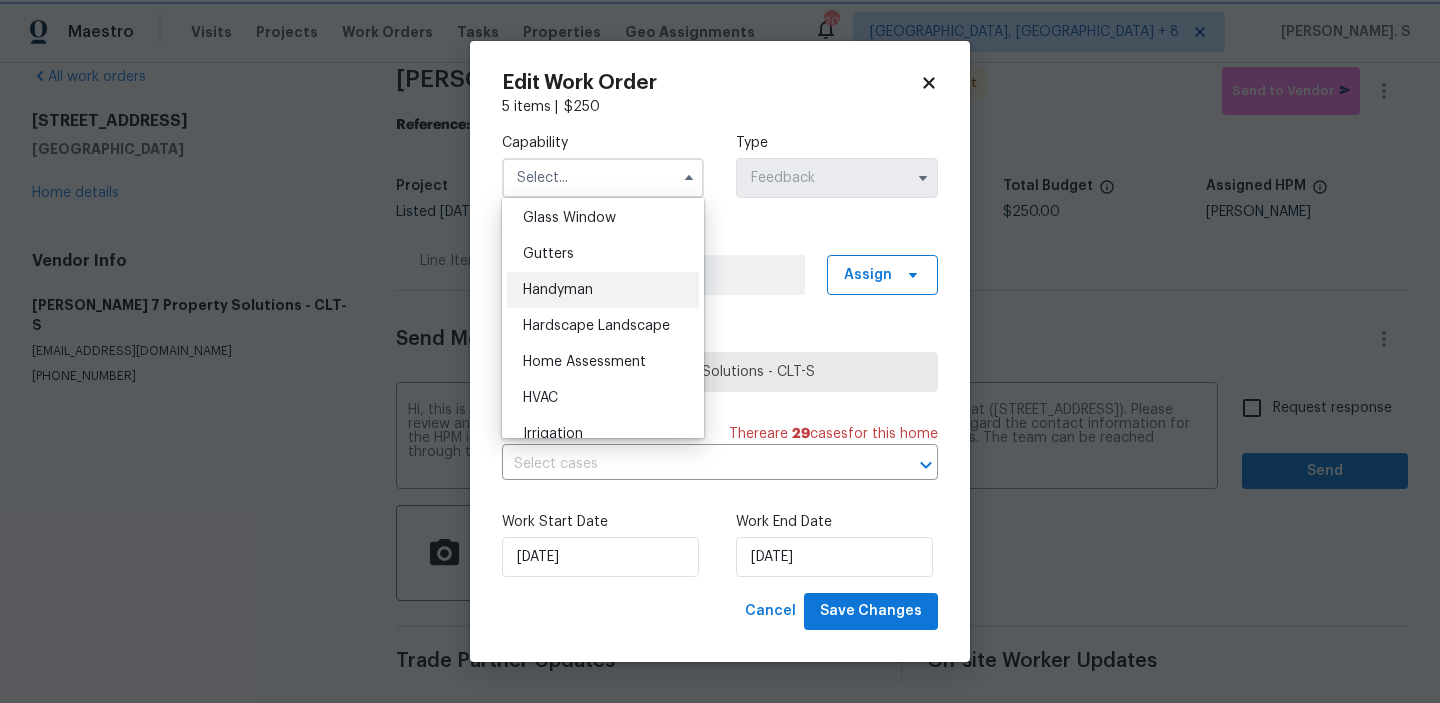 type on "Handyman" 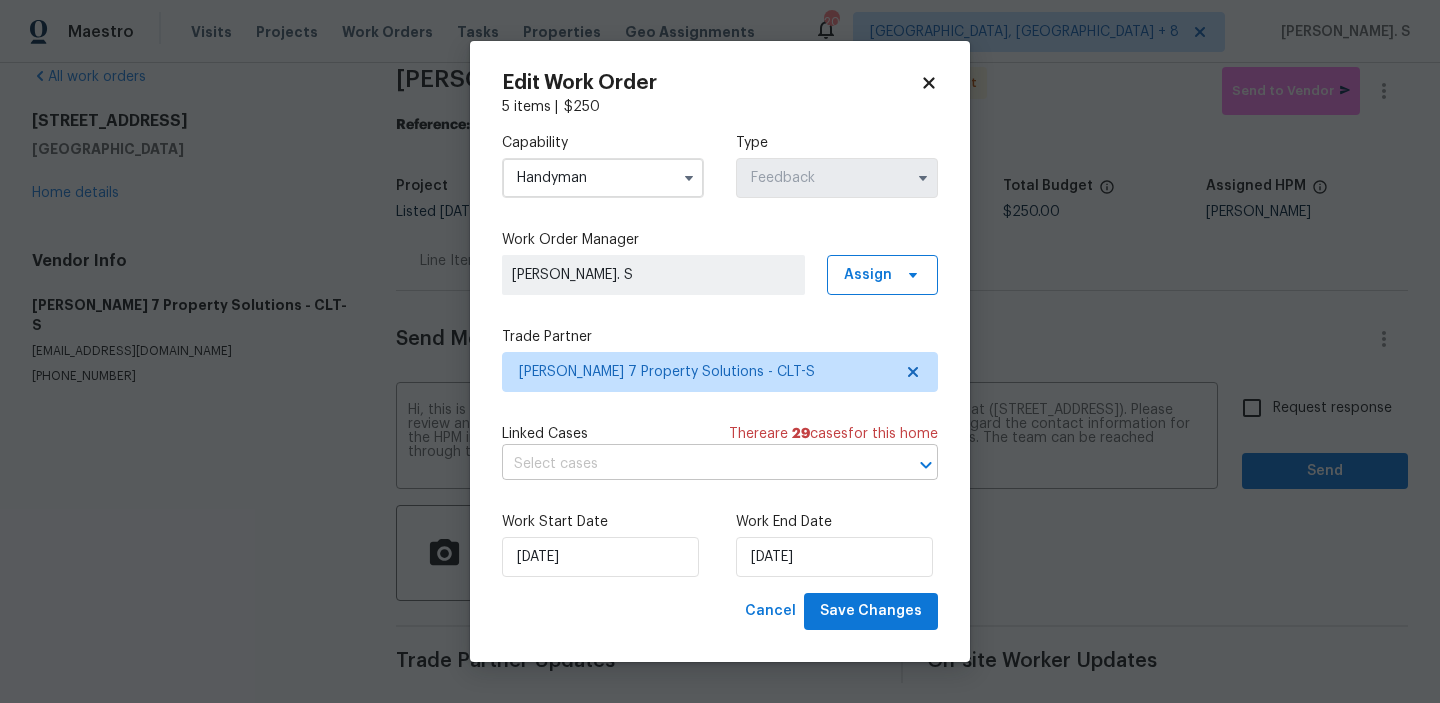 click at bounding box center [692, 464] 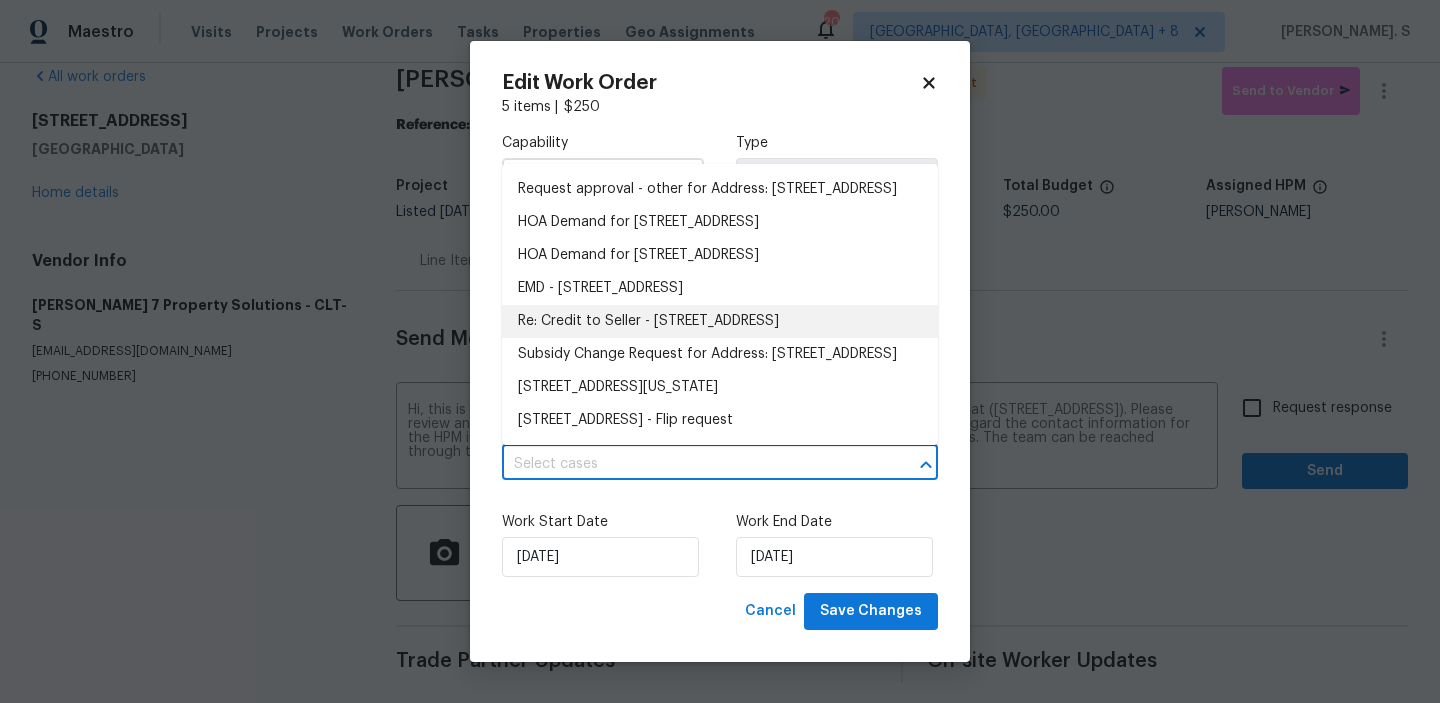 scroll, scrollTop: 818, scrollLeft: 0, axis: vertical 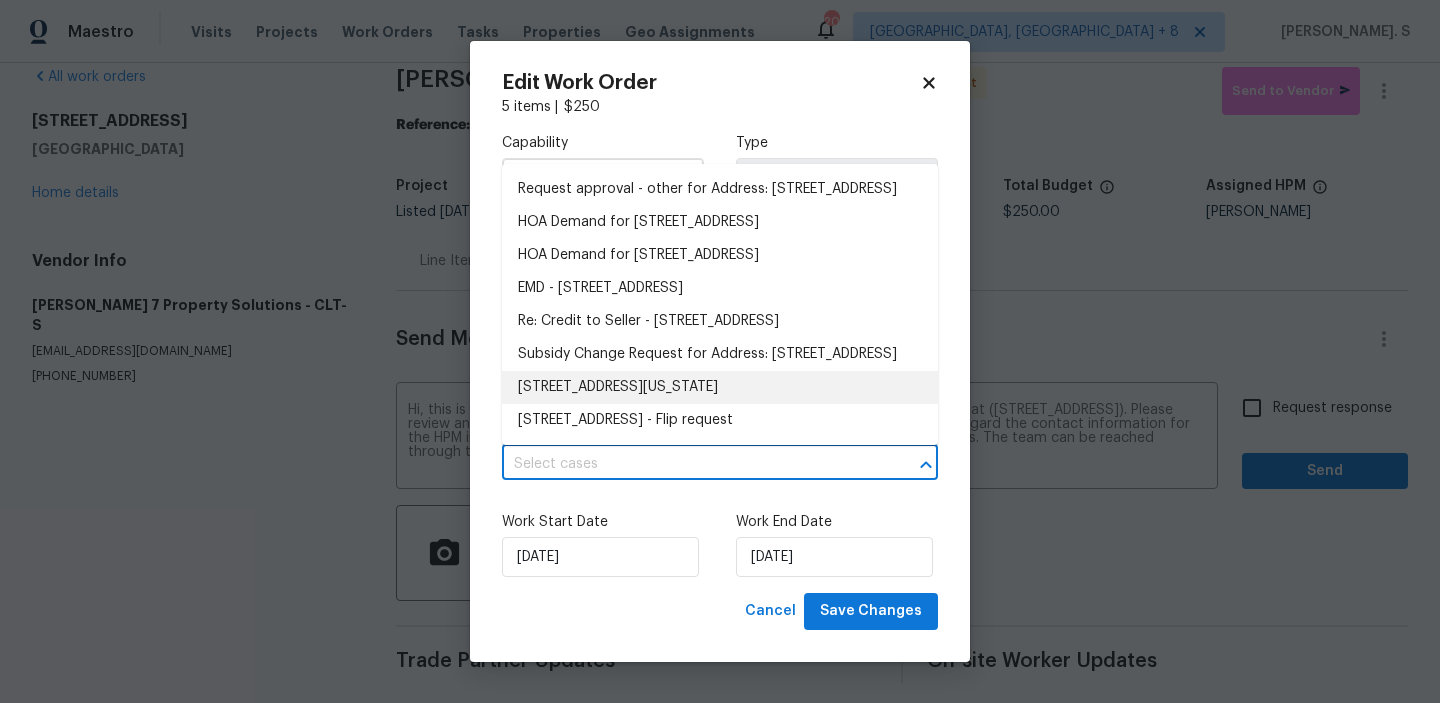 click on "7737 BATAVIA LN, CHARLOTTE, North Carolina, 28213" at bounding box center [720, 387] 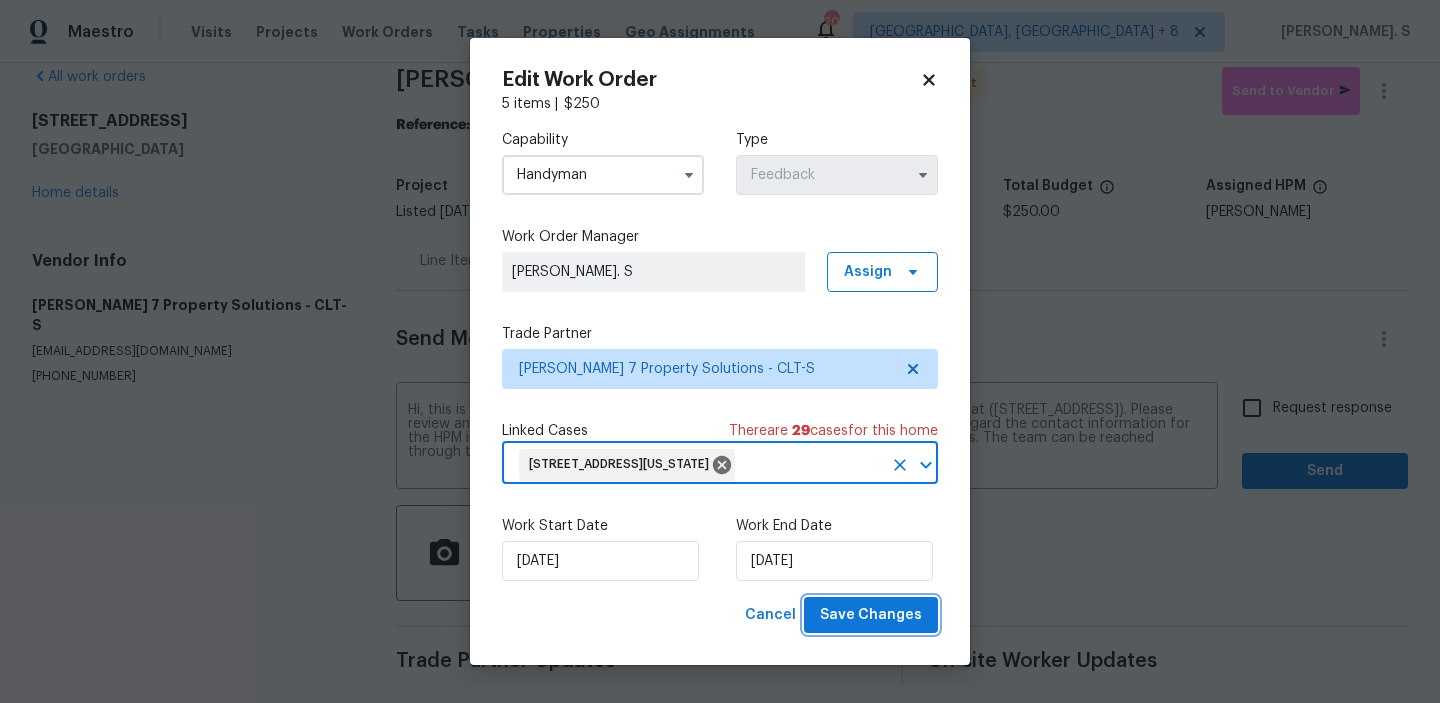 click on "Save Changes" at bounding box center (871, 615) 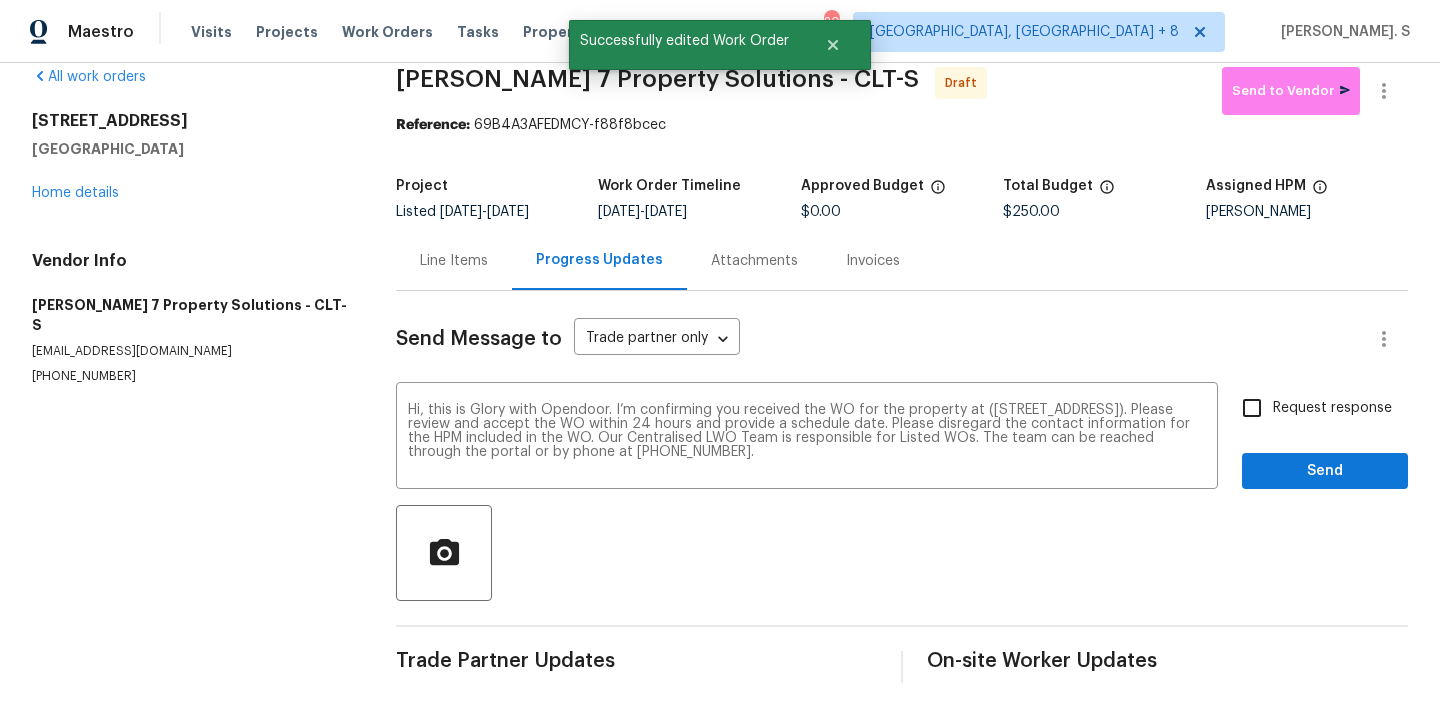 click on "Request response" at bounding box center (1252, 408) 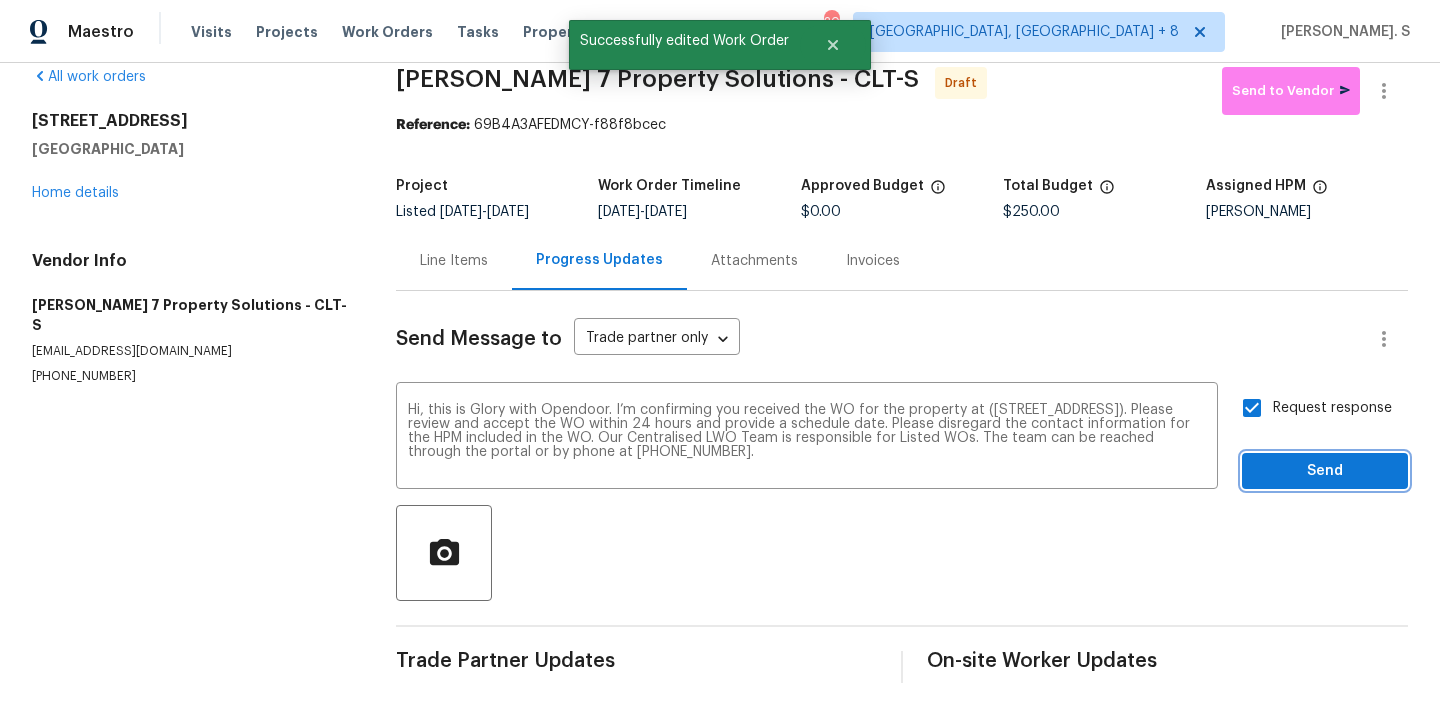 click on "Send" at bounding box center (1325, 471) 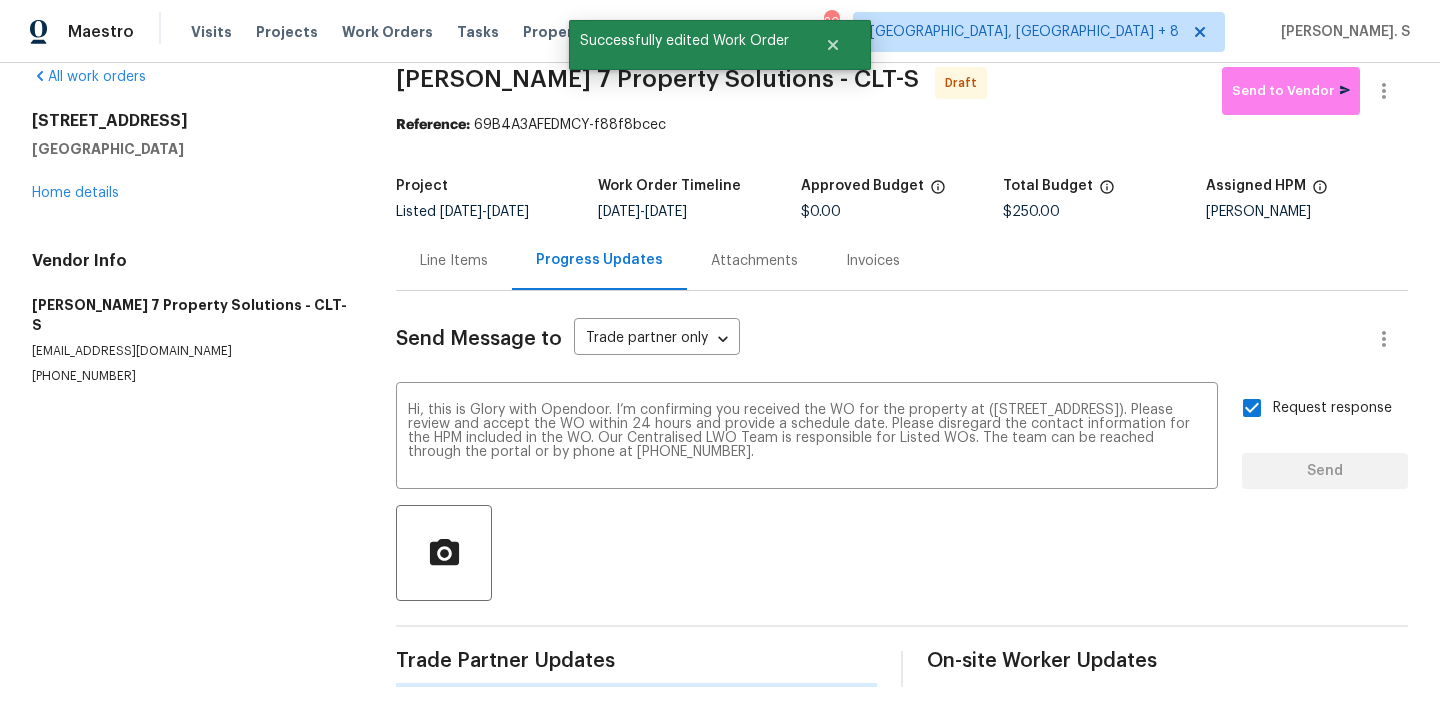 type 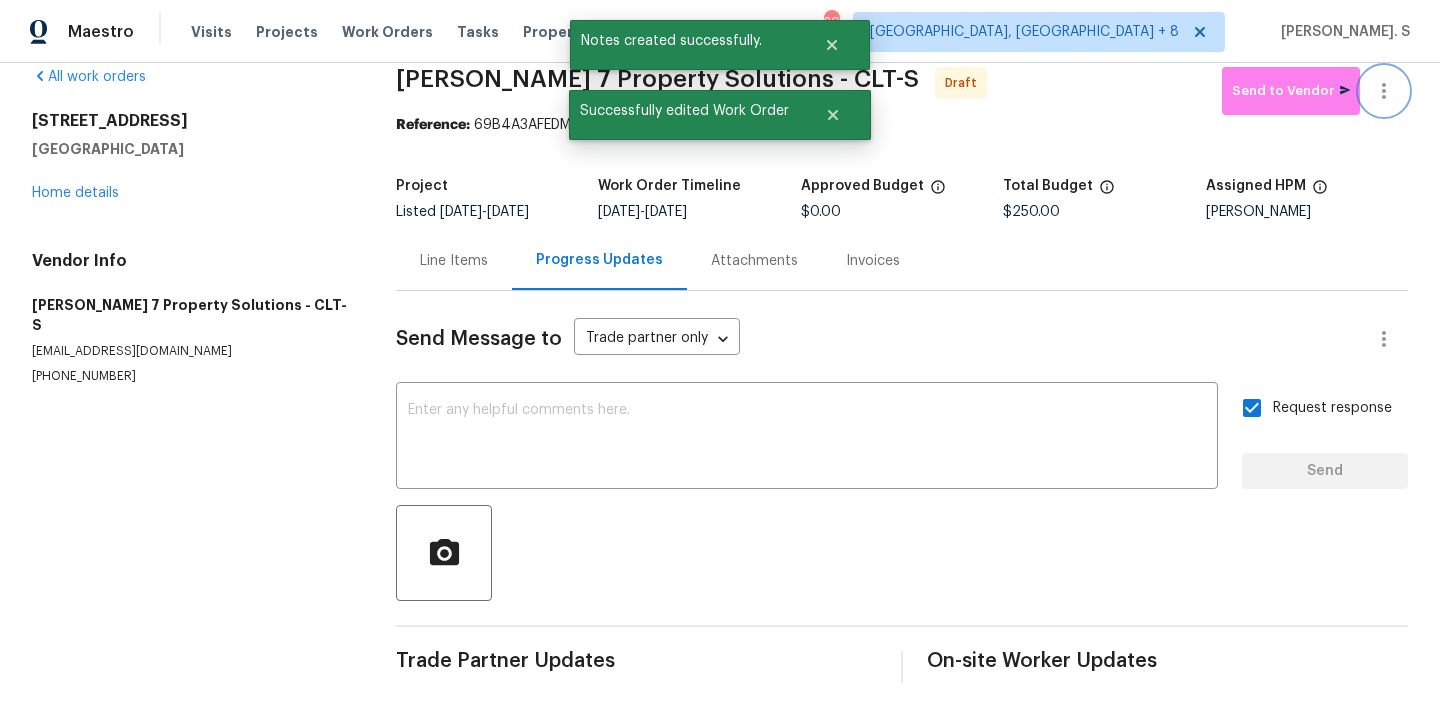 click at bounding box center (1384, 91) 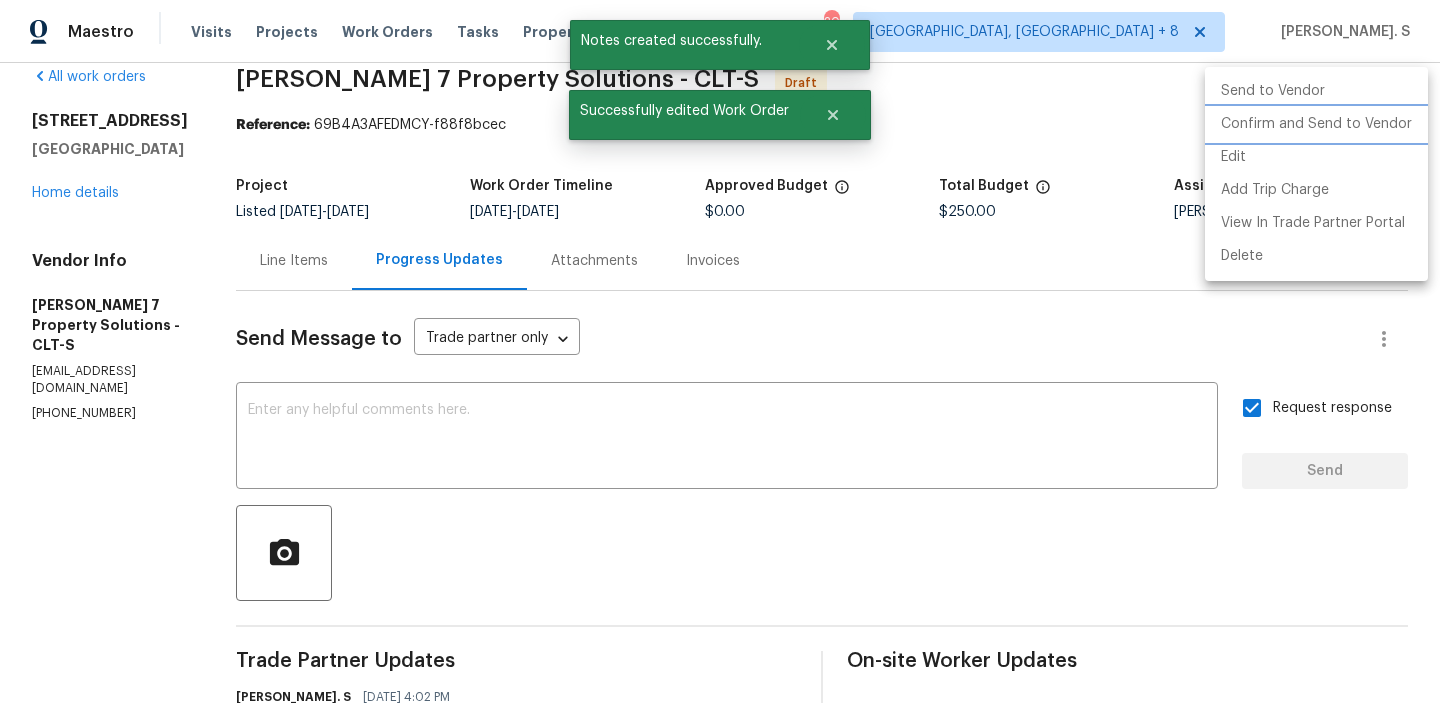 click on "Confirm and Send to Vendor" at bounding box center (1316, 124) 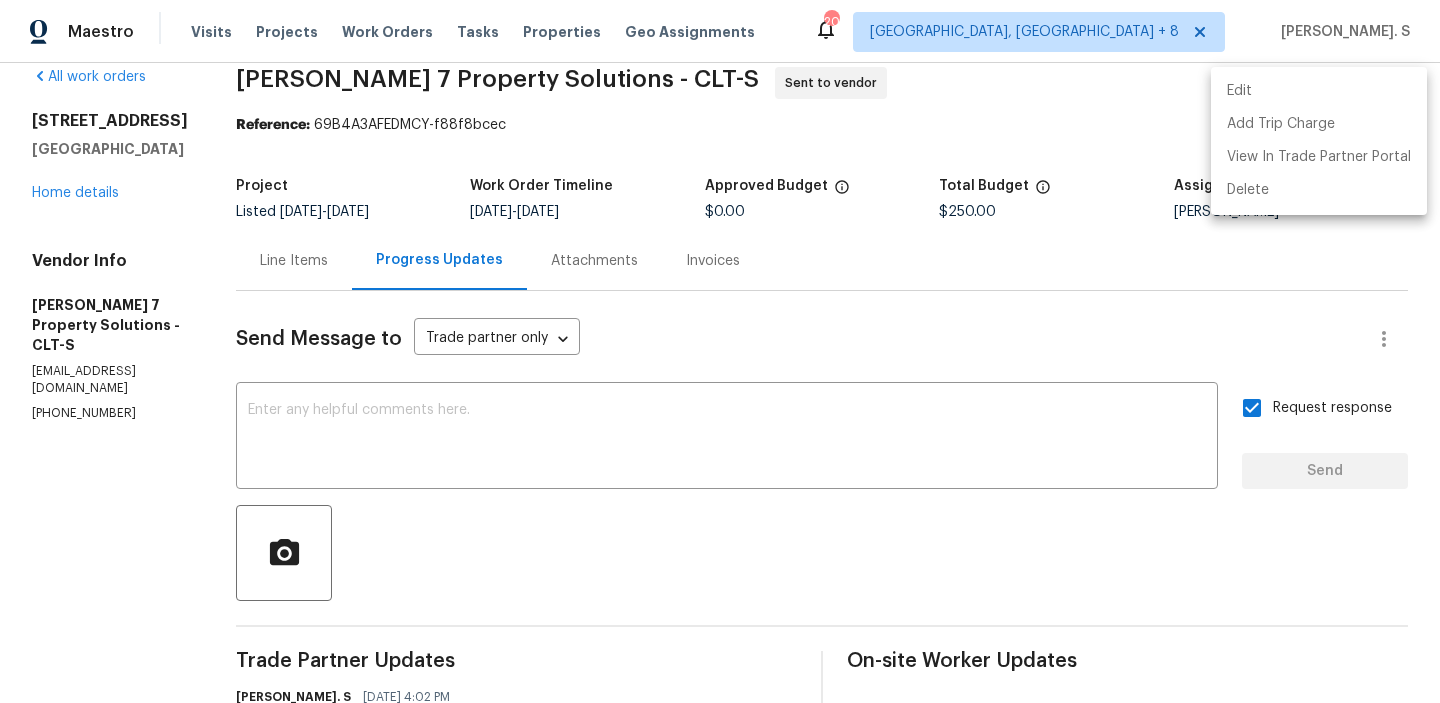 click at bounding box center (720, 351) 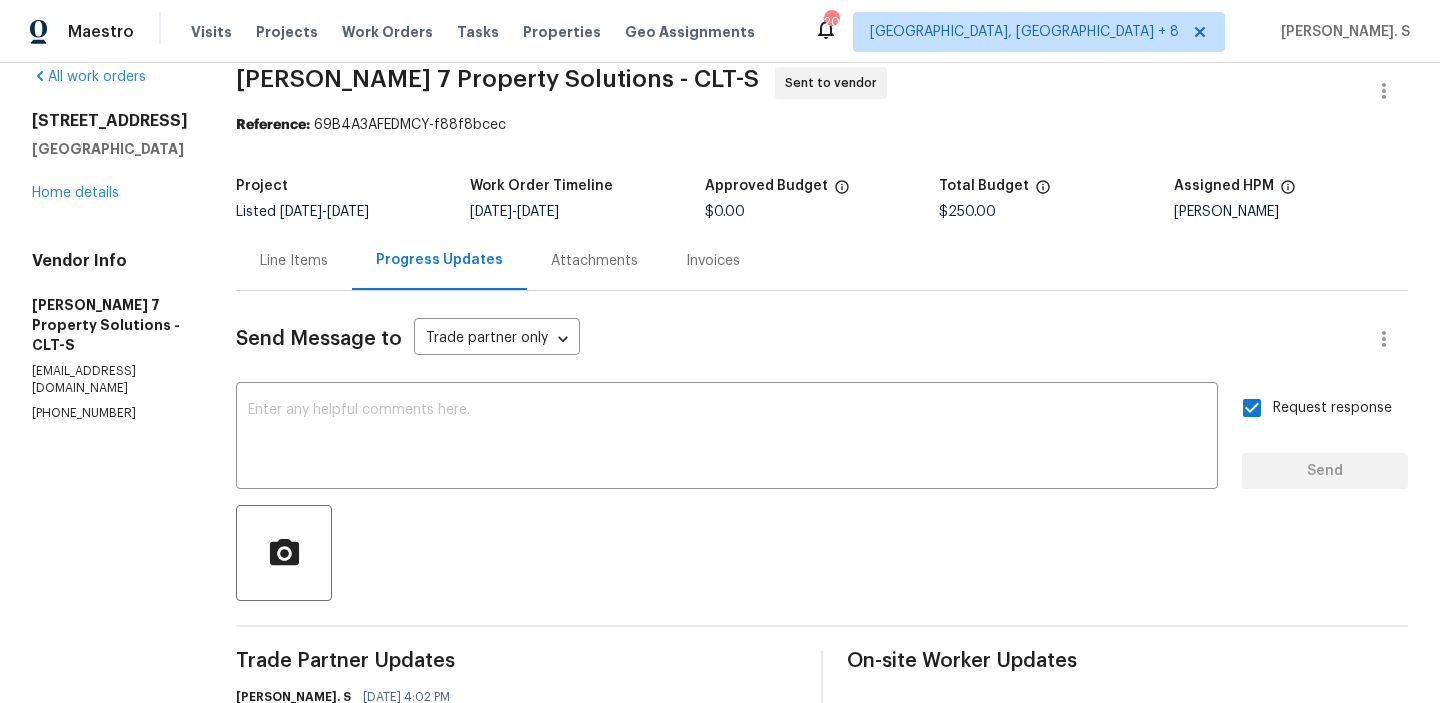 click on "Edit Add Trip Charge View In Trade Partner Portal Delete" at bounding box center (720, 351) 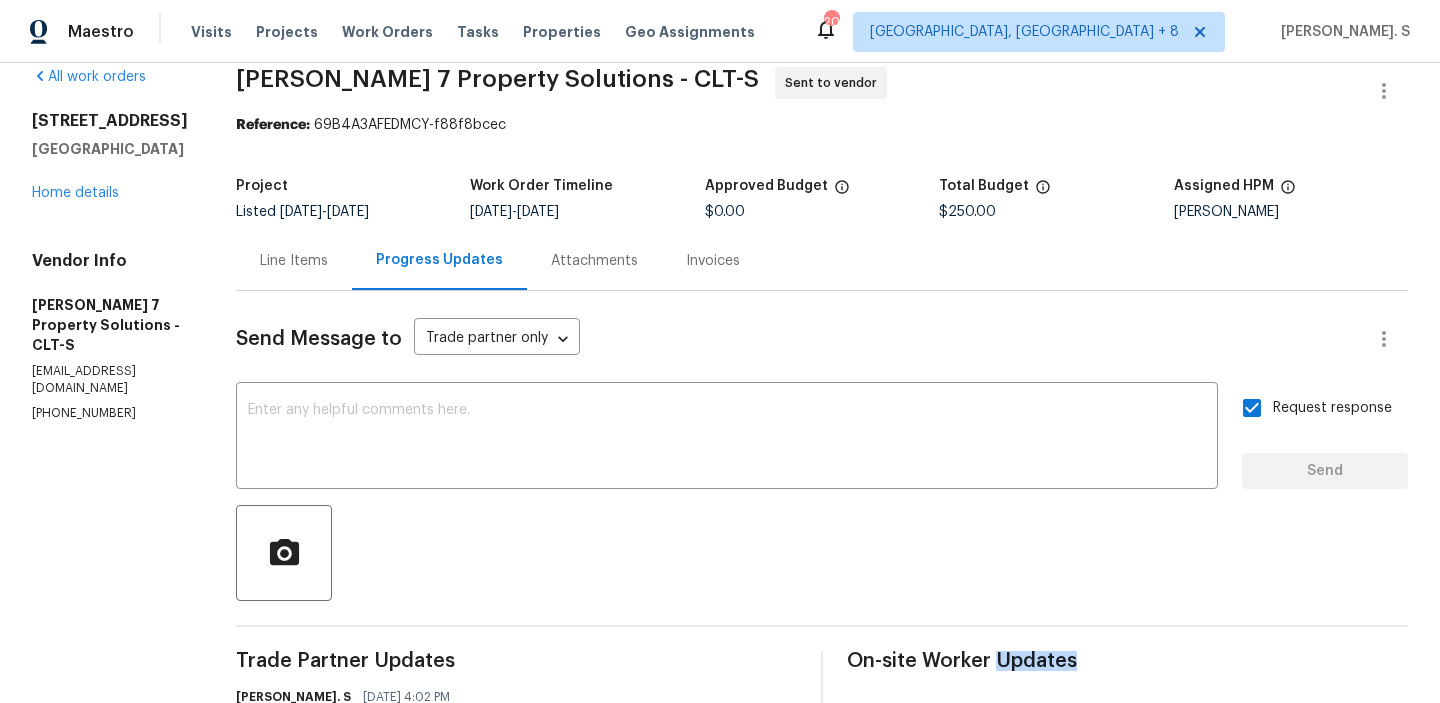 click on "Harris 7 Property Solutions - CLT-S Sent to vendor" at bounding box center (798, 91) 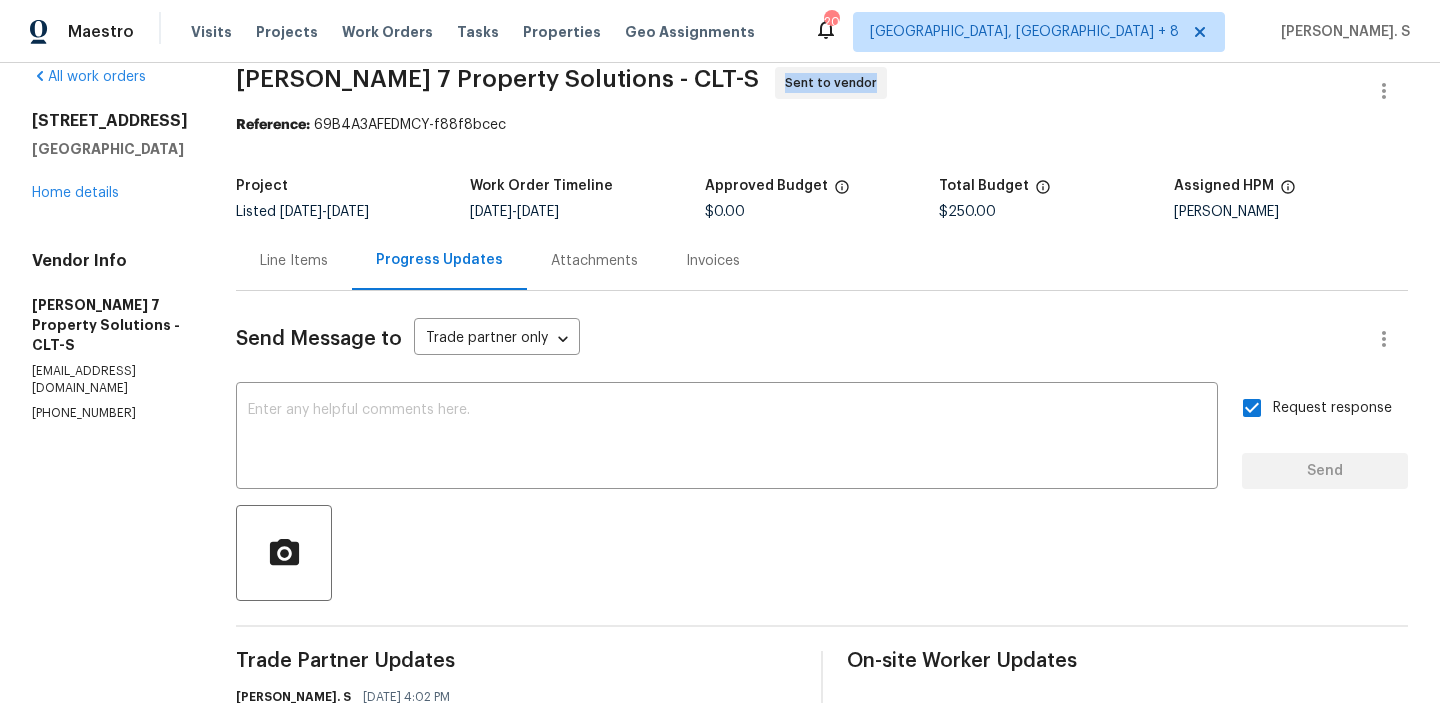 copy on "Sent to vendor" 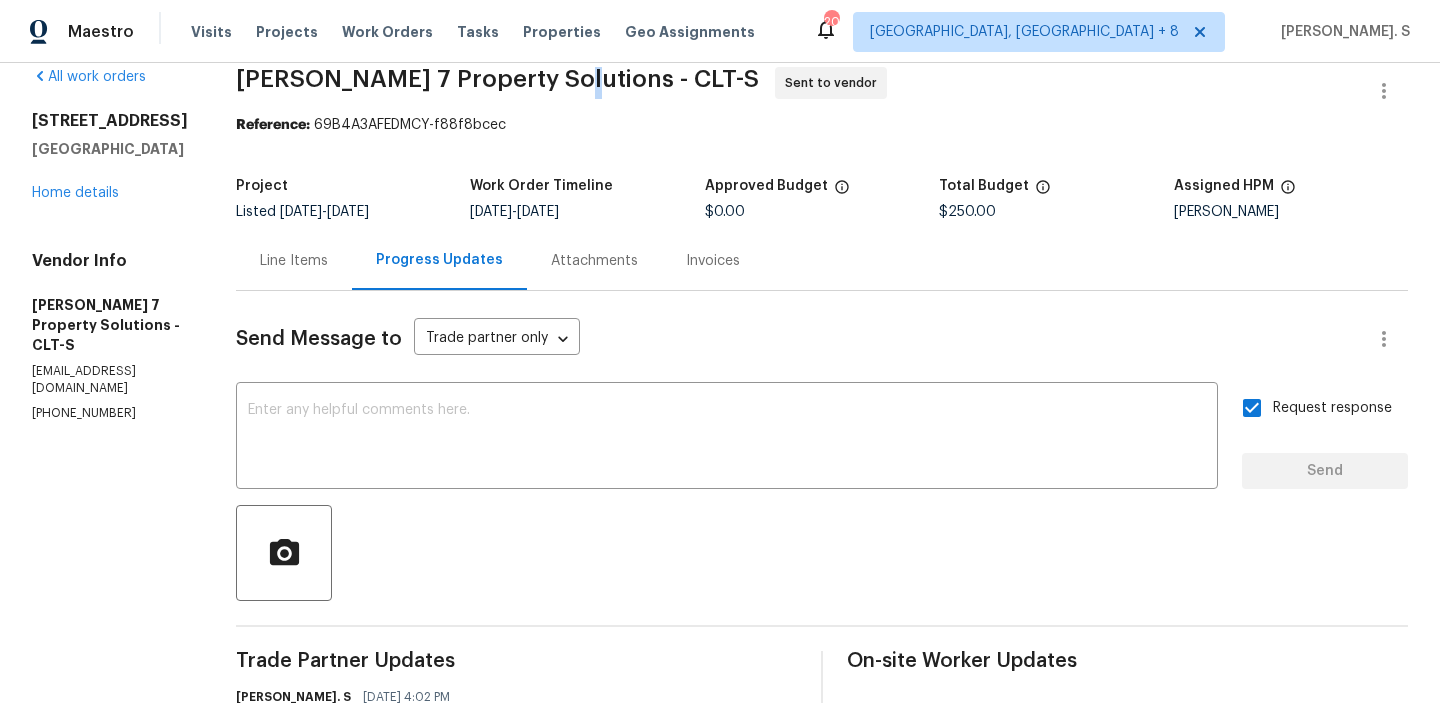 click on "Harris 7 Property Solutions - CLT-S" at bounding box center (497, 79) 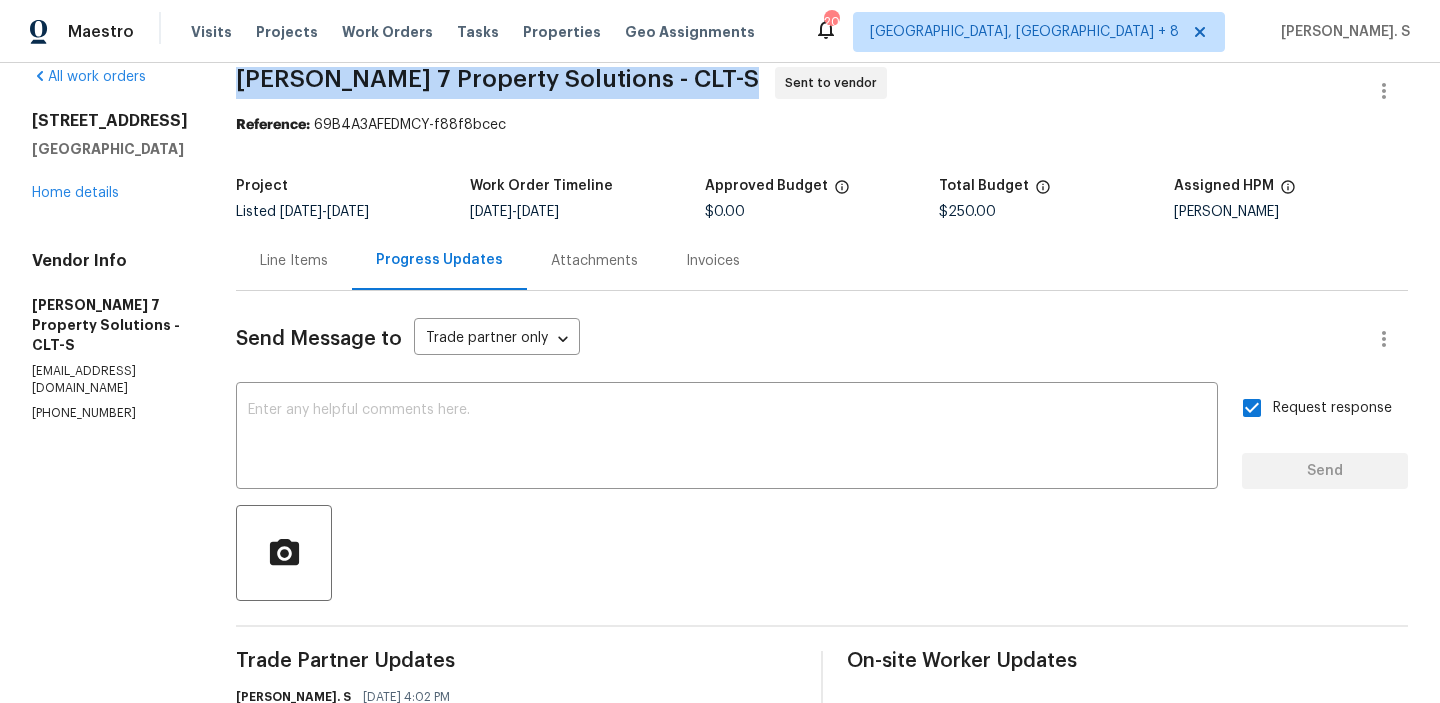 copy on "Harris 7 Property Solutions - CLT-S" 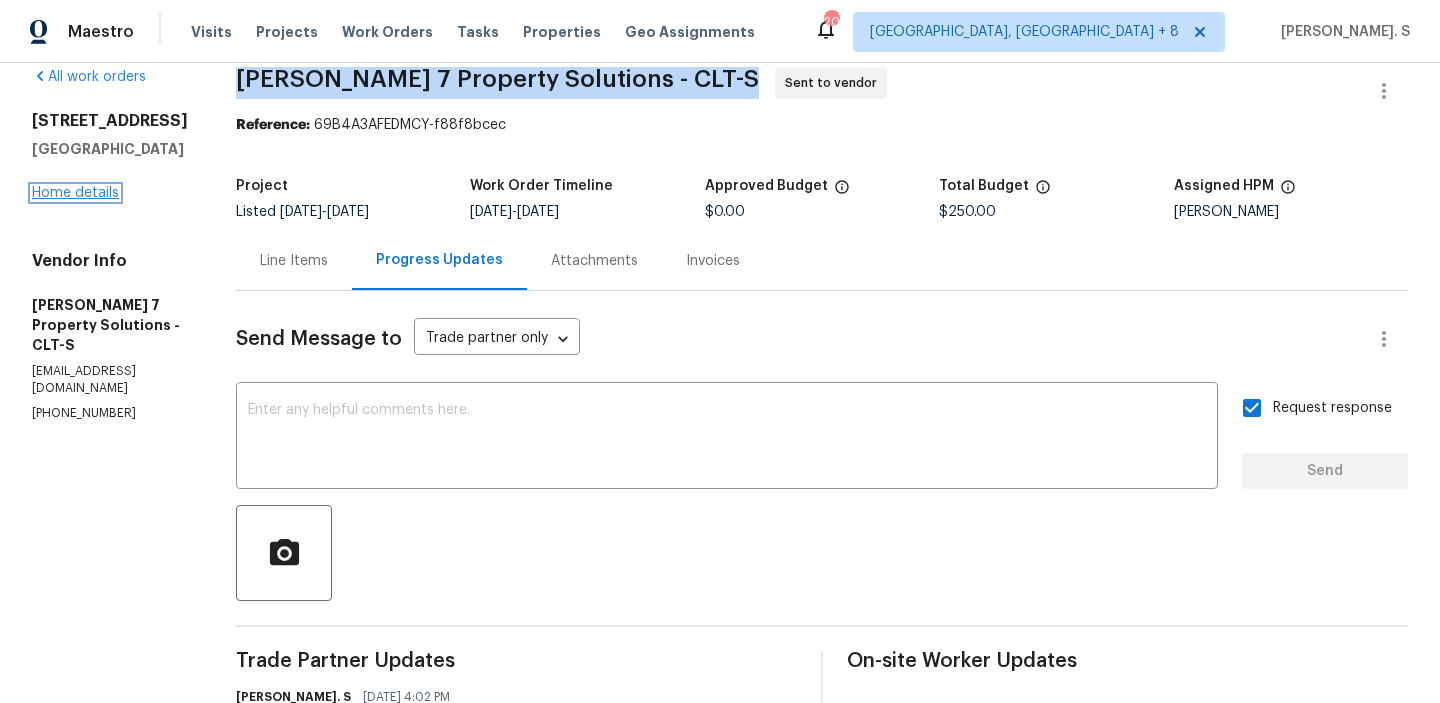 click on "Home details" at bounding box center [75, 193] 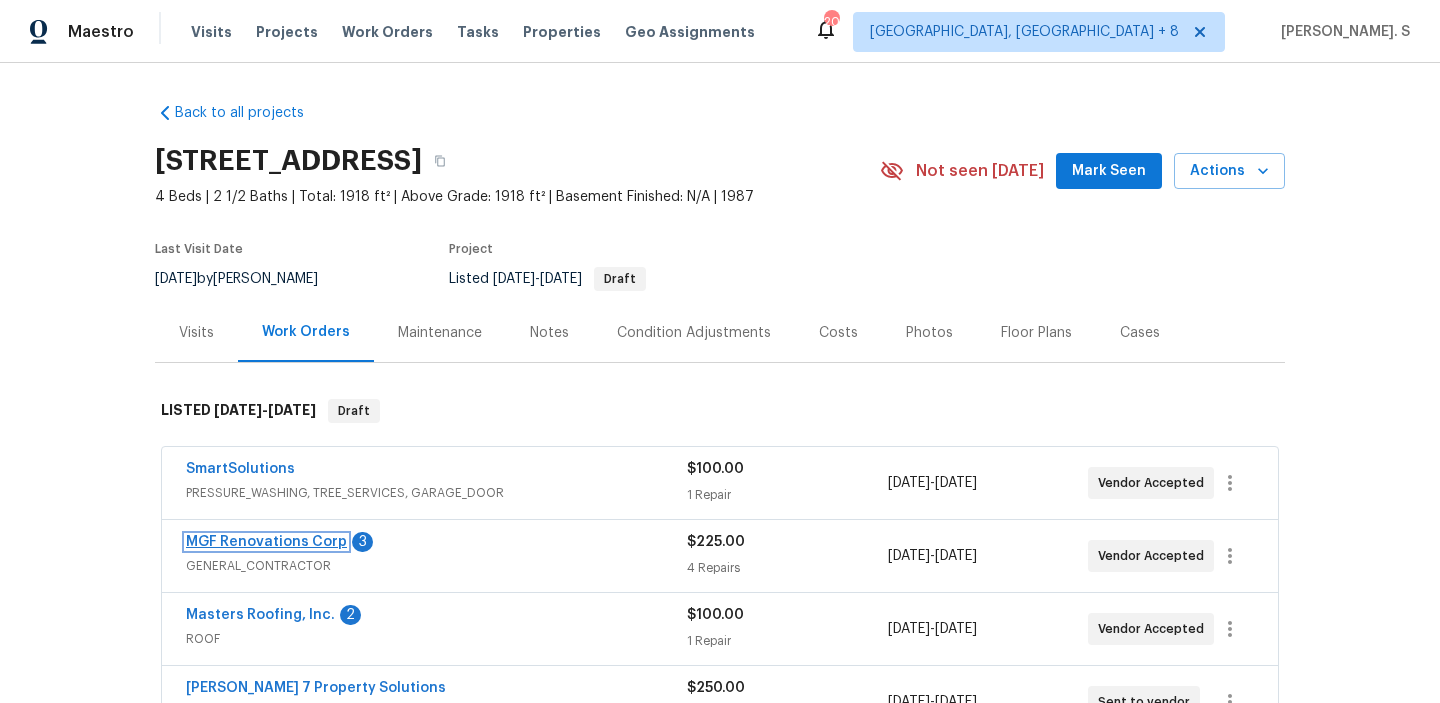 click on "MGF Renovations Corp" at bounding box center [266, 542] 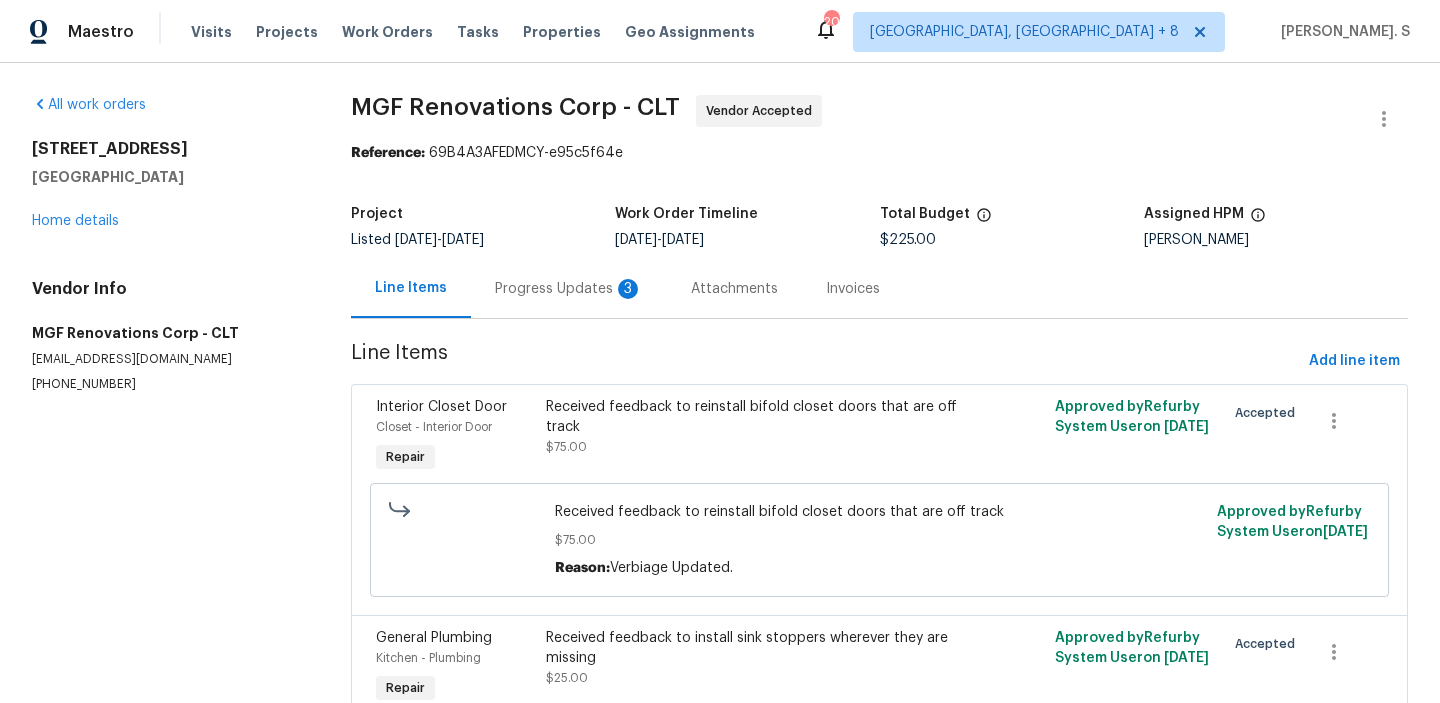 click on "Progress Updates 3" at bounding box center [569, 288] 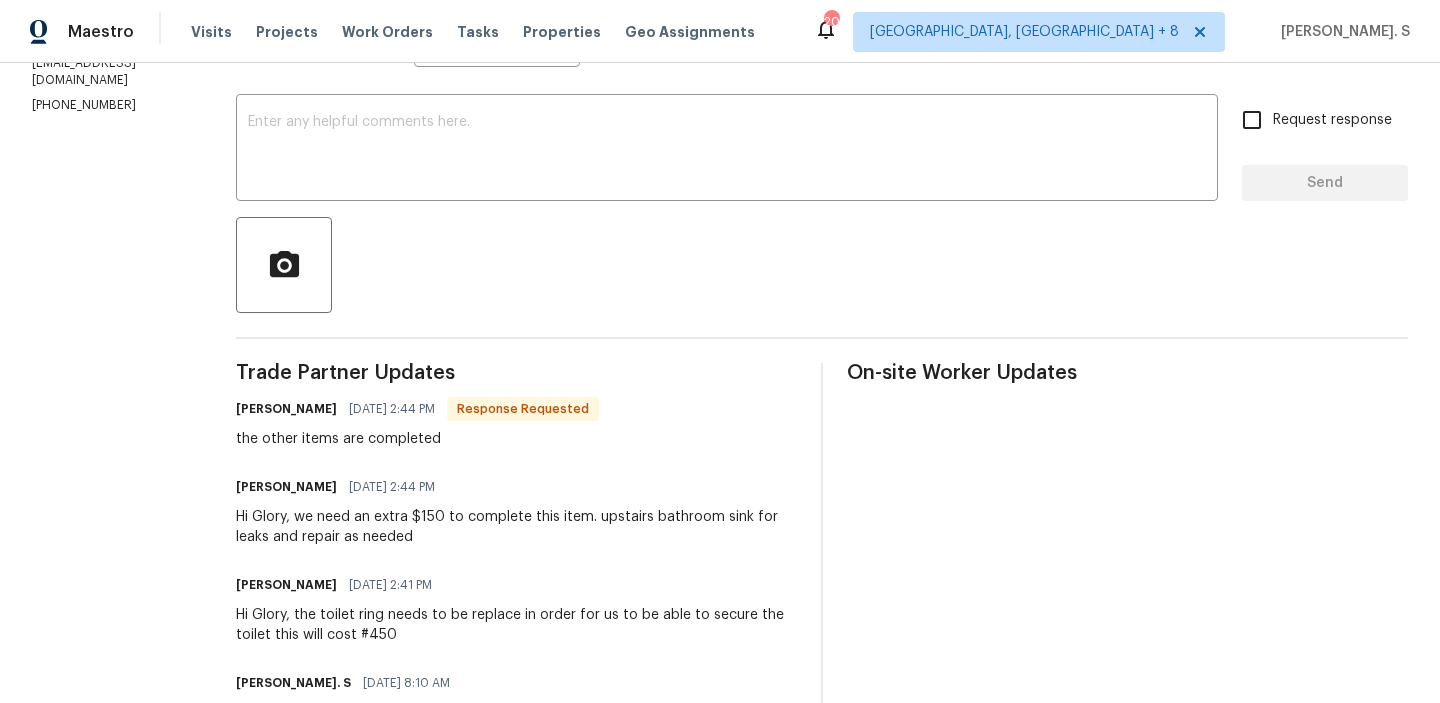 scroll, scrollTop: 492, scrollLeft: 0, axis: vertical 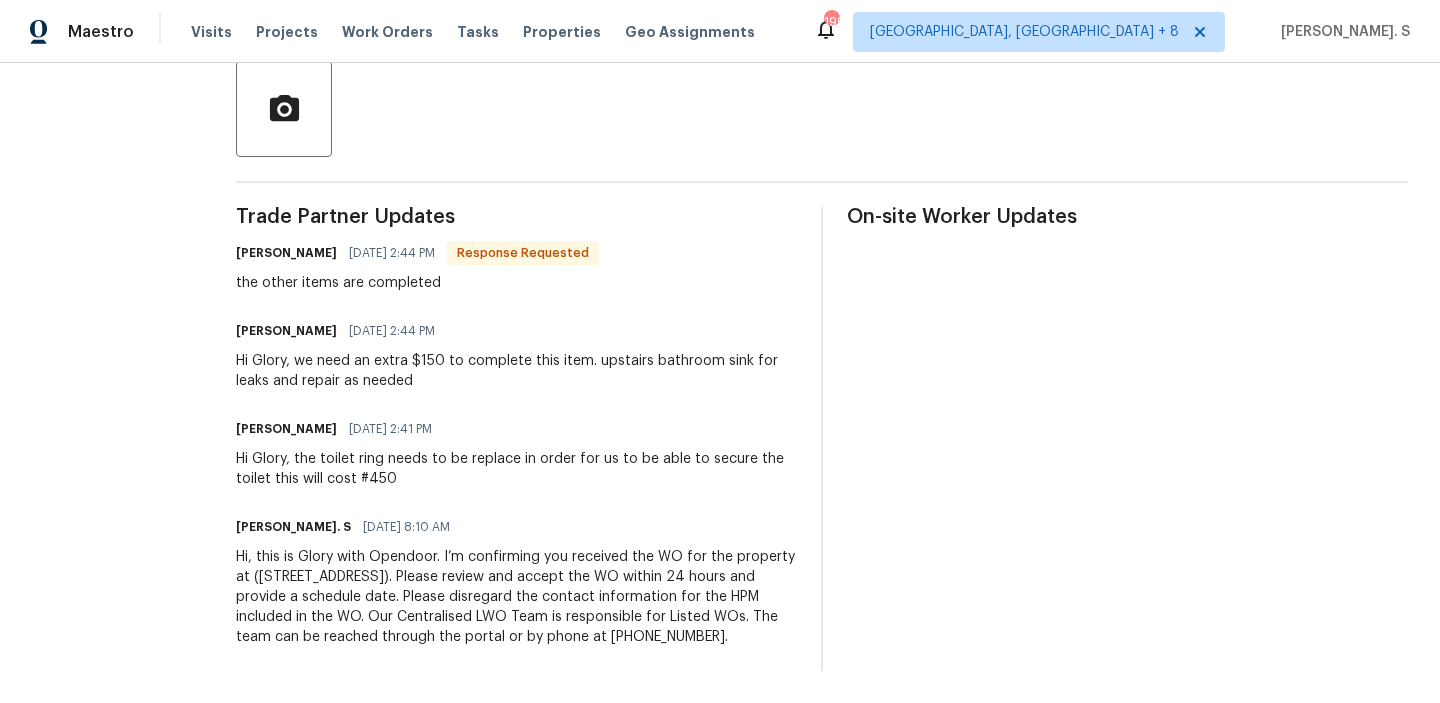 click on "Hi Glory,
the toilet ring needs to be replace in order for us to be able to secure the toilet  this will cost #450" at bounding box center (516, 469) 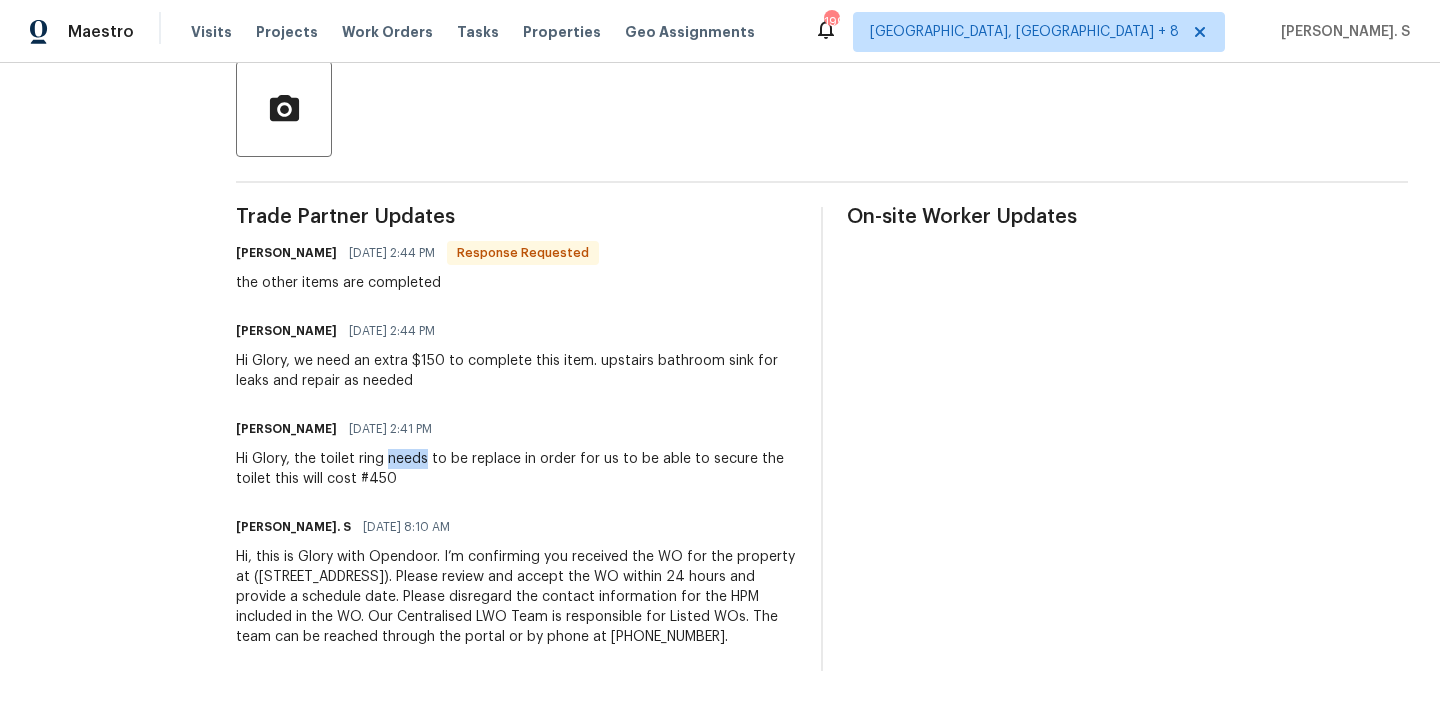 click on "Hi Glory,
the toilet ring needs to be replace in order for us to be able to secure the toilet  this will cost #450" at bounding box center [516, 469] 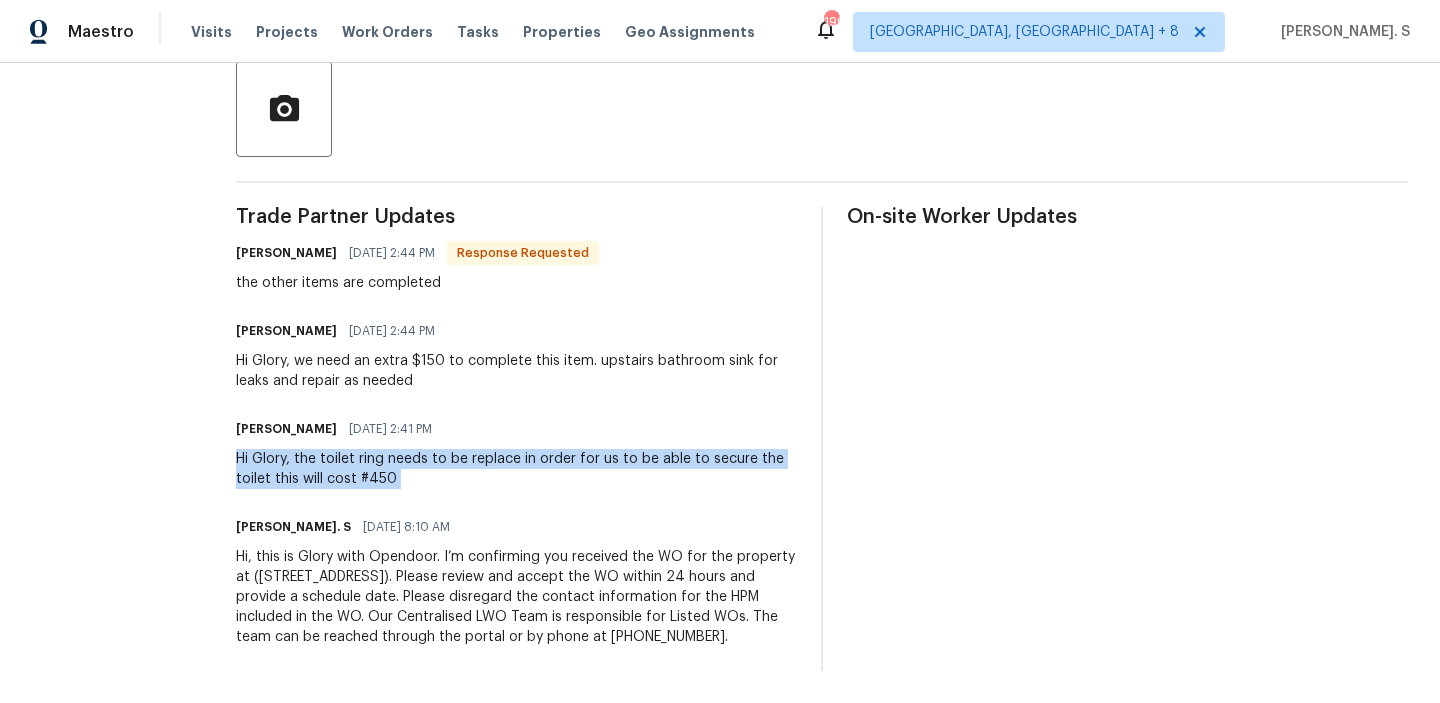 click on "Hi Glory,
the toilet ring needs to be replace in order for us to be able to secure the toilet  this will cost #450" at bounding box center [516, 469] 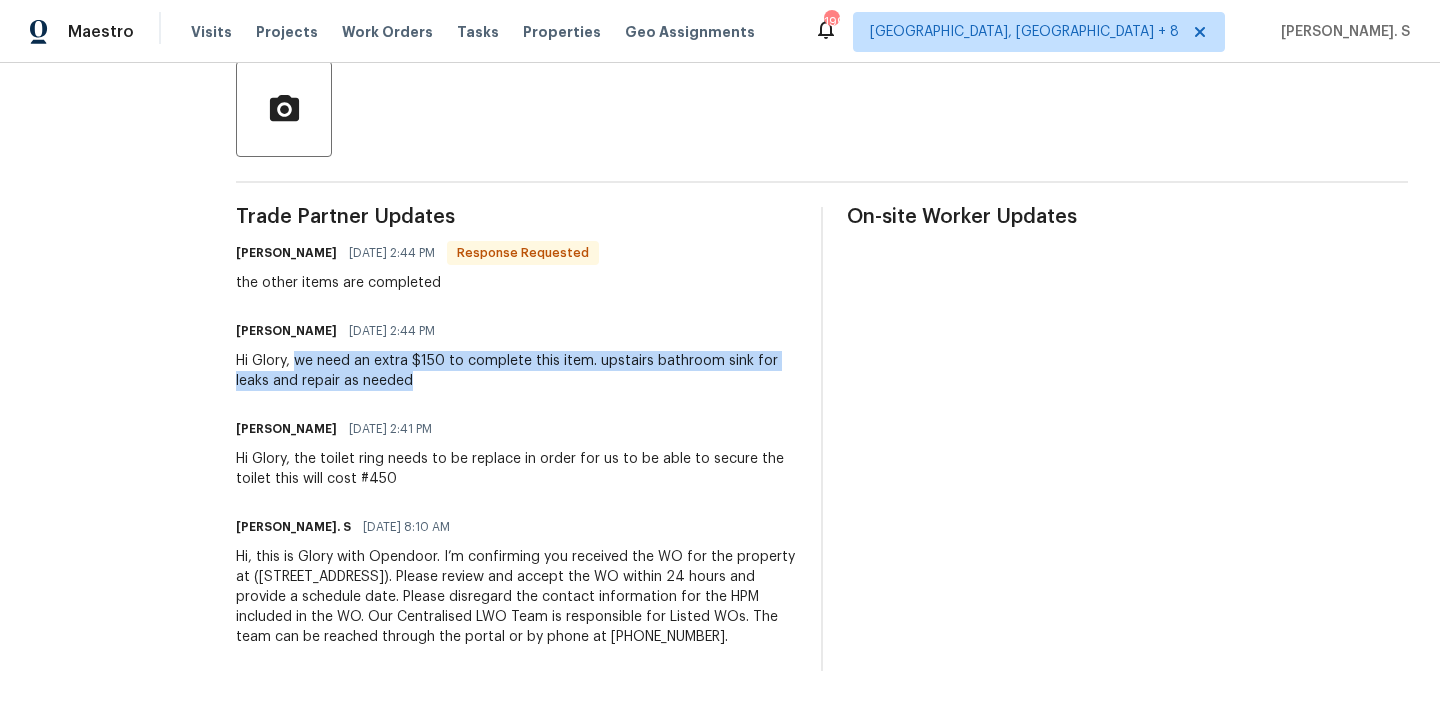 drag, startPoint x: 325, startPoint y: 340, endPoint x: 488, endPoint y: 364, distance: 164.7574 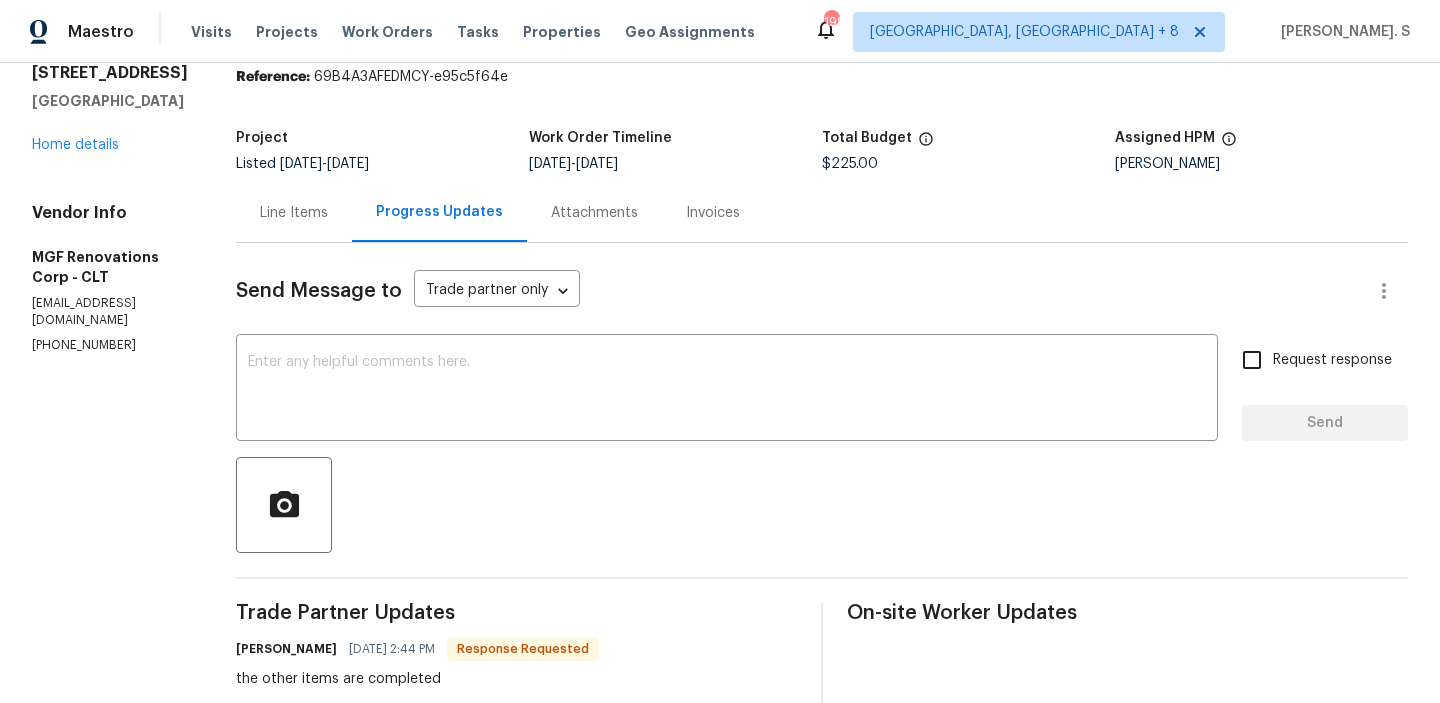 scroll, scrollTop: 0, scrollLeft: 0, axis: both 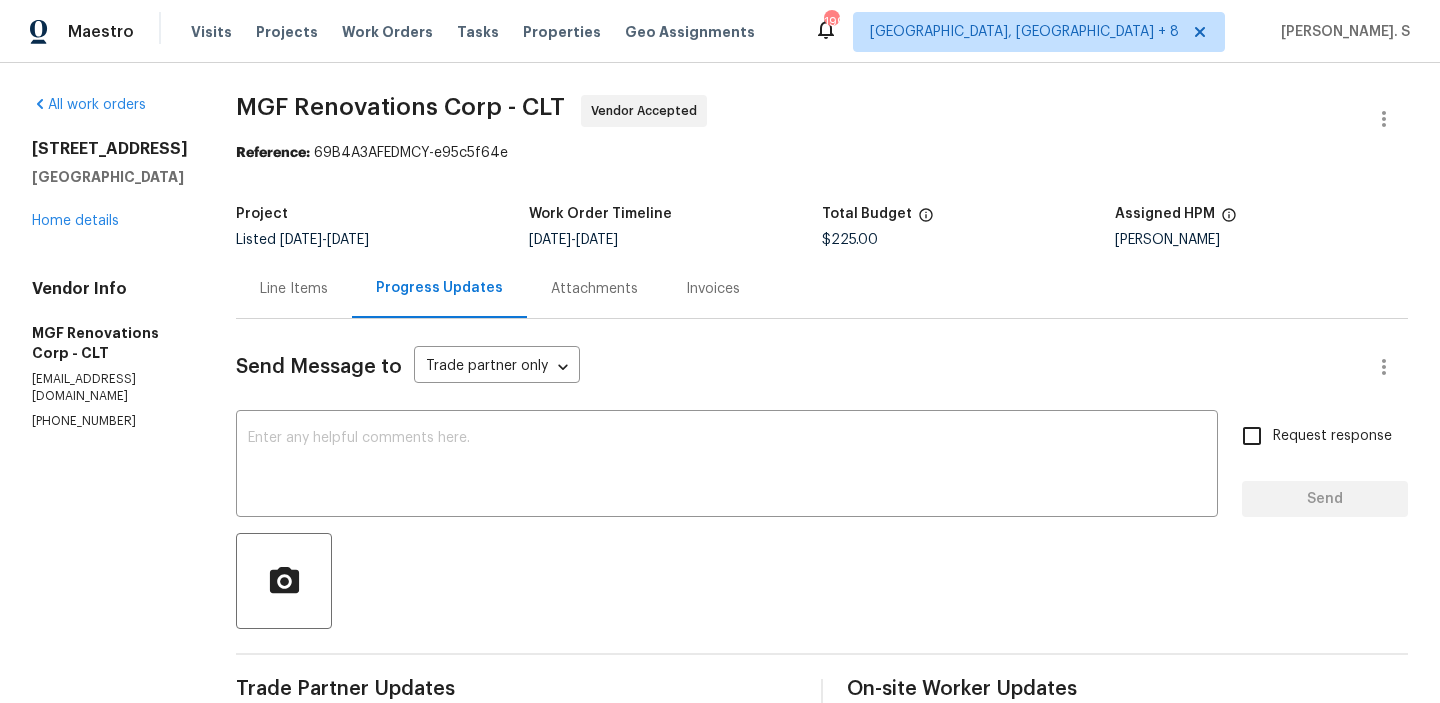 click on "MGF Renovations Corp - CLT" at bounding box center (400, 107) 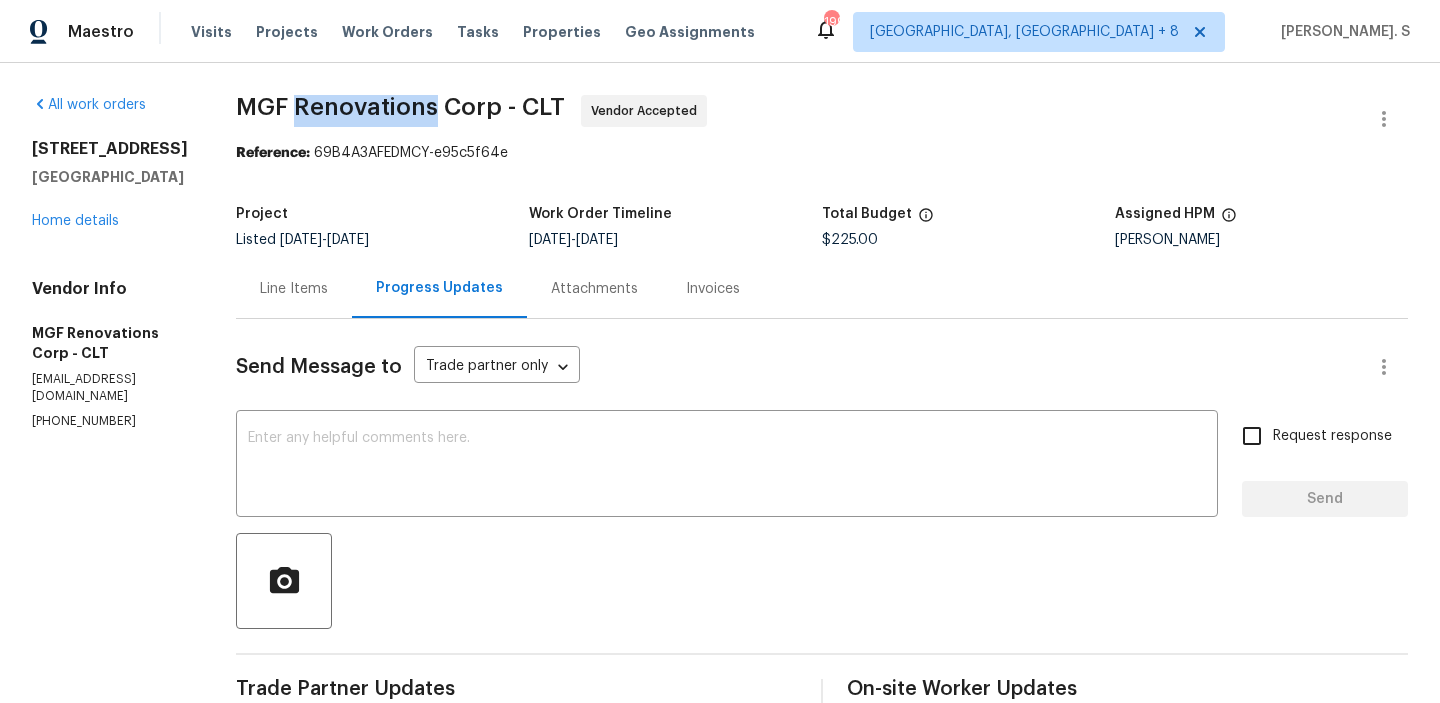click on "MGF Renovations Corp - CLT" at bounding box center [400, 107] 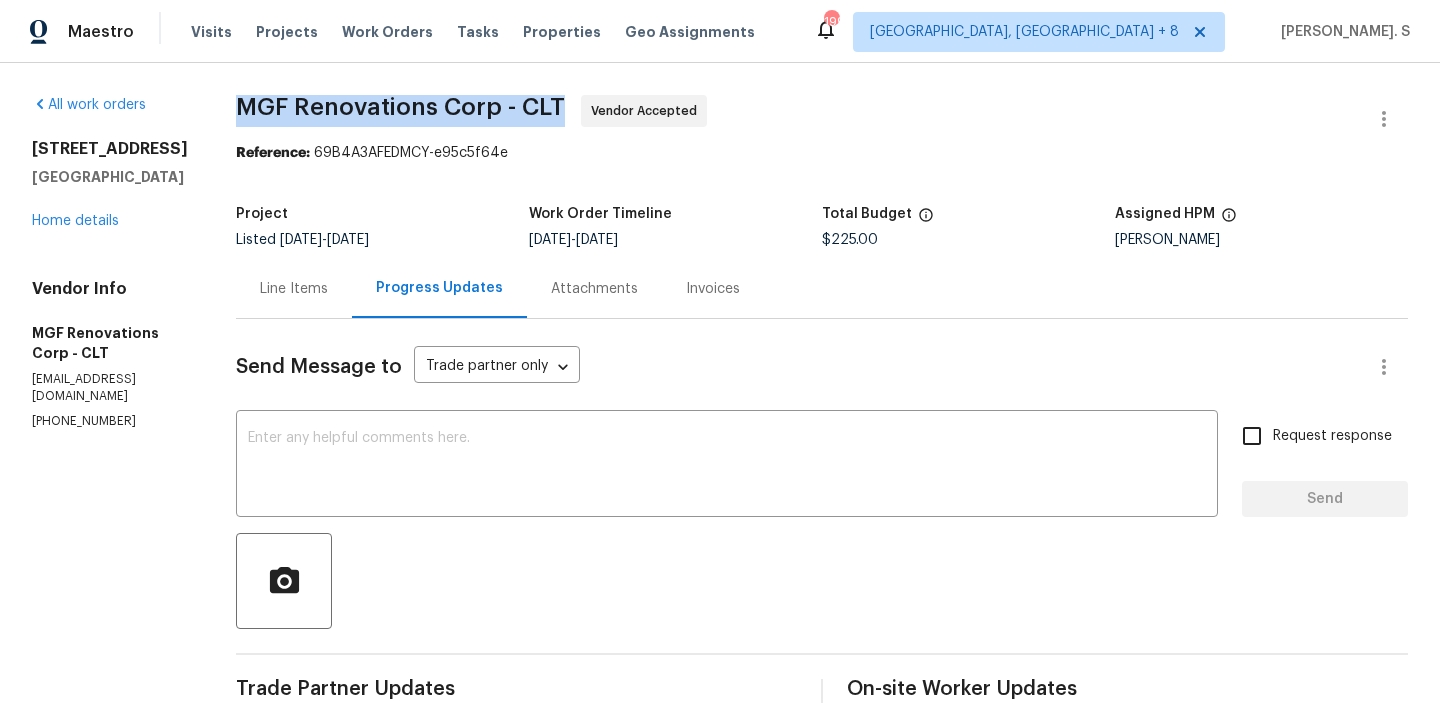 copy on "MGF Renovations Corp - CLT" 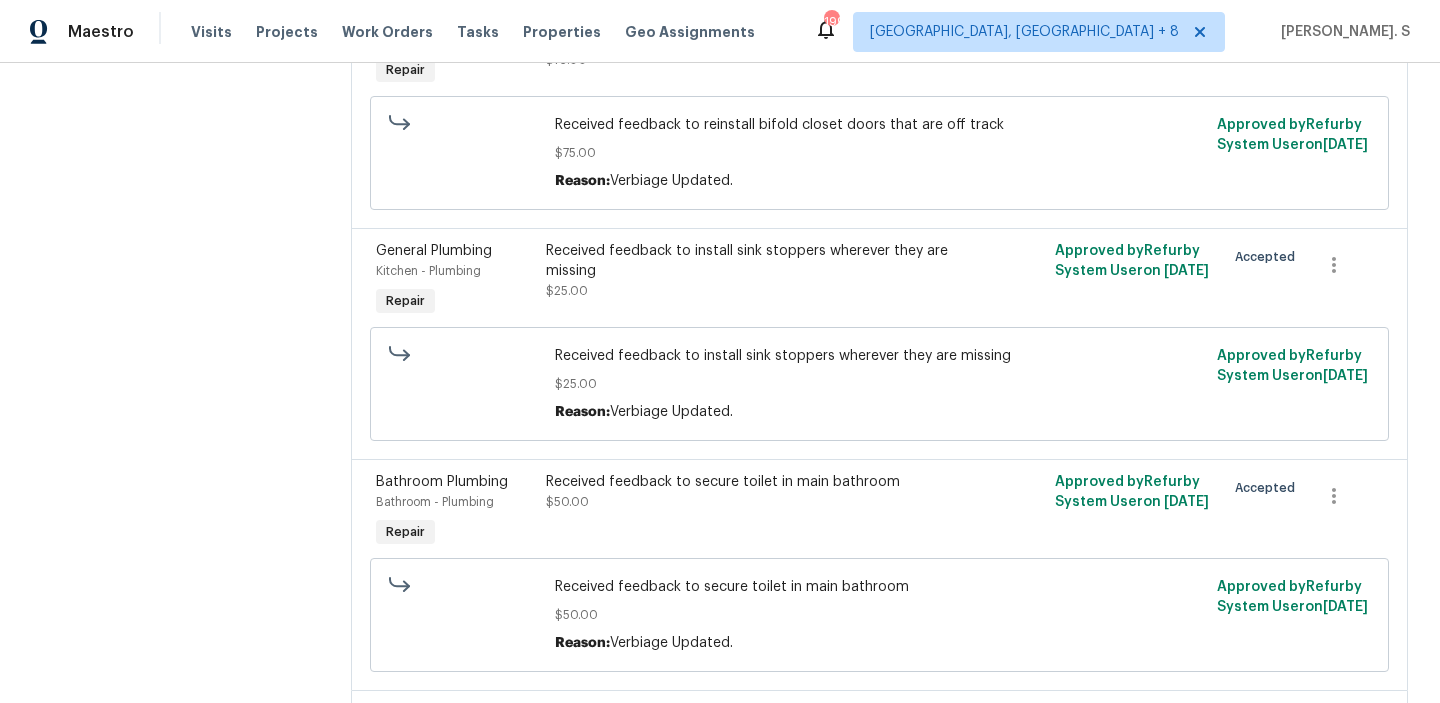 scroll, scrollTop: 415, scrollLeft: 0, axis: vertical 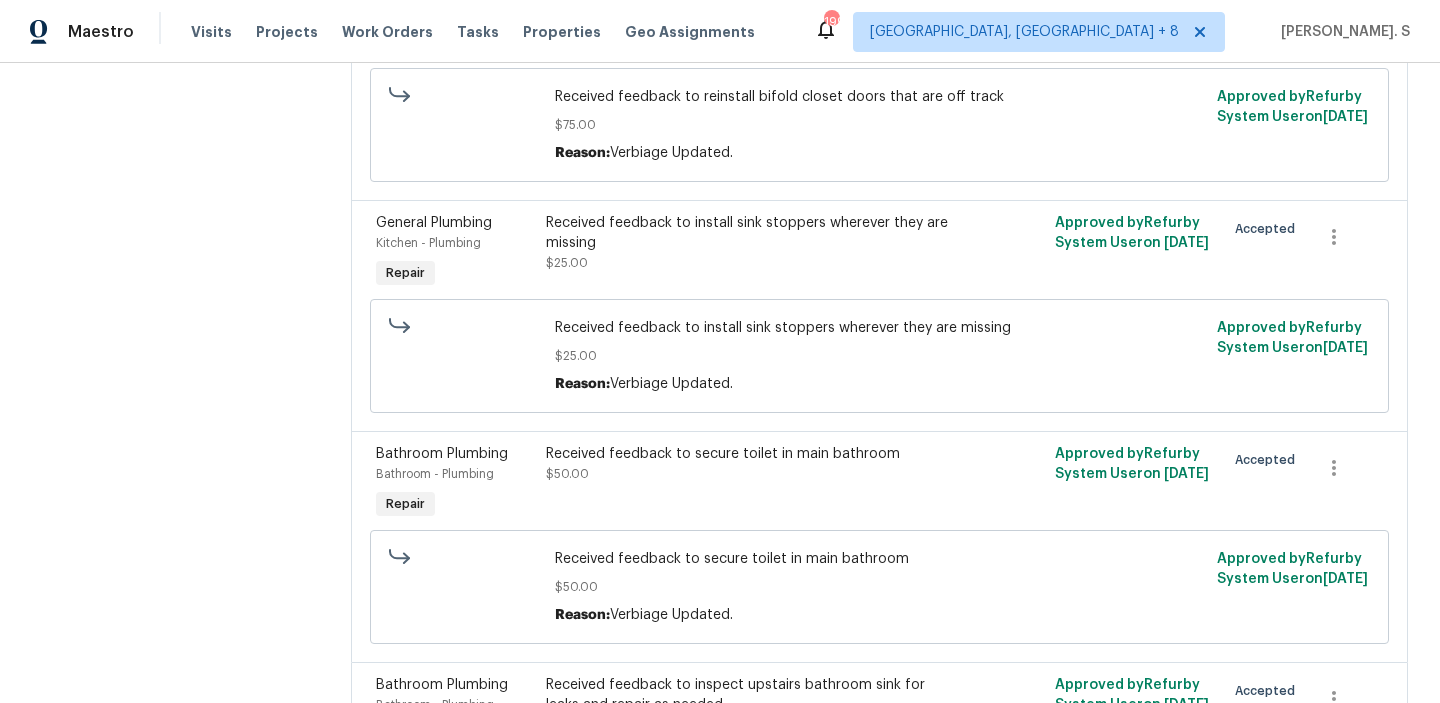 click on "Received feedback to install sink stoppers wherever they are missing" at bounding box center [880, 328] 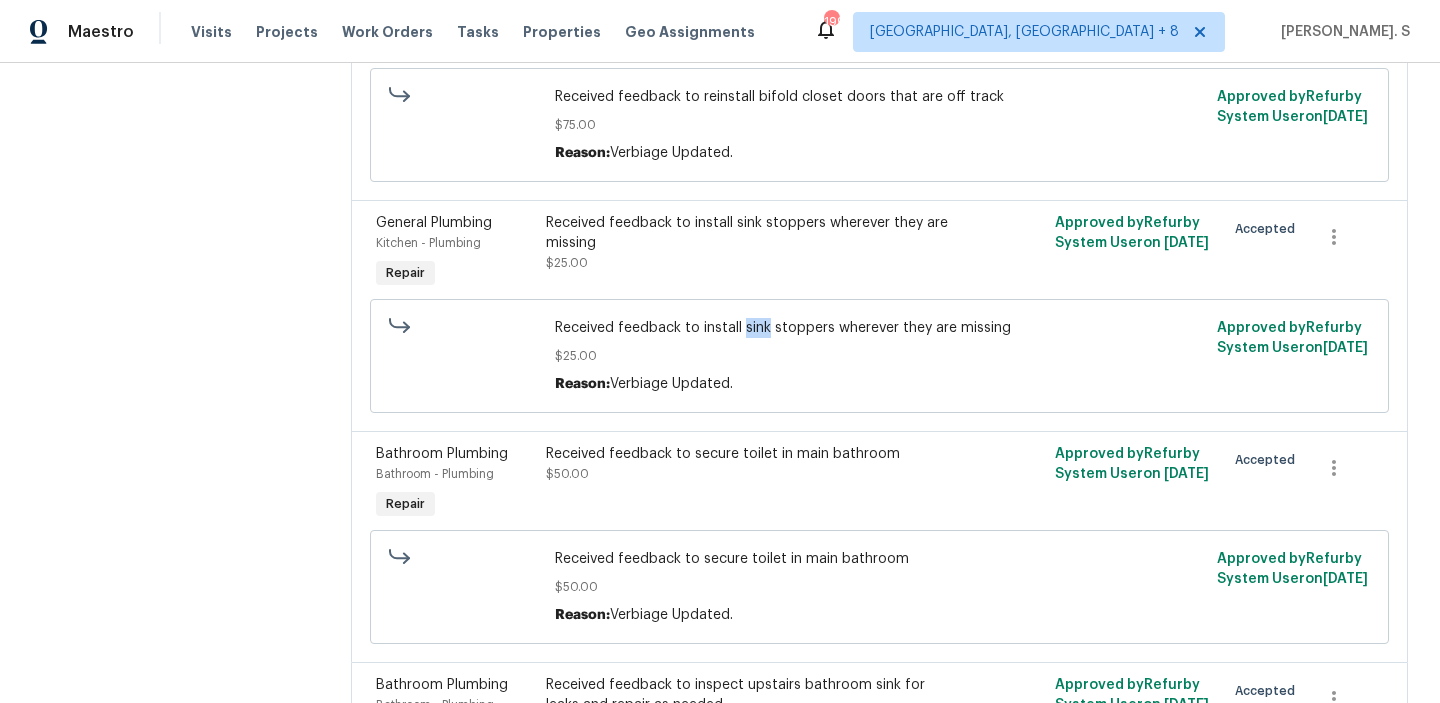 click on "Received feedback to install sink stoppers wherever they are missing" at bounding box center (880, 328) 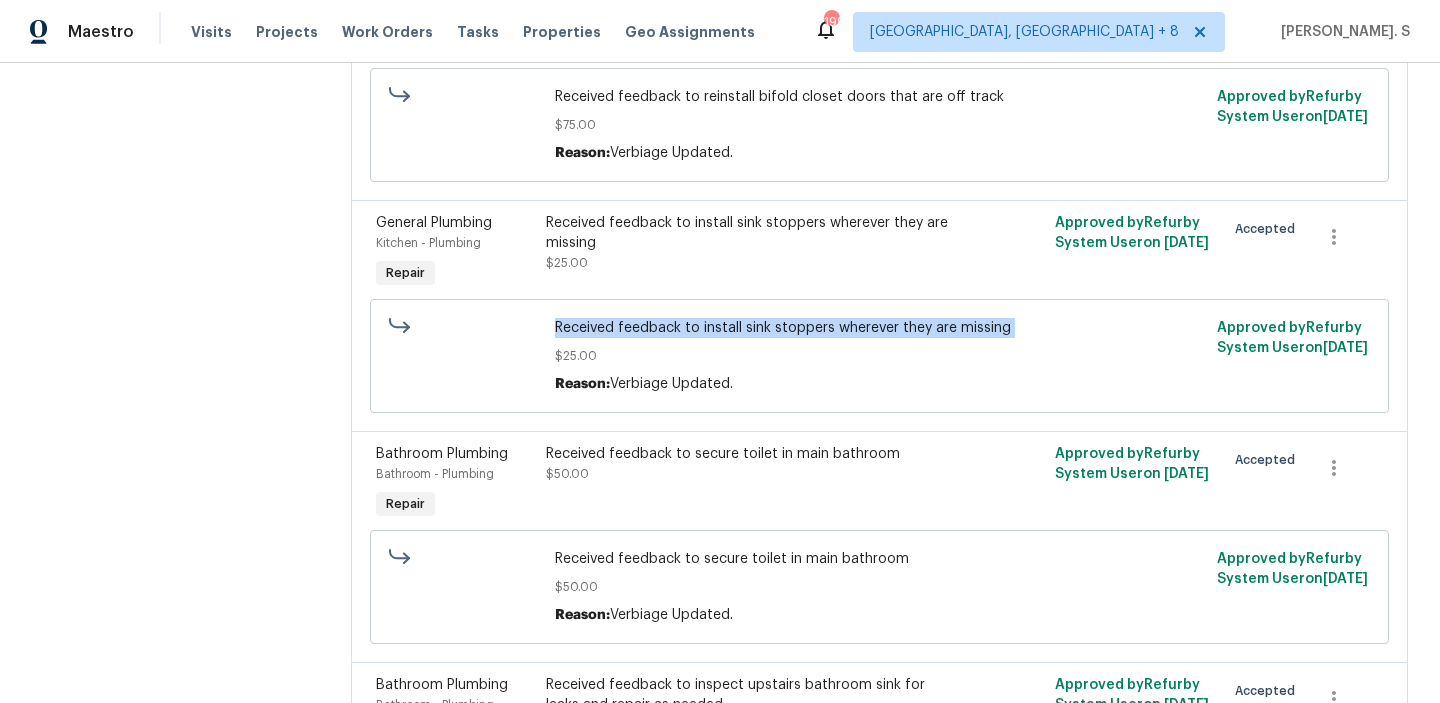 copy on "Received feedback to install sink stoppers wherever they are missing" 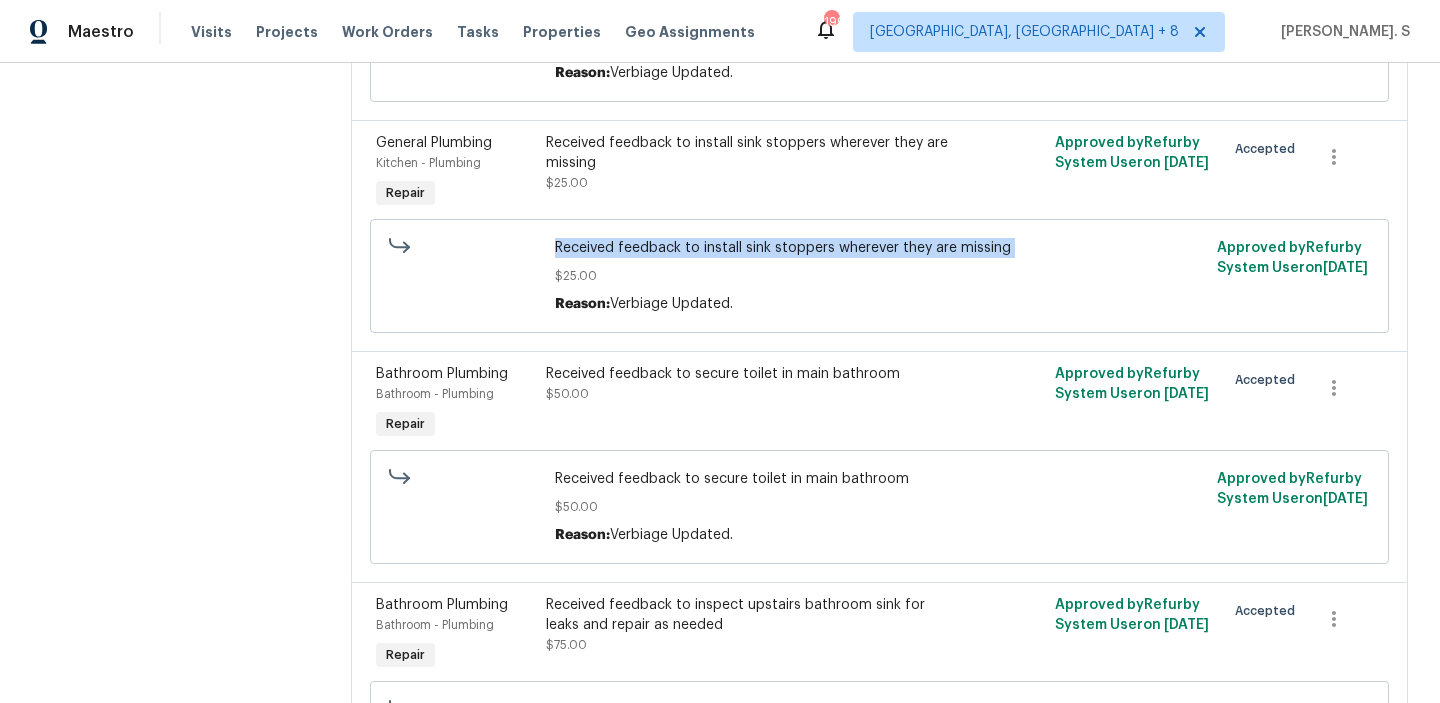 scroll, scrollTop: 634, scrollLeft: 0, axis: vertical 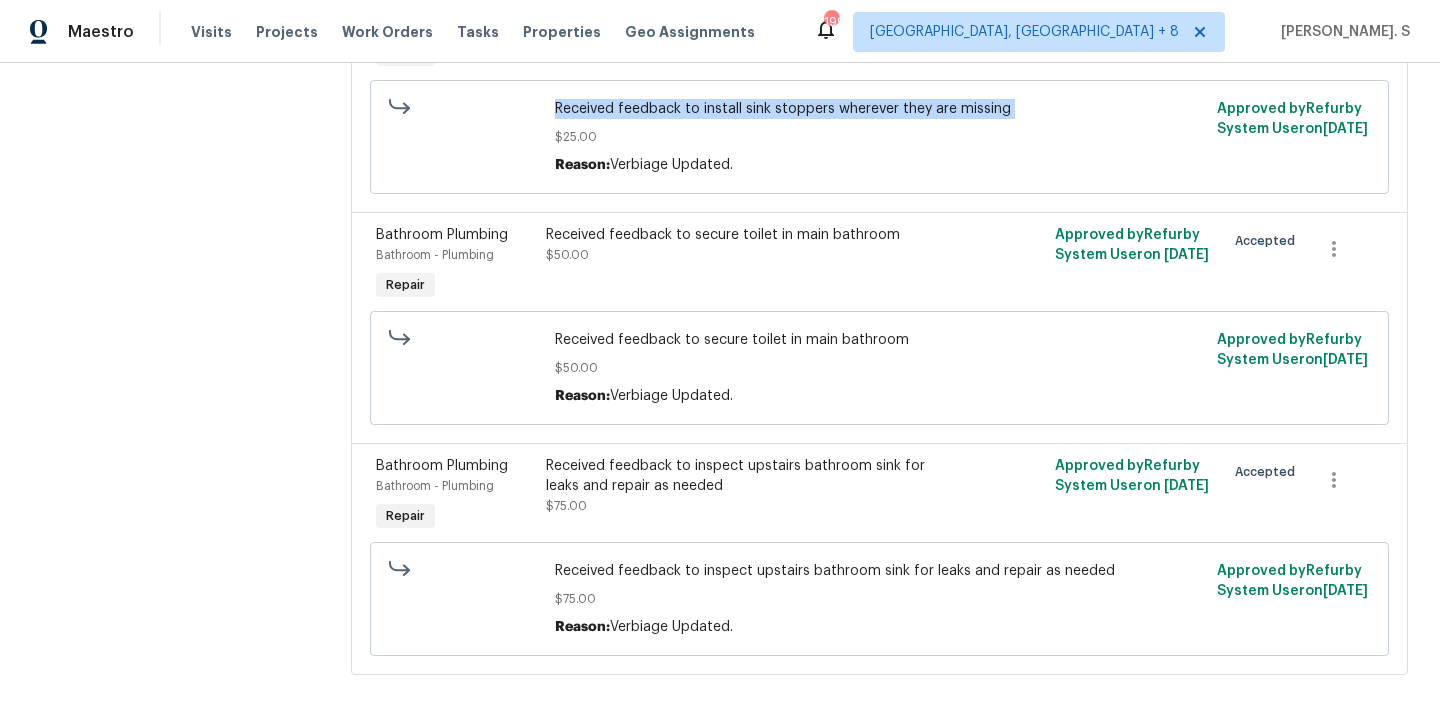 click on "Received feedback to inspect upstairs bathroom sink for leaks and repair as needed" at bounding box center [752, 476] 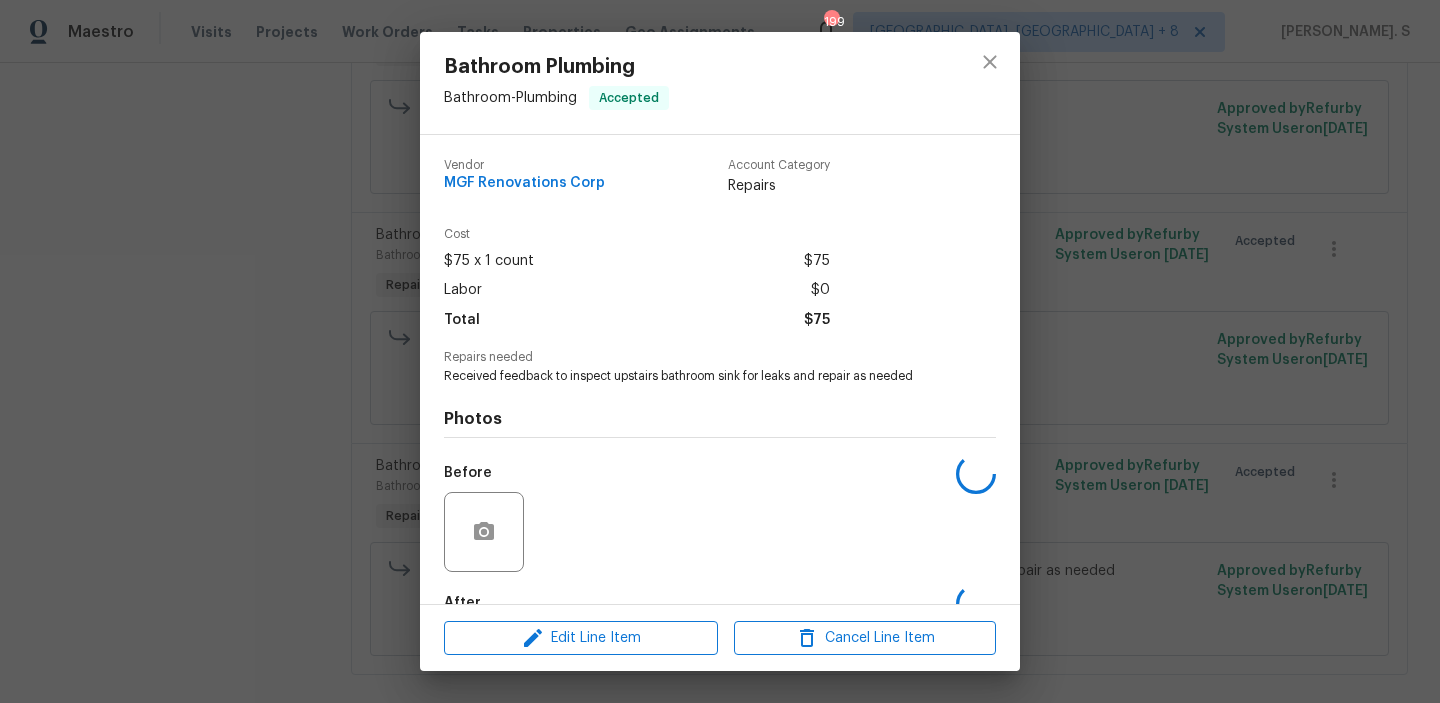 click on "Before" at bounding box center [720, 519] 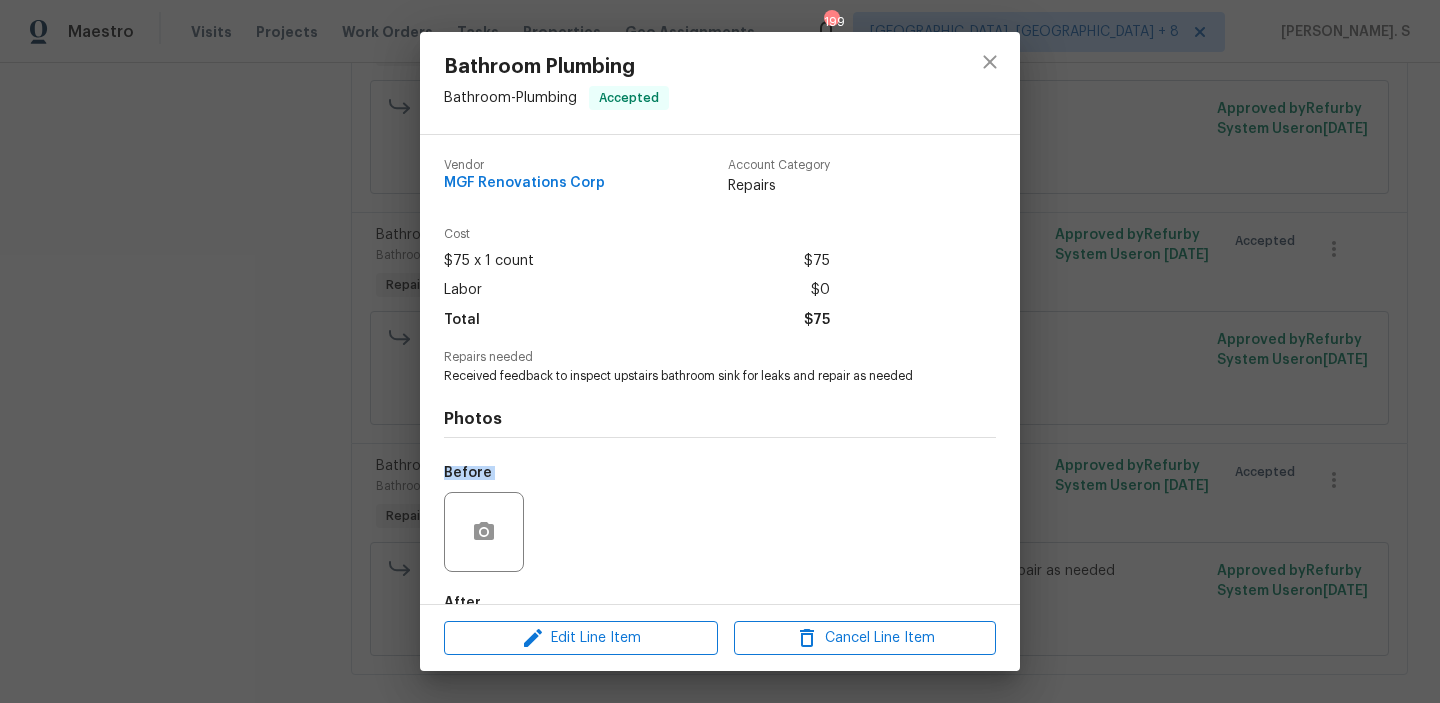 click on "Received feedback to inspect upstairs bathroom sink for leaks and repair as needed" at bounding box center [692, 376] 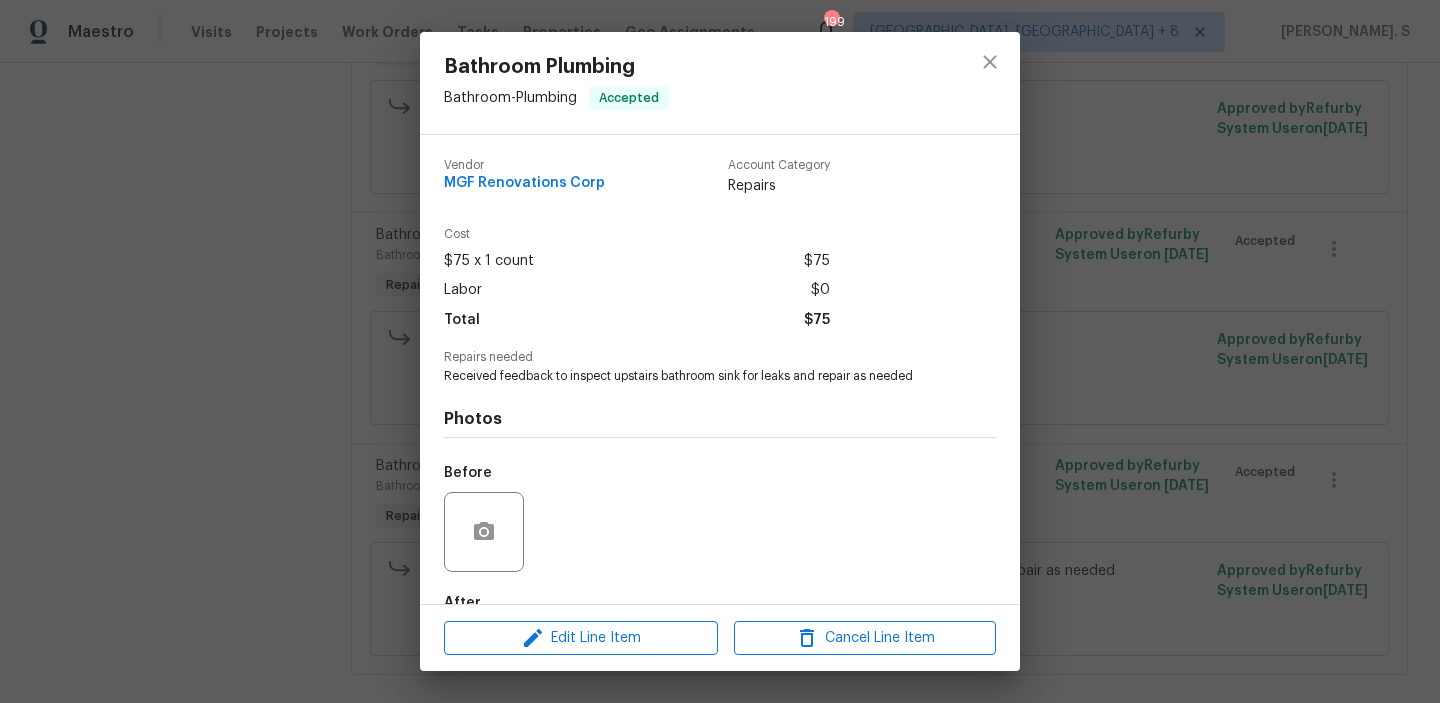 click on "Received feedback to inspect upstairs bathroom sink for leaks and repair as needed" at bounding box center [692, 376] 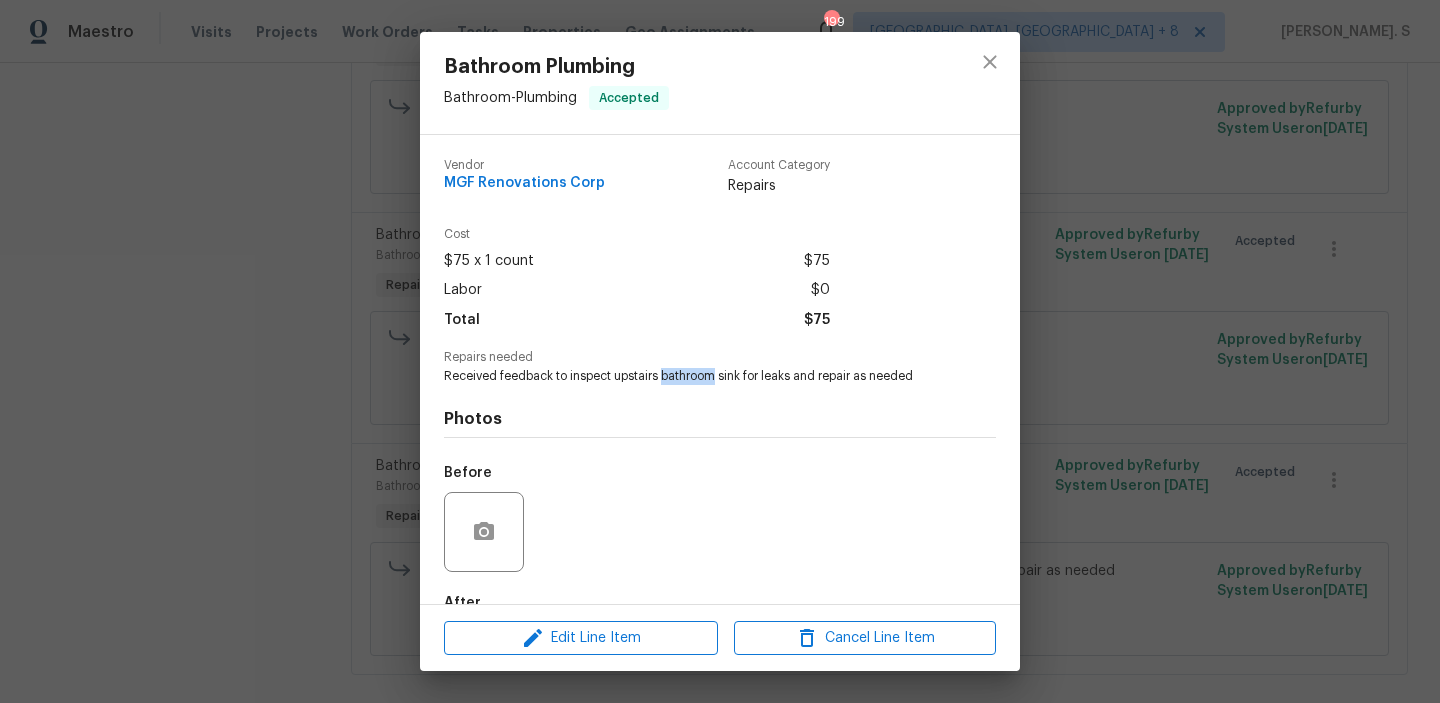 click on "Received feedback to inspect upstairs bathroom sink for leaks and repair as needed" at bounding box center (692, 376) 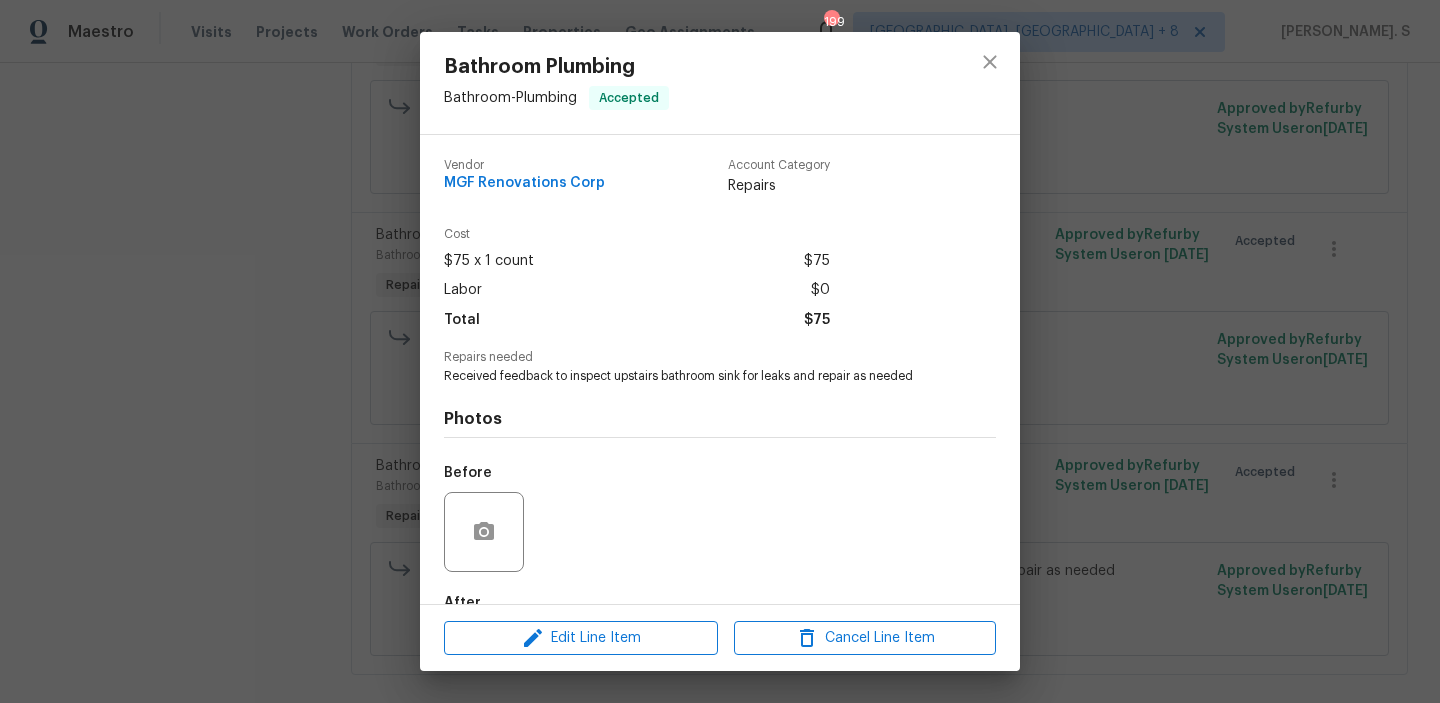 click on "Repairs needed" at bounding box center [720, 357] 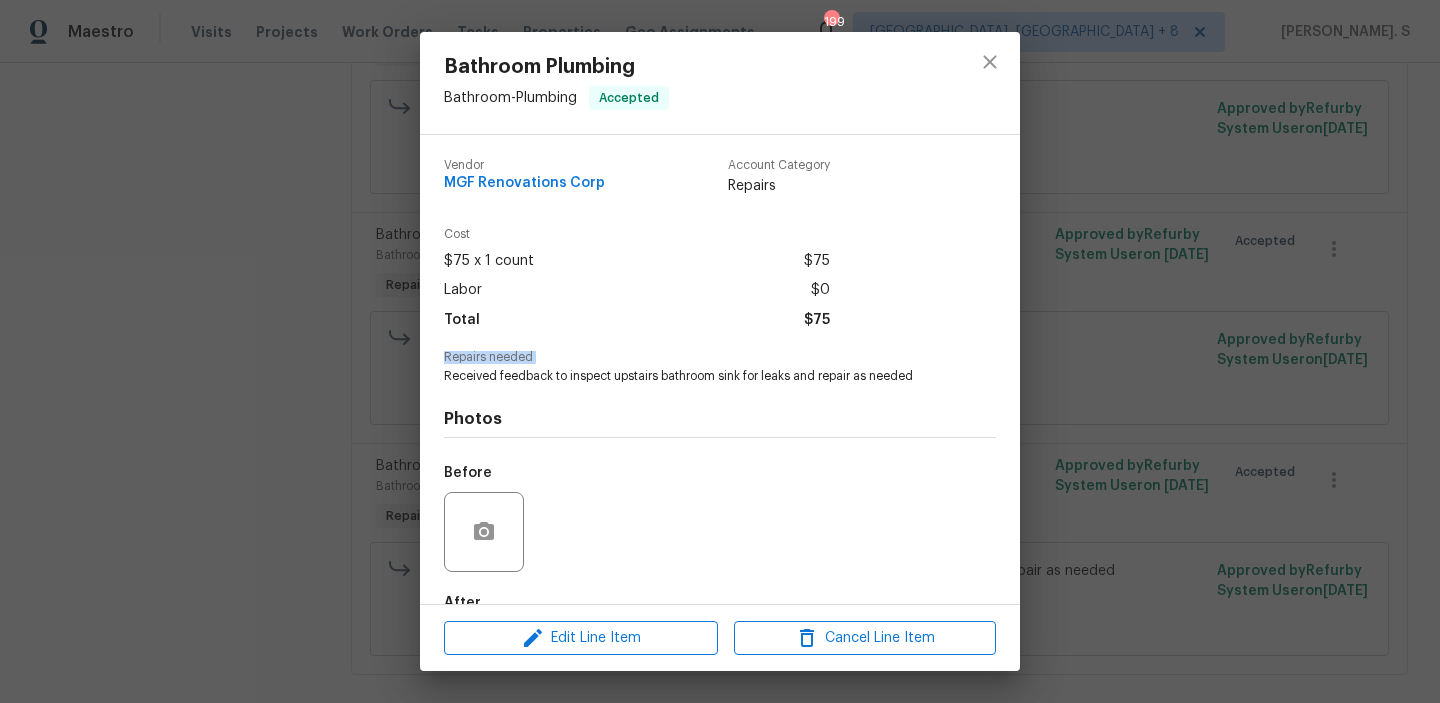 click on "Received feedback to inspect upstairs bathroom sink for leaks and repair as needed" at bounding box center [692, 376] 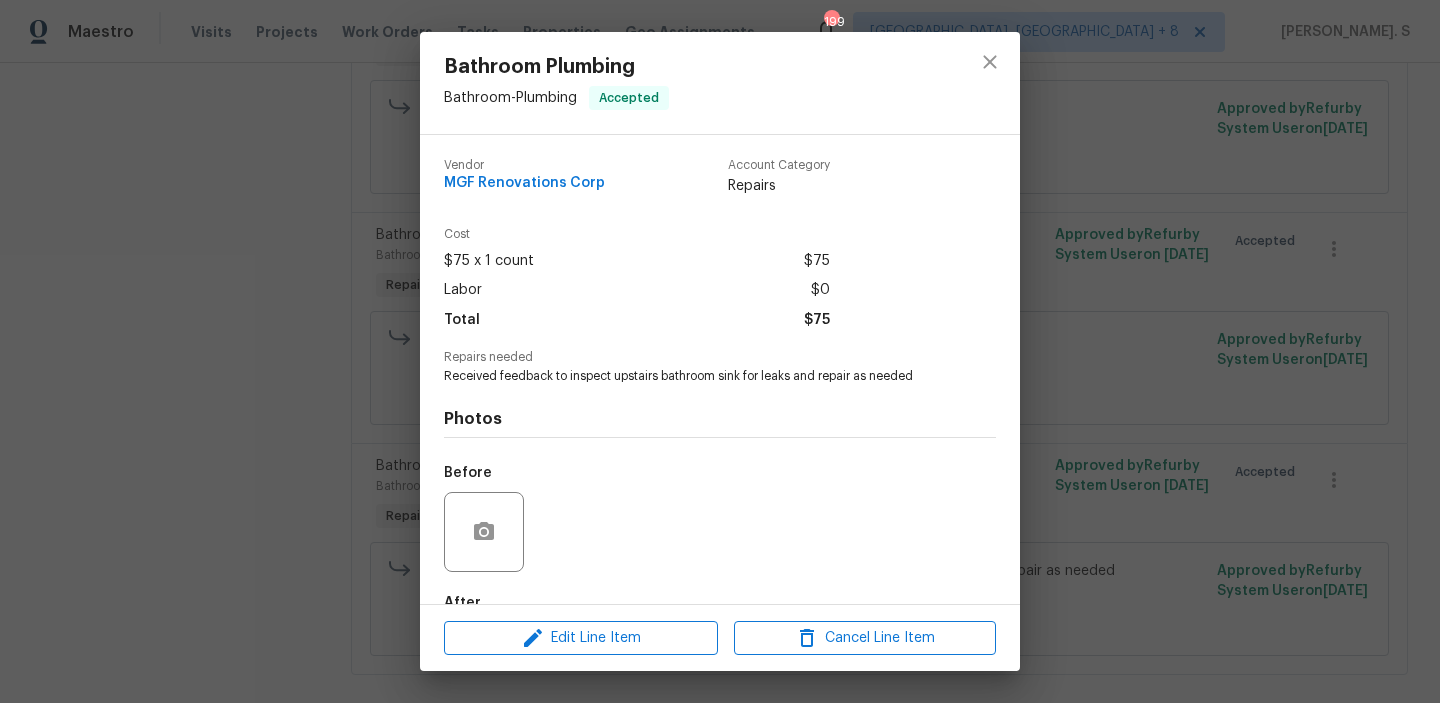 click on "Received feedback to inspect upstairs bathroom sink for leaks and repair as needed" at bounding box center (692, 376) 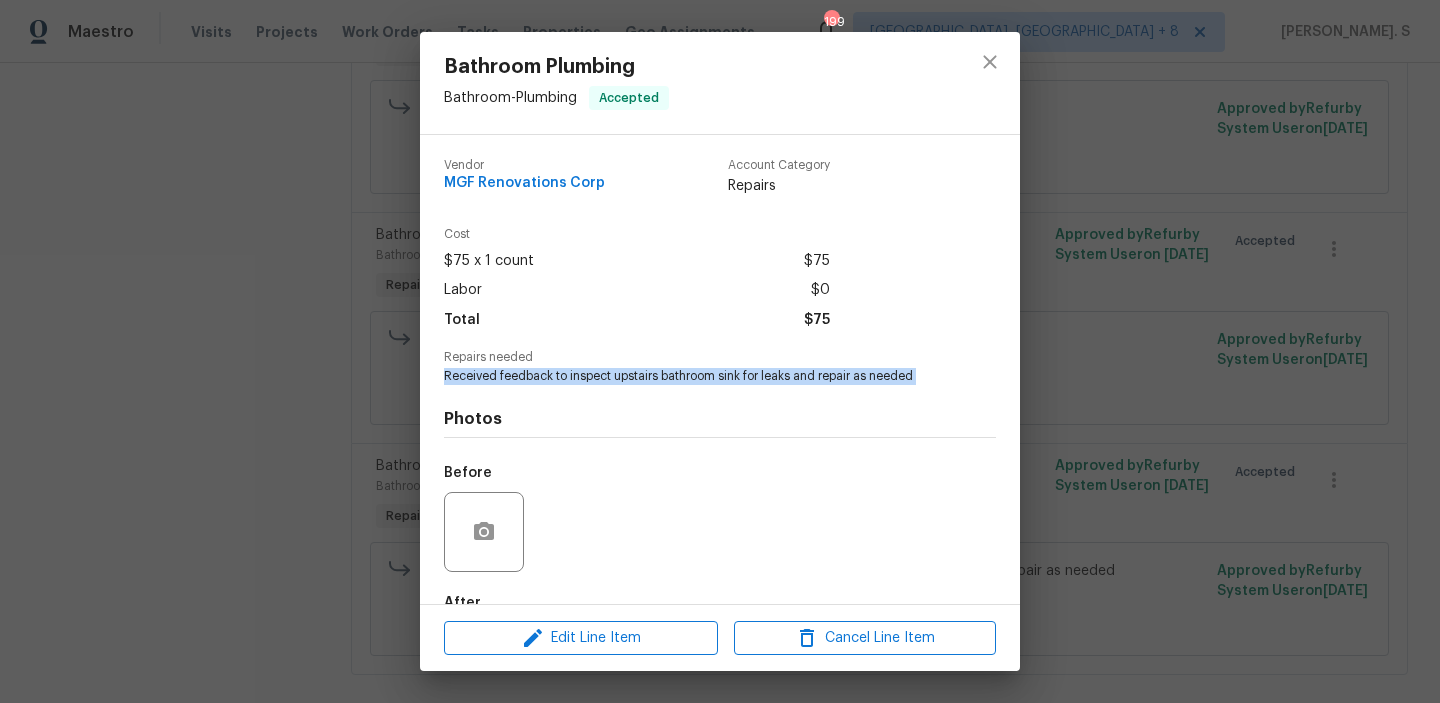 click on "Received feedback to inspect upstairs bathroom sink for leaks and repair as needed" at bounding box center [692, 376] 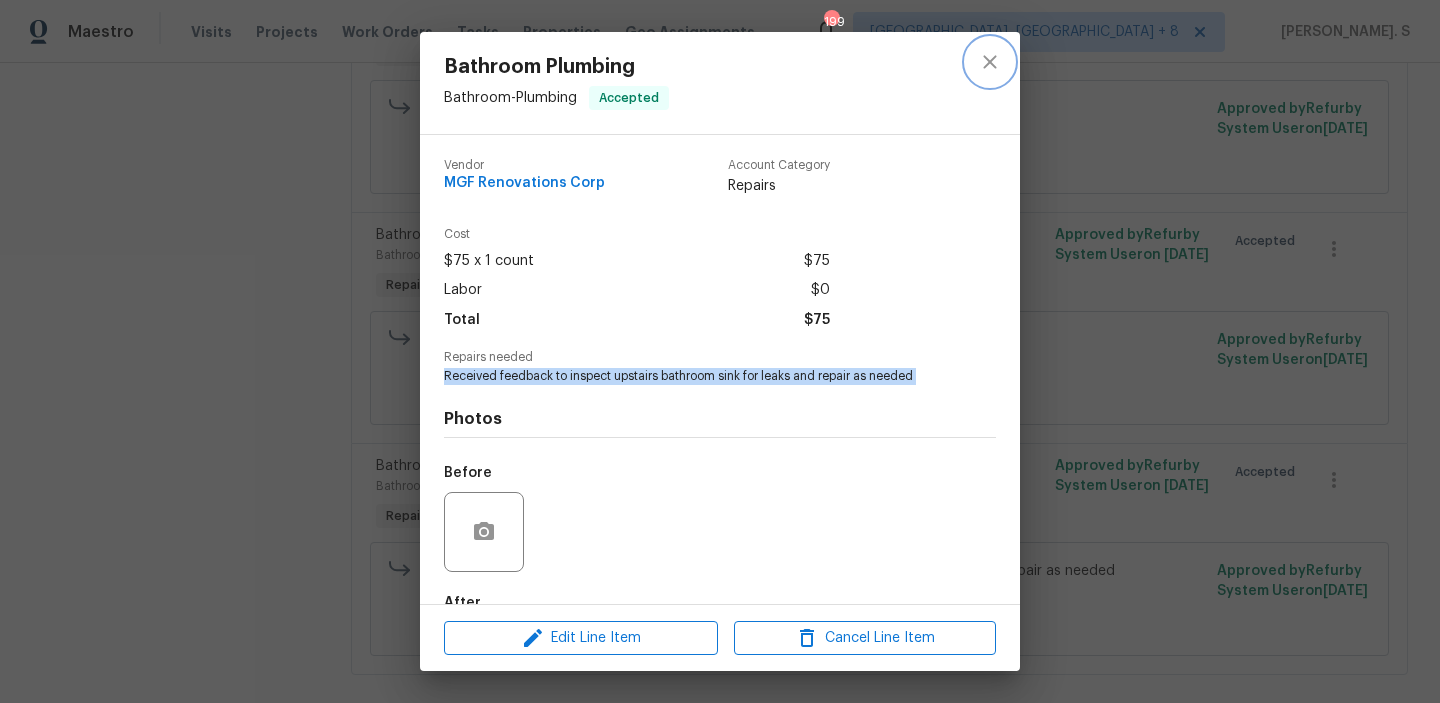 click 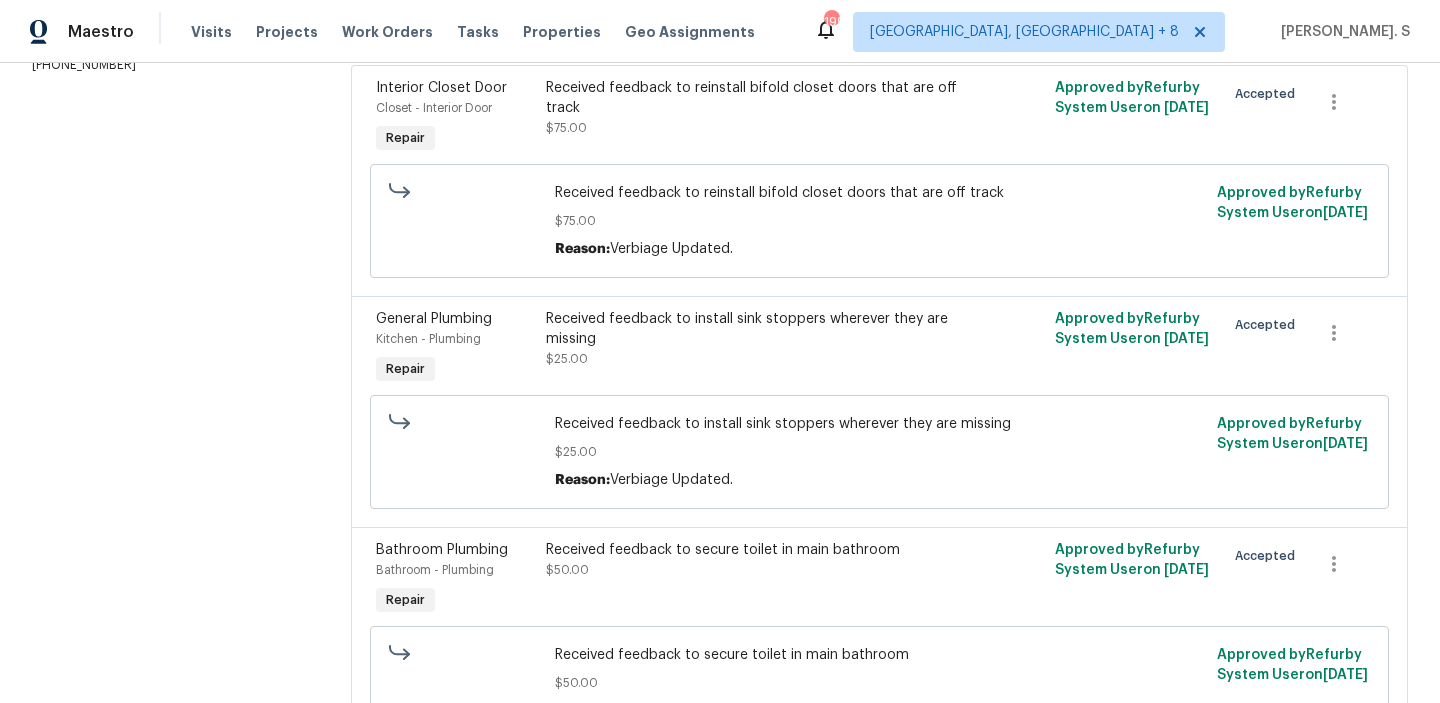scroll, scrollTop: 0, scrollLeft: 0, axis: both 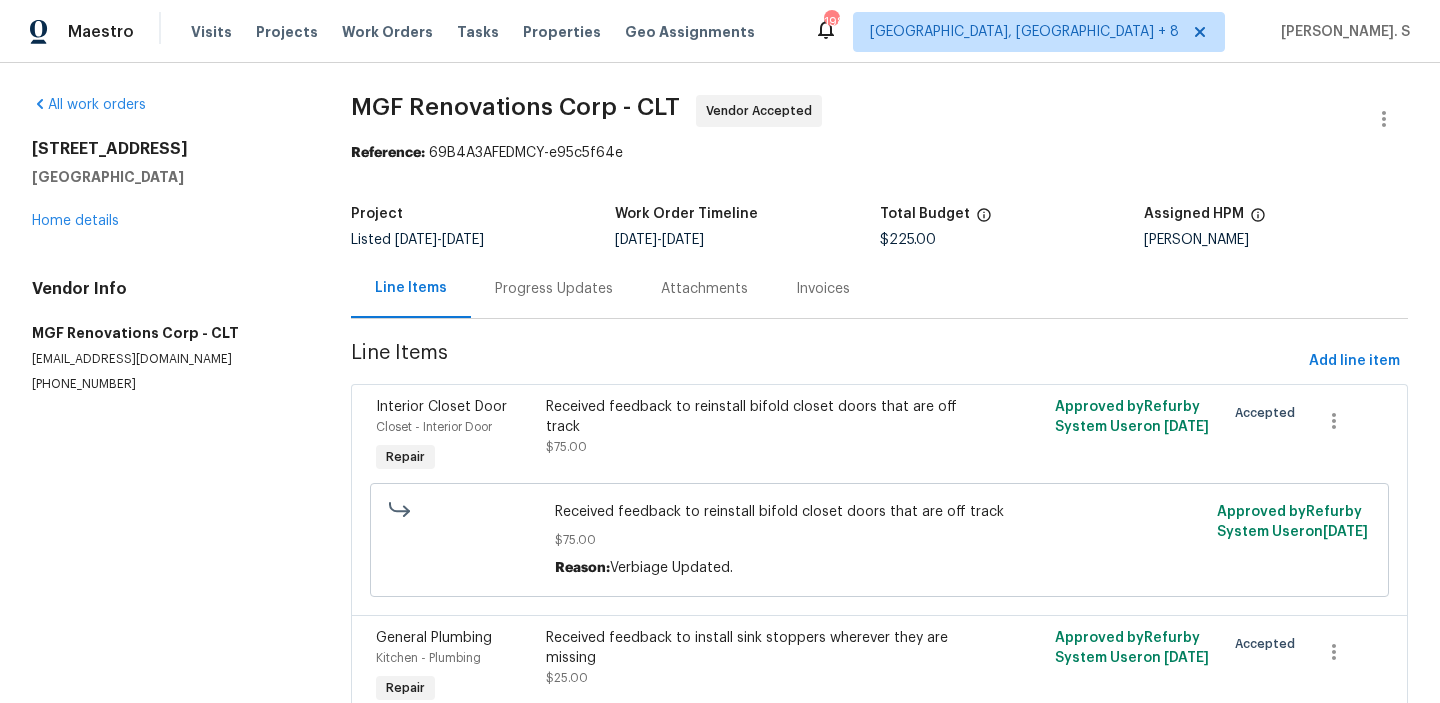 click on "Progress Updates" at bounding box center (554, 289) 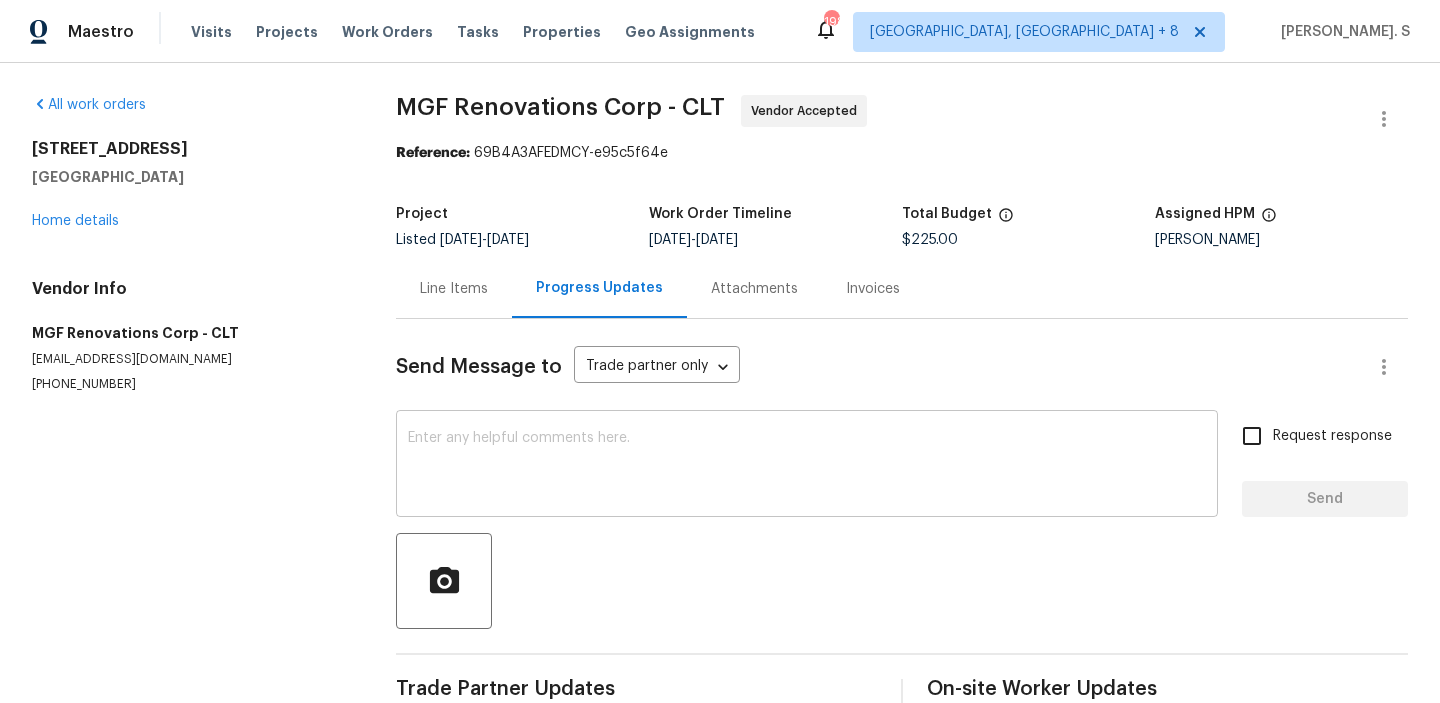 click at bounding box center [807, 466] 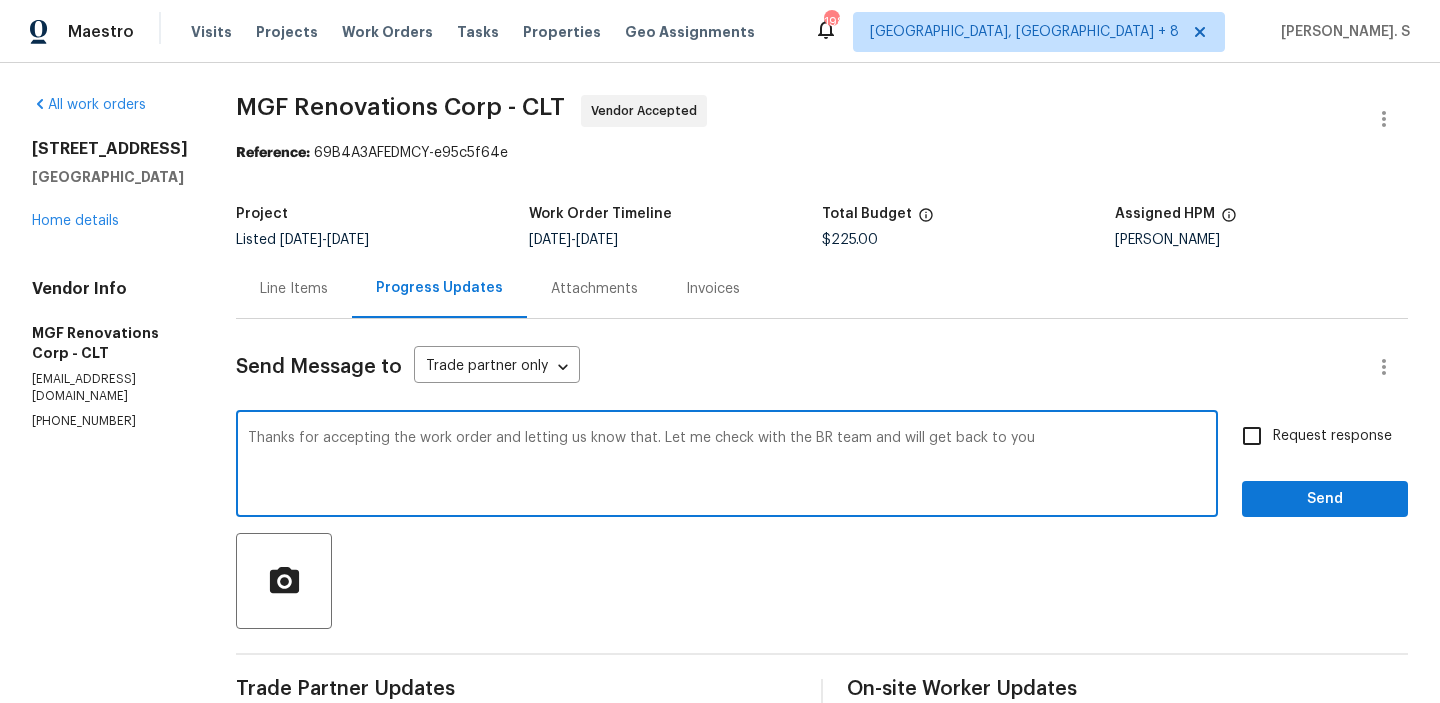 type on "Thanks for accepting the work order and letting us know that. Let me check with the BR team and will get back to you." 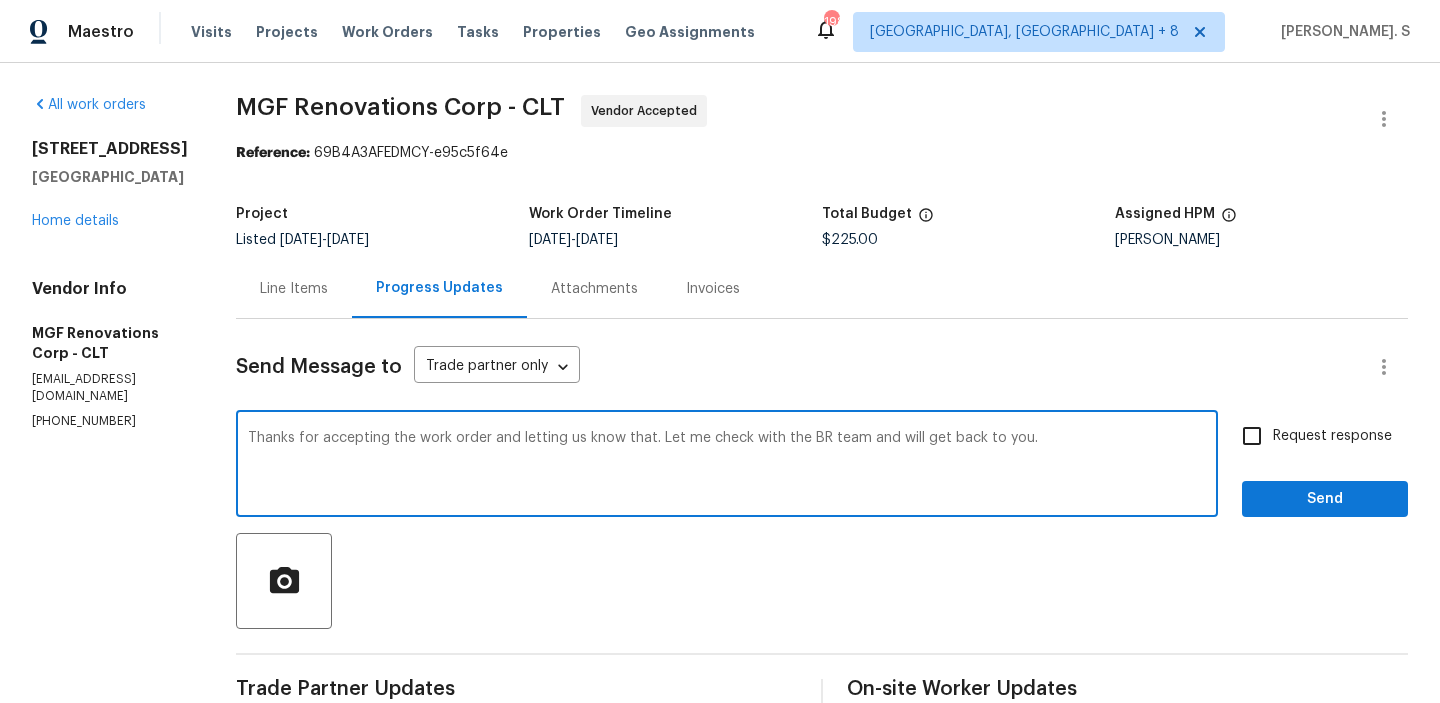 click on "Thanks for accepting the work order and letting us know that. Let me check with the BR team and will get back to you." at bounding box center (727, 466) 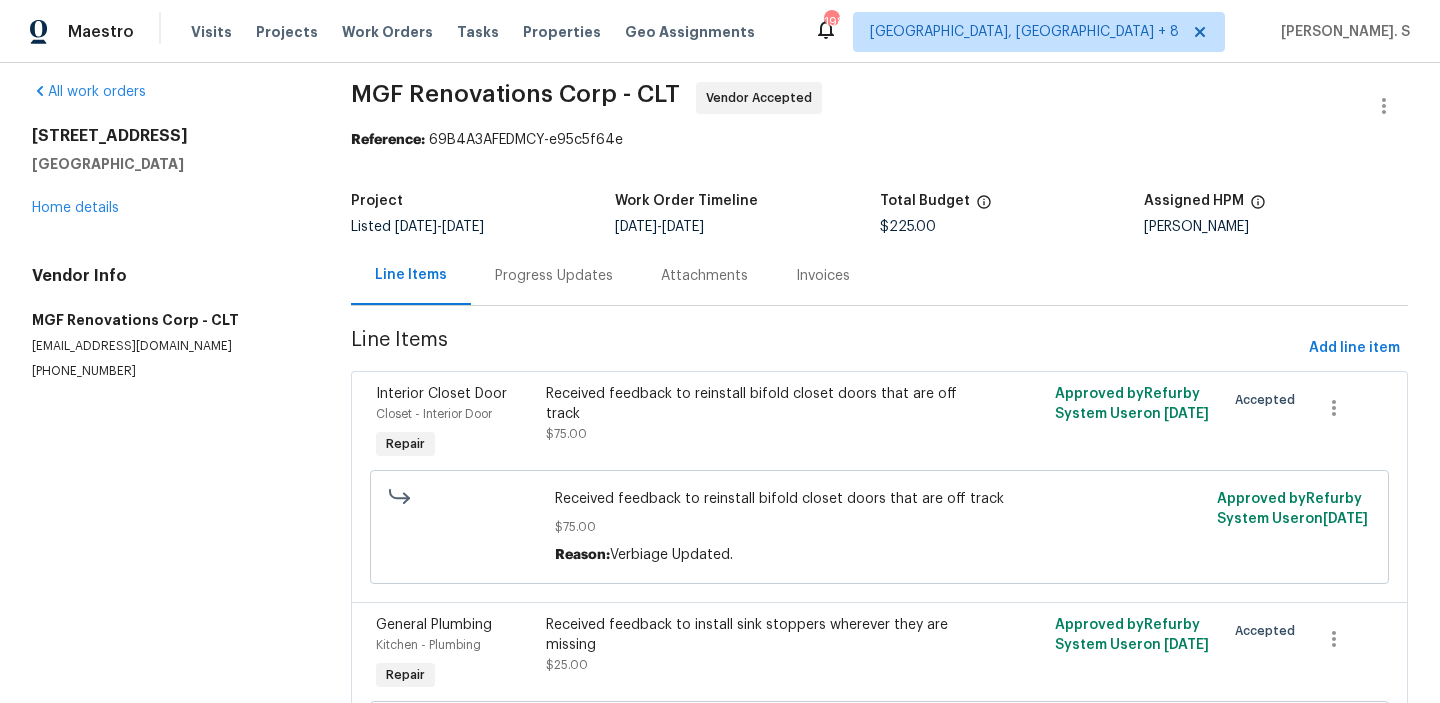scroll, scrollTop: 0, scrollLeft: 0, axis: both 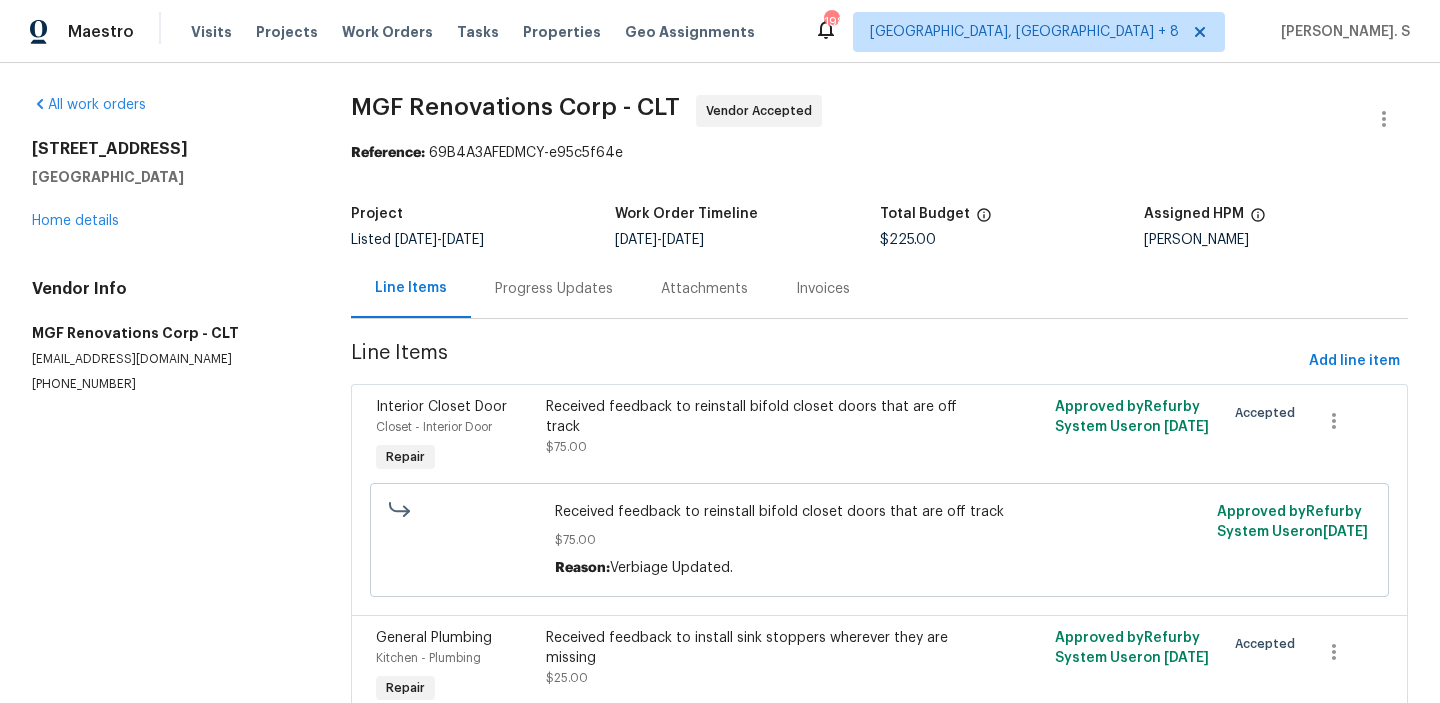 click on "Progress Updates" at bounding box center [554, 288] 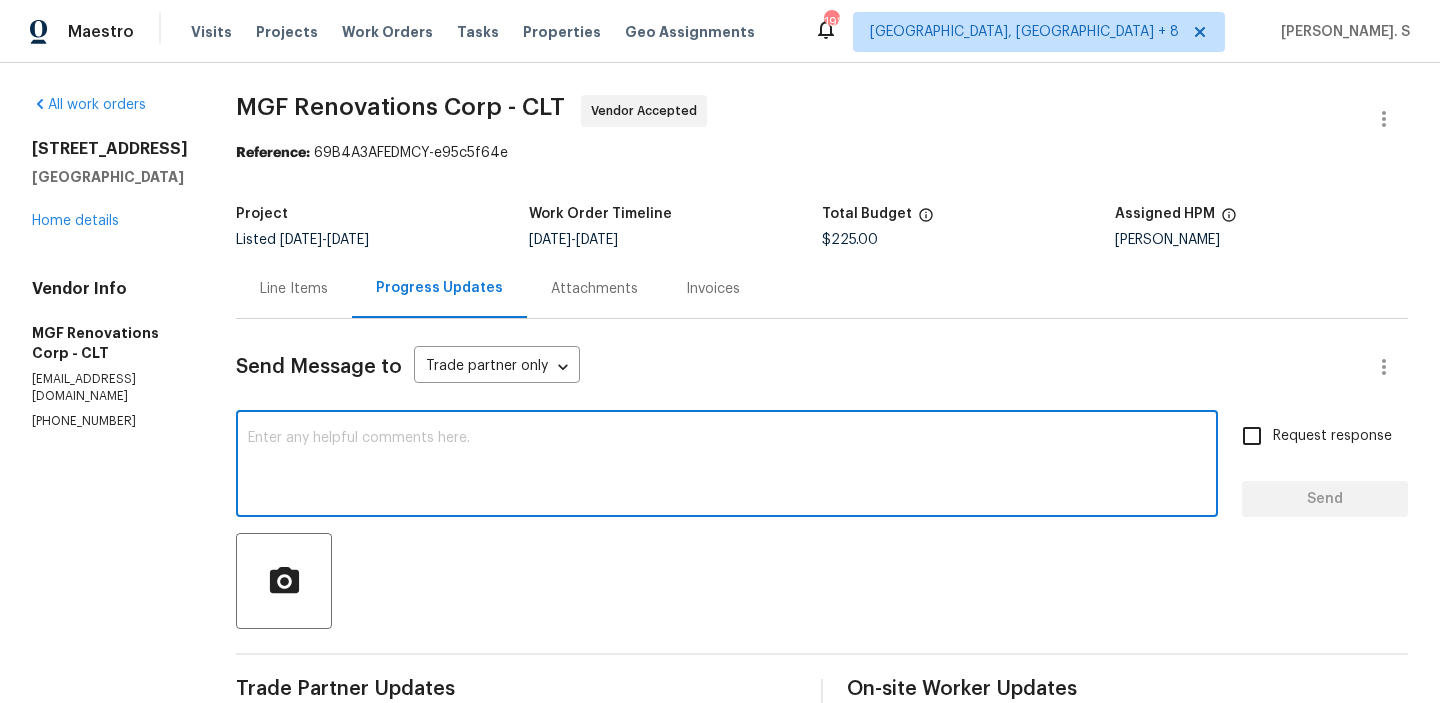 click at bounding box center [727, 466] 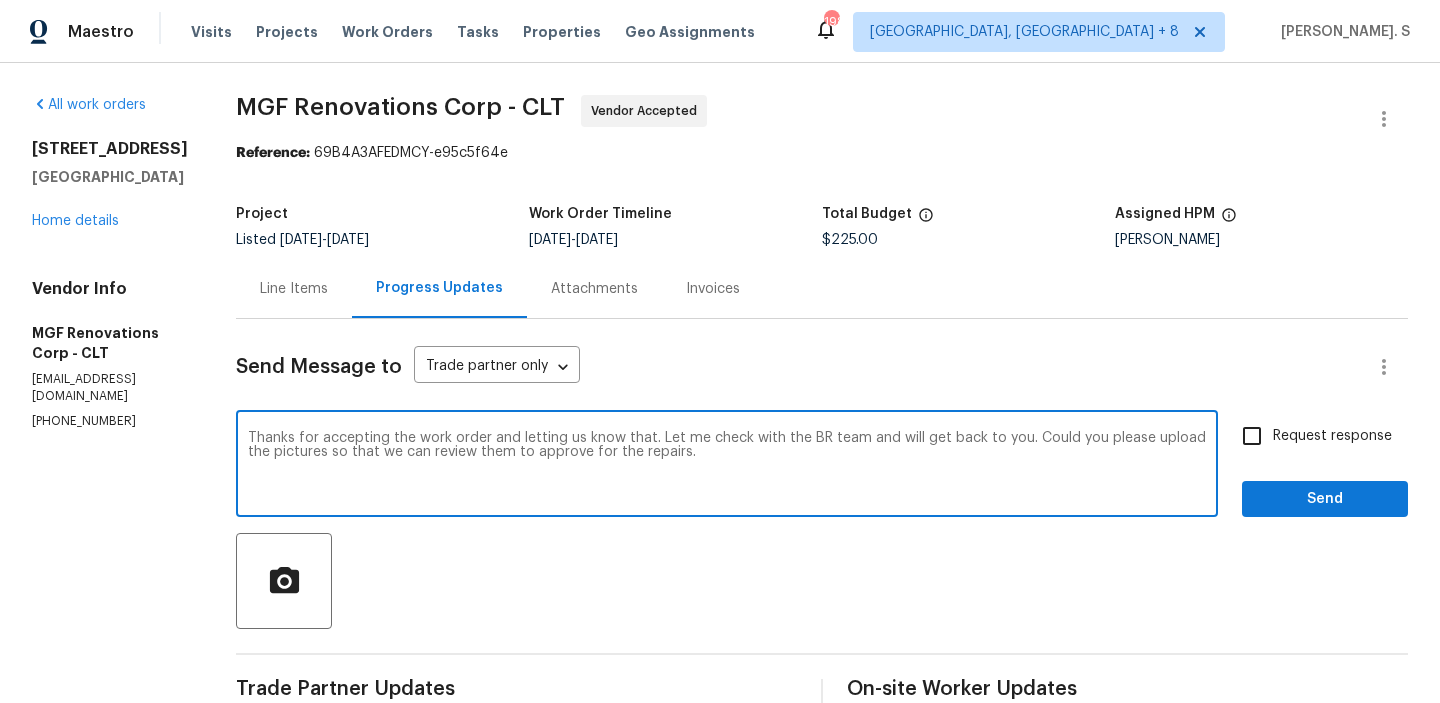 click on "Thanks for accepting the work order and letting us know that. Let me check with the BR team and will get back to you. Could you please upload the pictures so that we can review them to approve for the repairs." at bounding box center [727, 466] 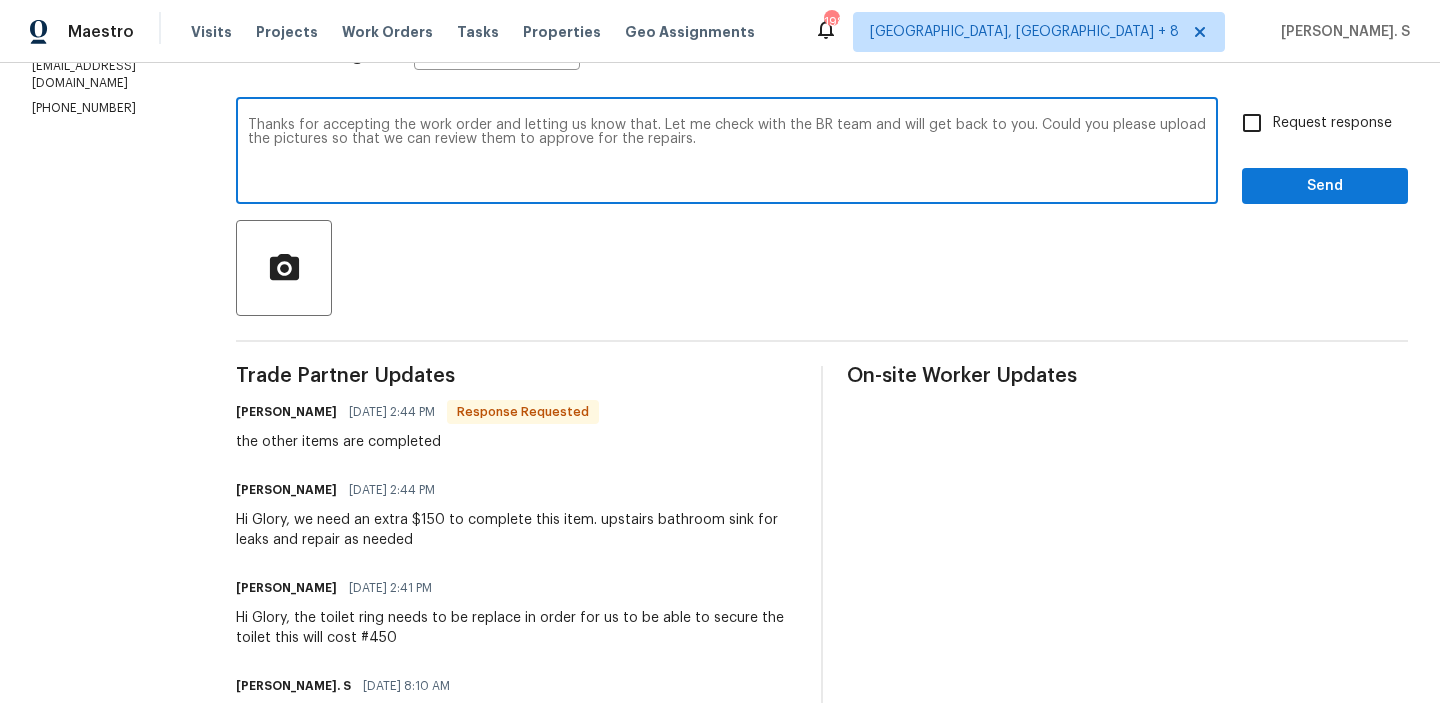 type on "Thanks for accepting the work order and letting us know that. Let me check with the BR team and will get back to you. Could you please upload the pictures so that we can review them to approve for the repairs." 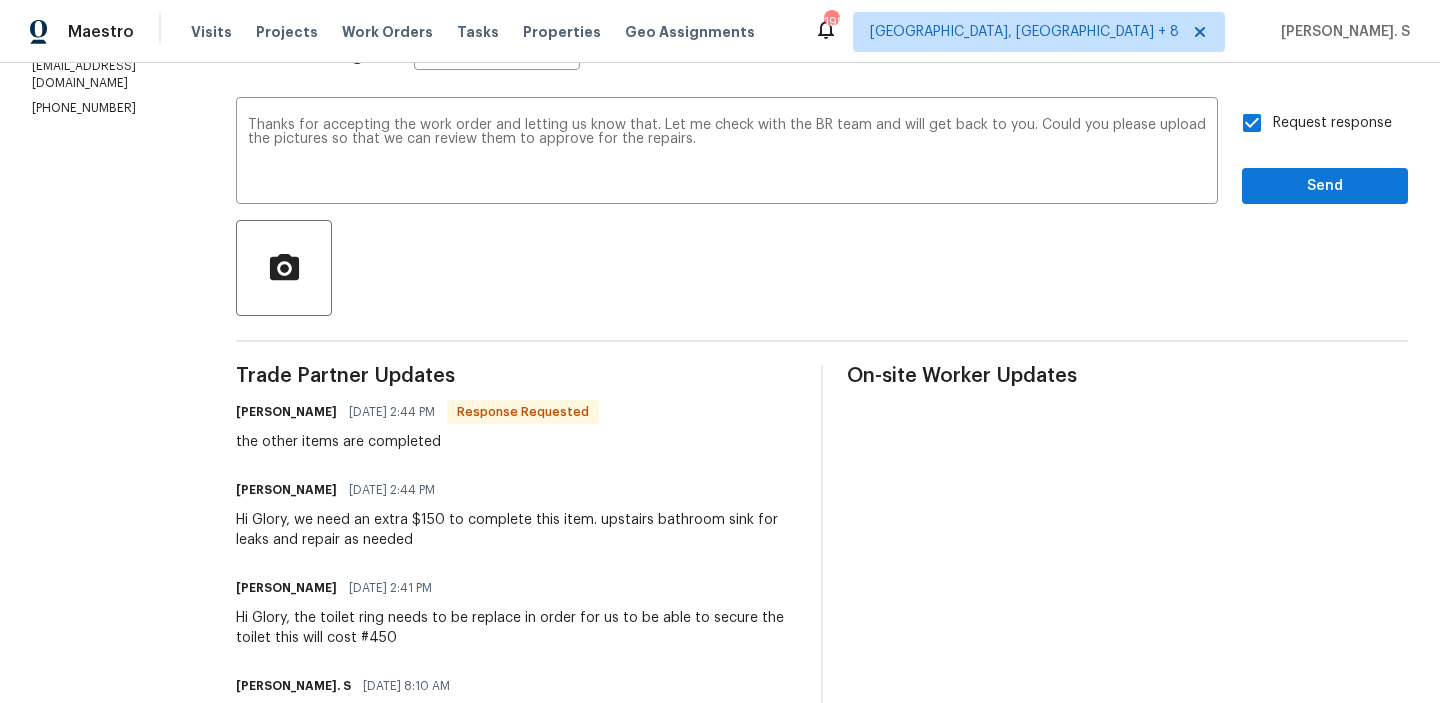 click on "for" at bounding box center [0, 0] 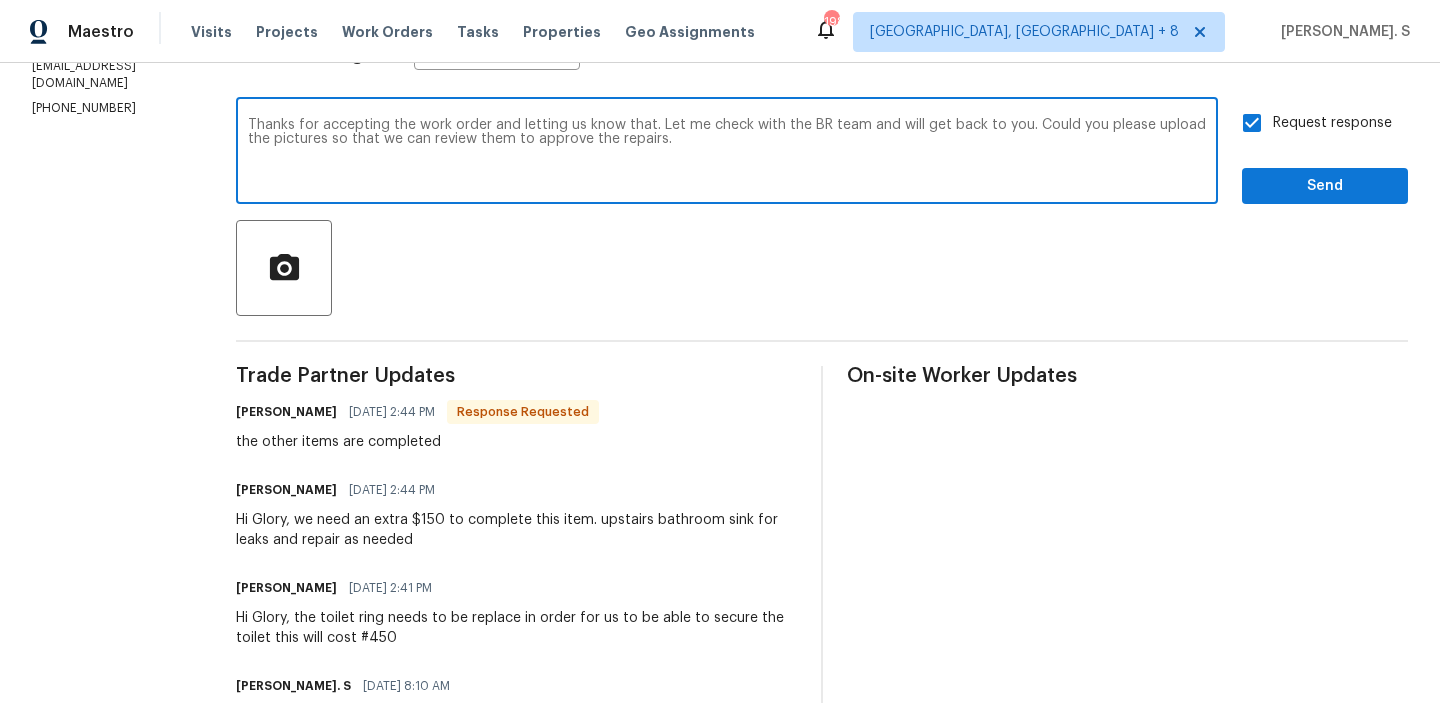click on "Thanks for accepting the work order and letting us know that. Let me check with the BR team and will get back to you. Could you please upload the pictures so that we can review them to approve the repairs. x ​" at bounding box center [727, 153] 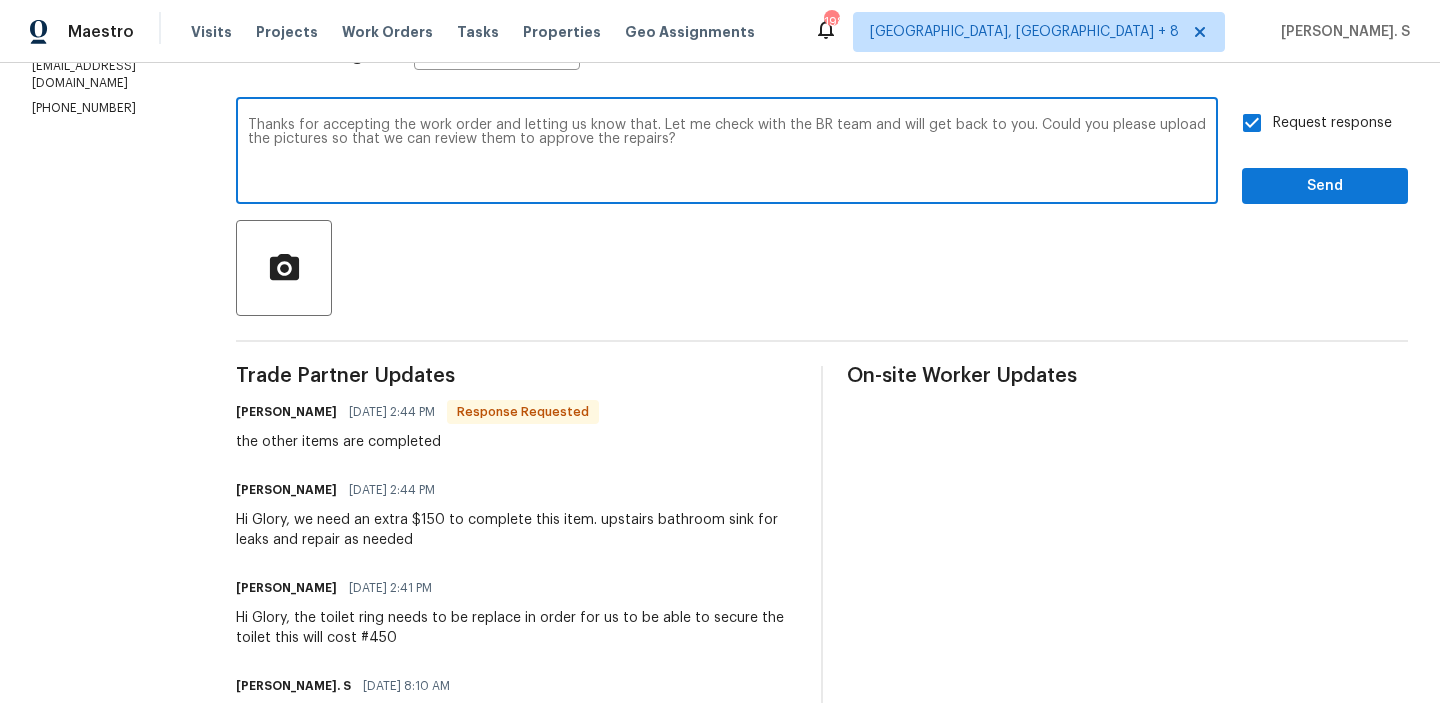 type on "Thanks for accepting the work order and letting us know that. Let me check with the BR team and will get back to you. Could you please upload the pictures so that we can review them to approve the repairs?" 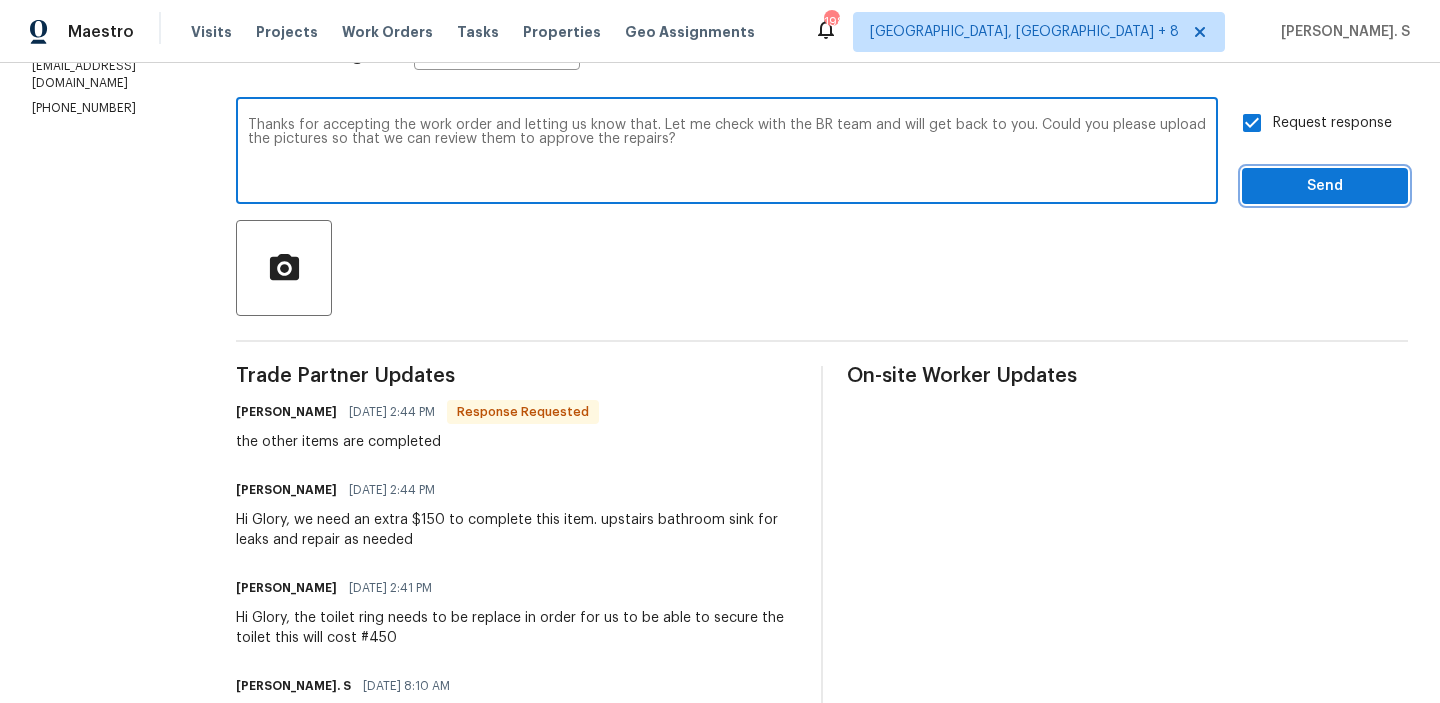click on "Send" at bounding box center (1325, 186) 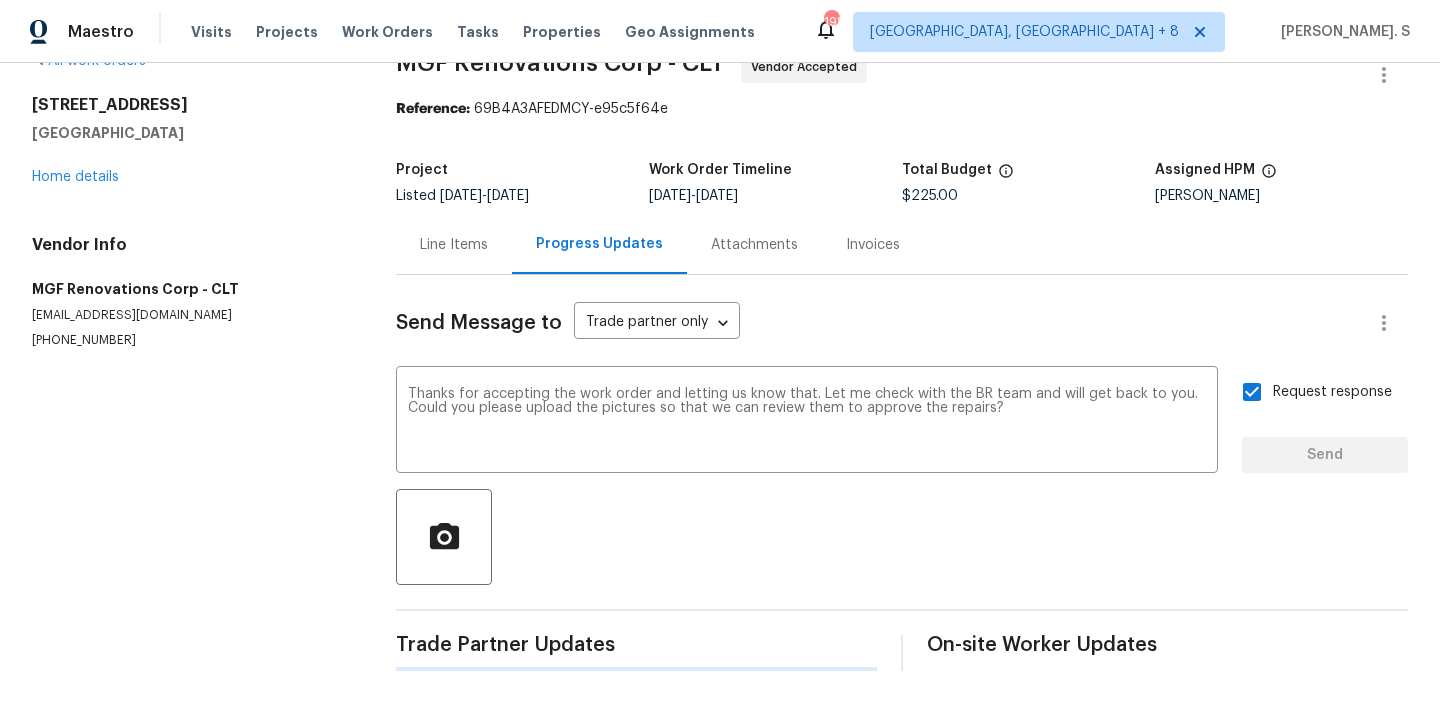 type 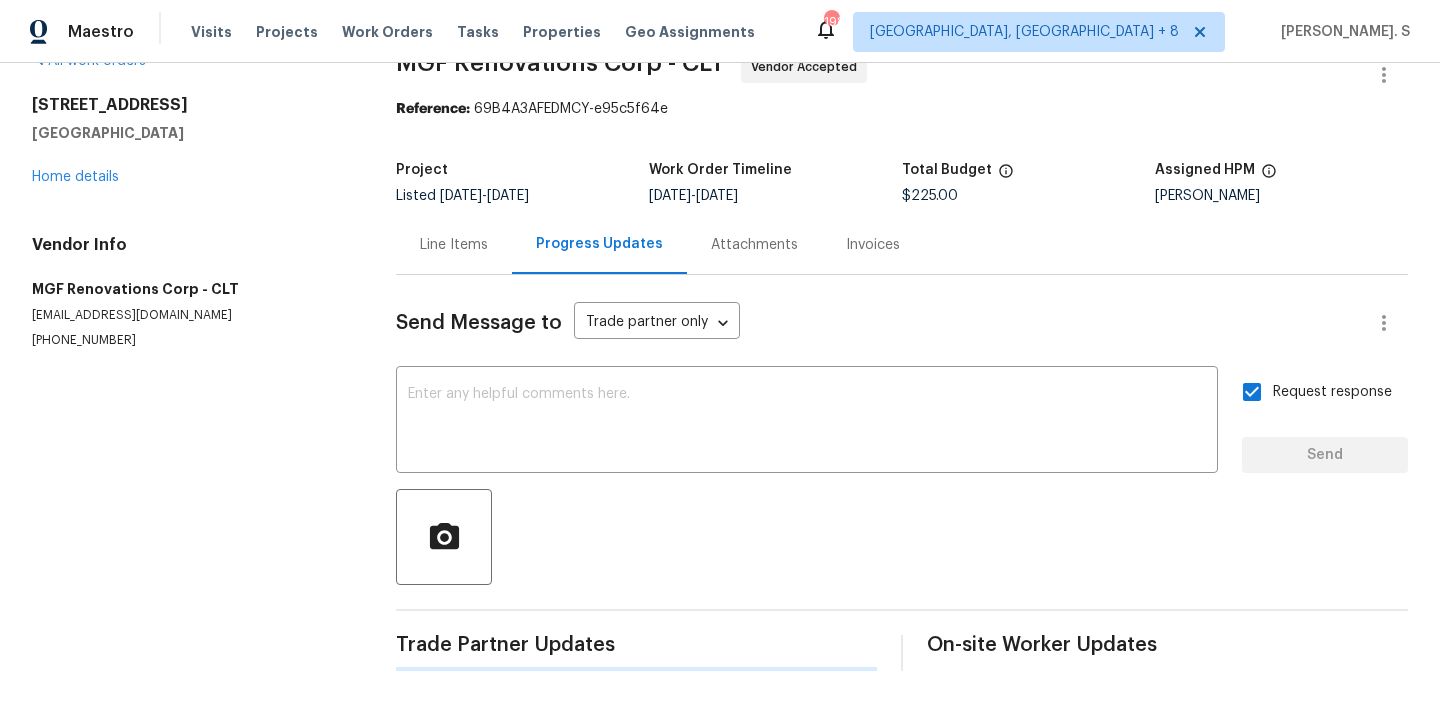 scroll, scrollTop: 313, scrollLeft: 0, axis: vertical 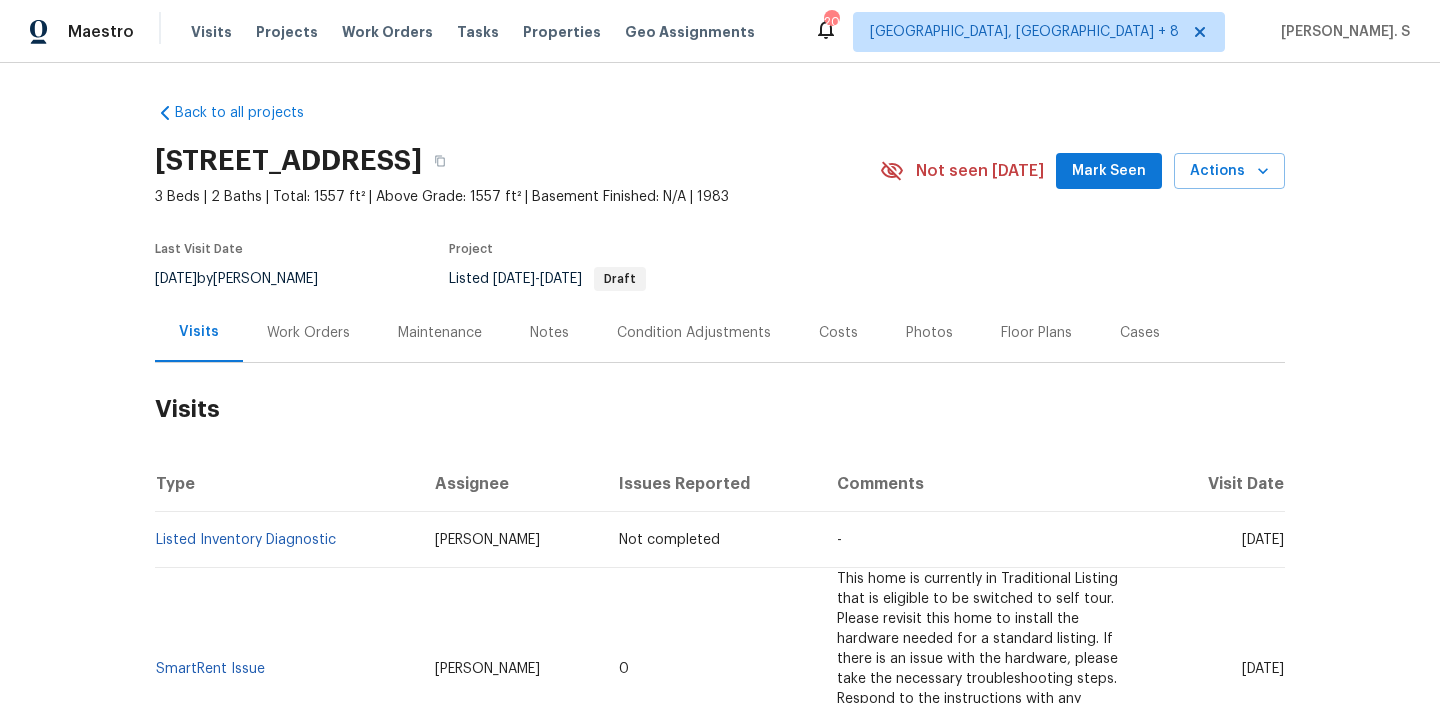 click on "Visits Work Orders Maintenance Notes Condition Adjustments Costs Photos Floor Plans Cases" at bounding box center (720, 333) 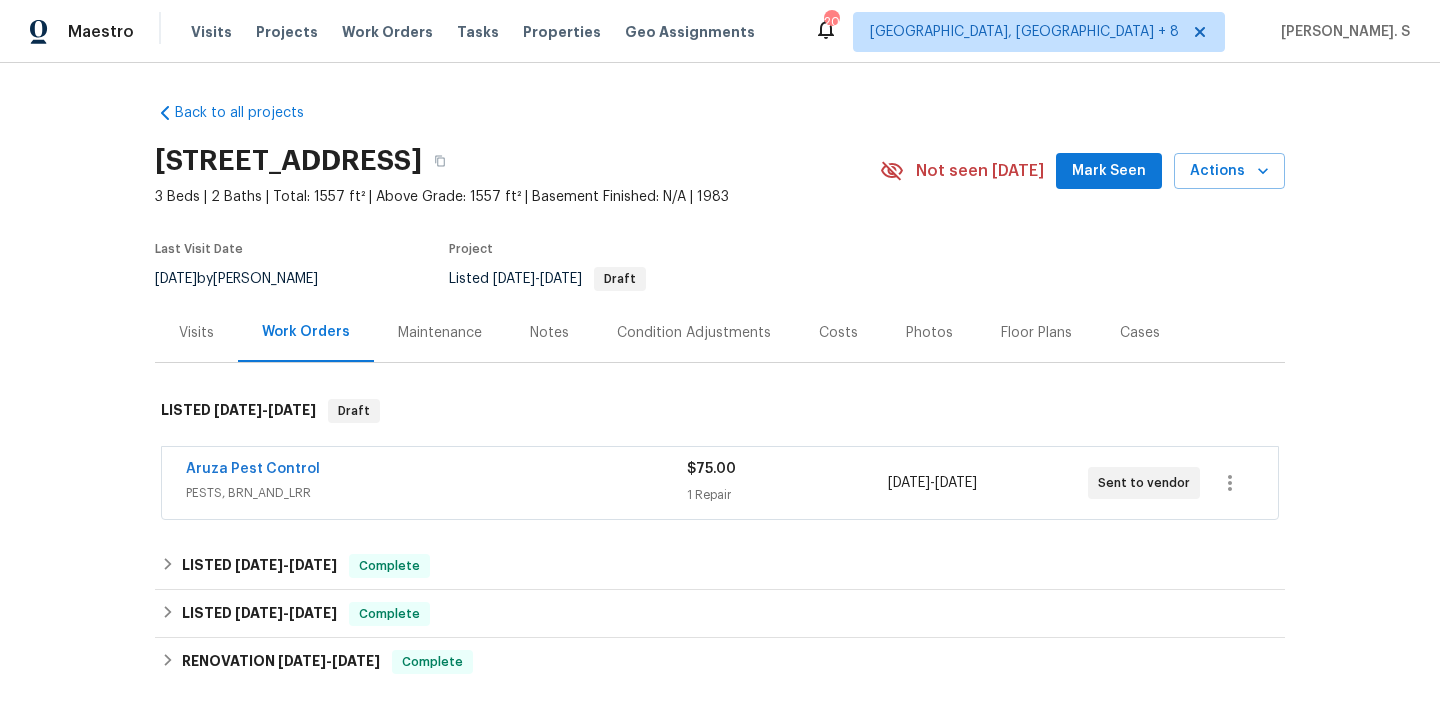 click on "Aruza Pest Control PESTS, BRN_AND_LRR $75.00 1 Repair 7/9/2025  -  7/11/2025 Sent to vendor" at bounding box center (720, 483) 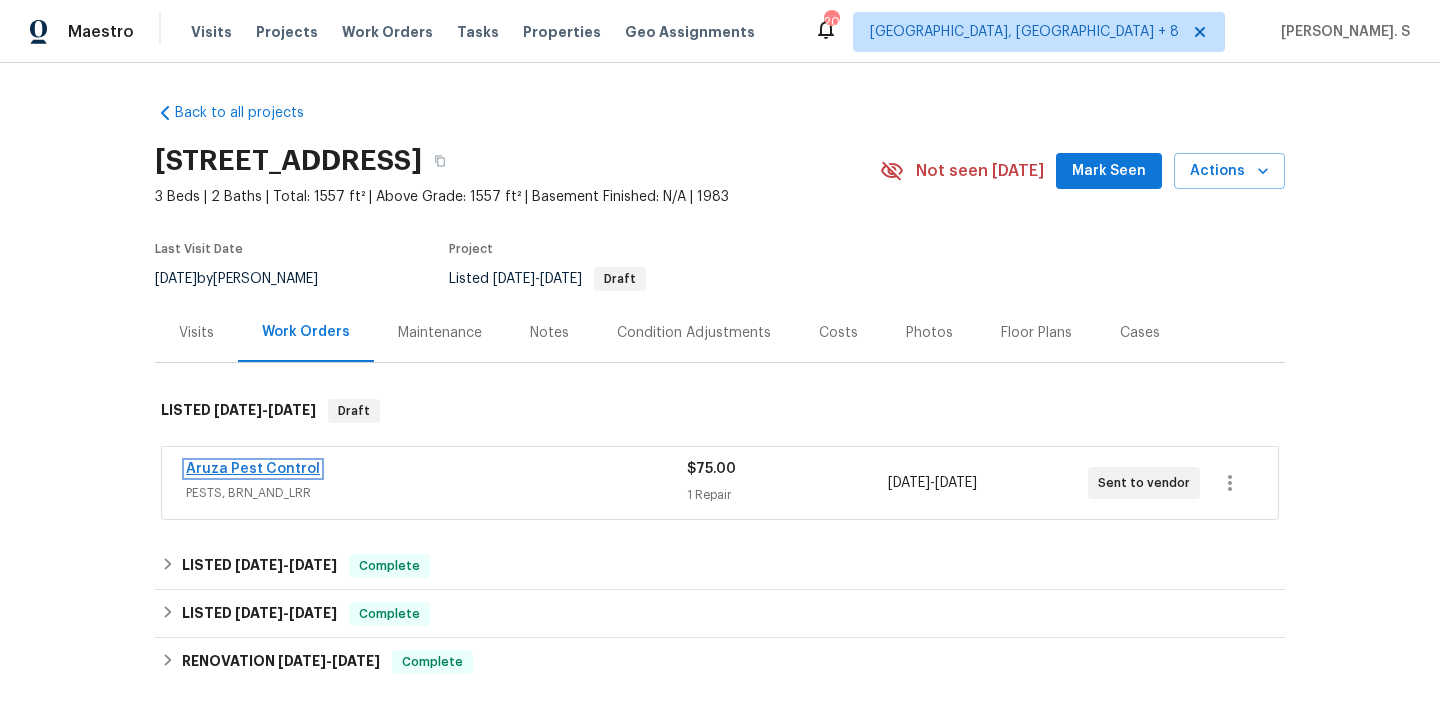 click on "Aruza Pest Control" at bounding box center (253, 469) 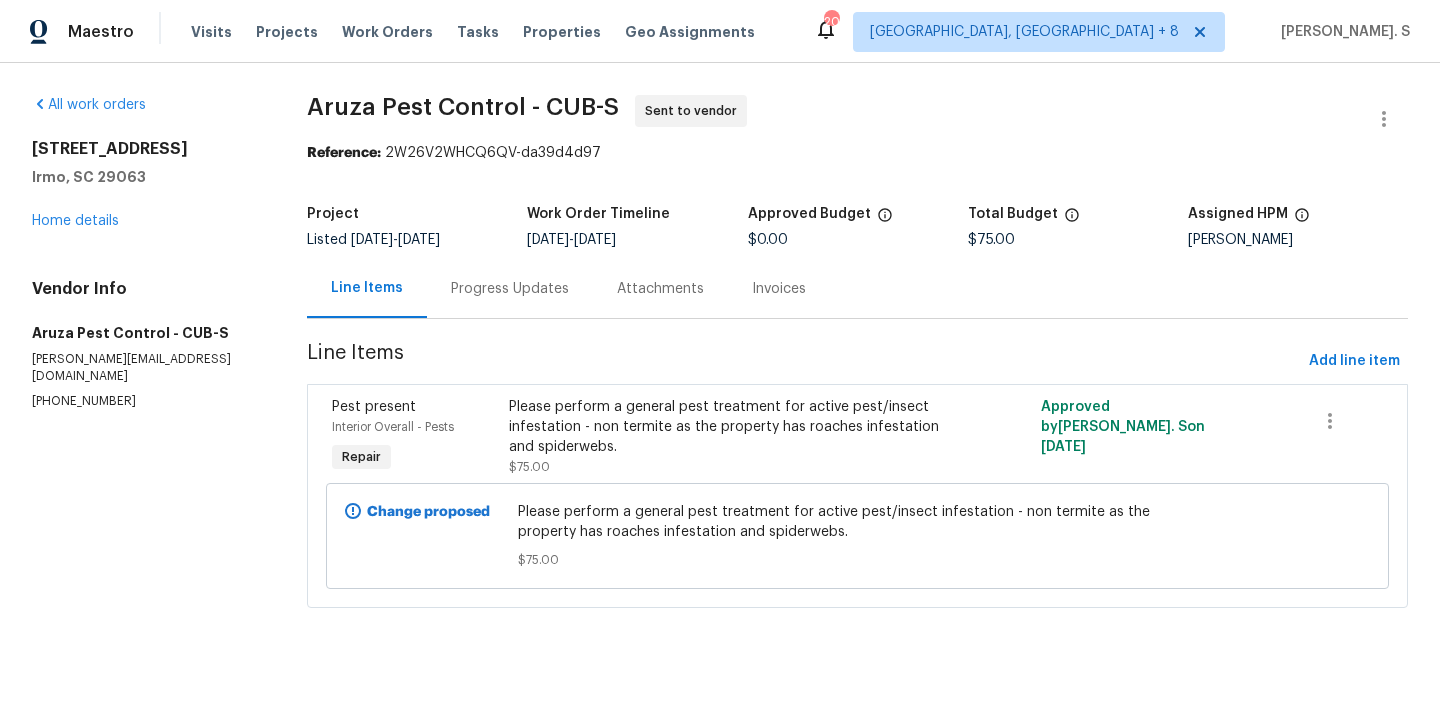 click on "c.rodriguez@aruzapest.com" at bounding box center (145, 368) 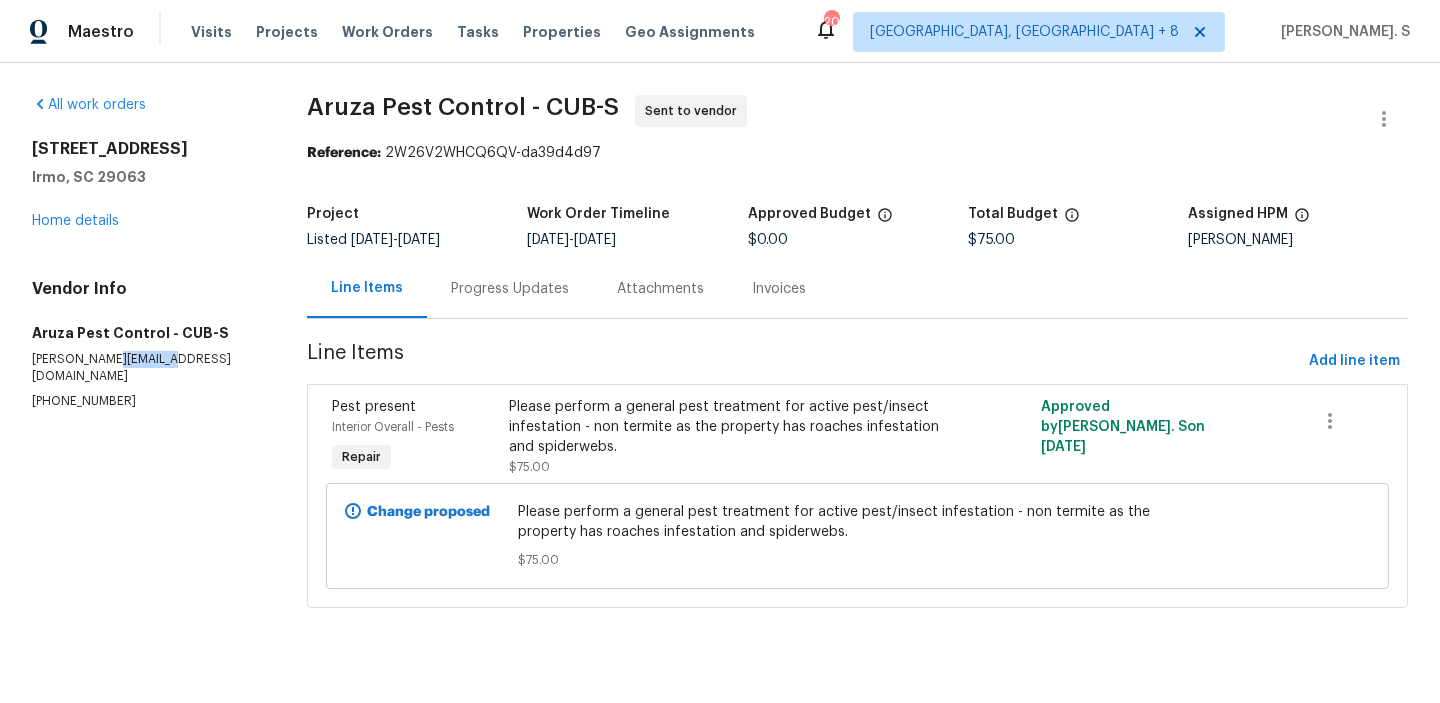 click on "c.rodriguez@aruzapest.com" at bounding box center (145, 368) 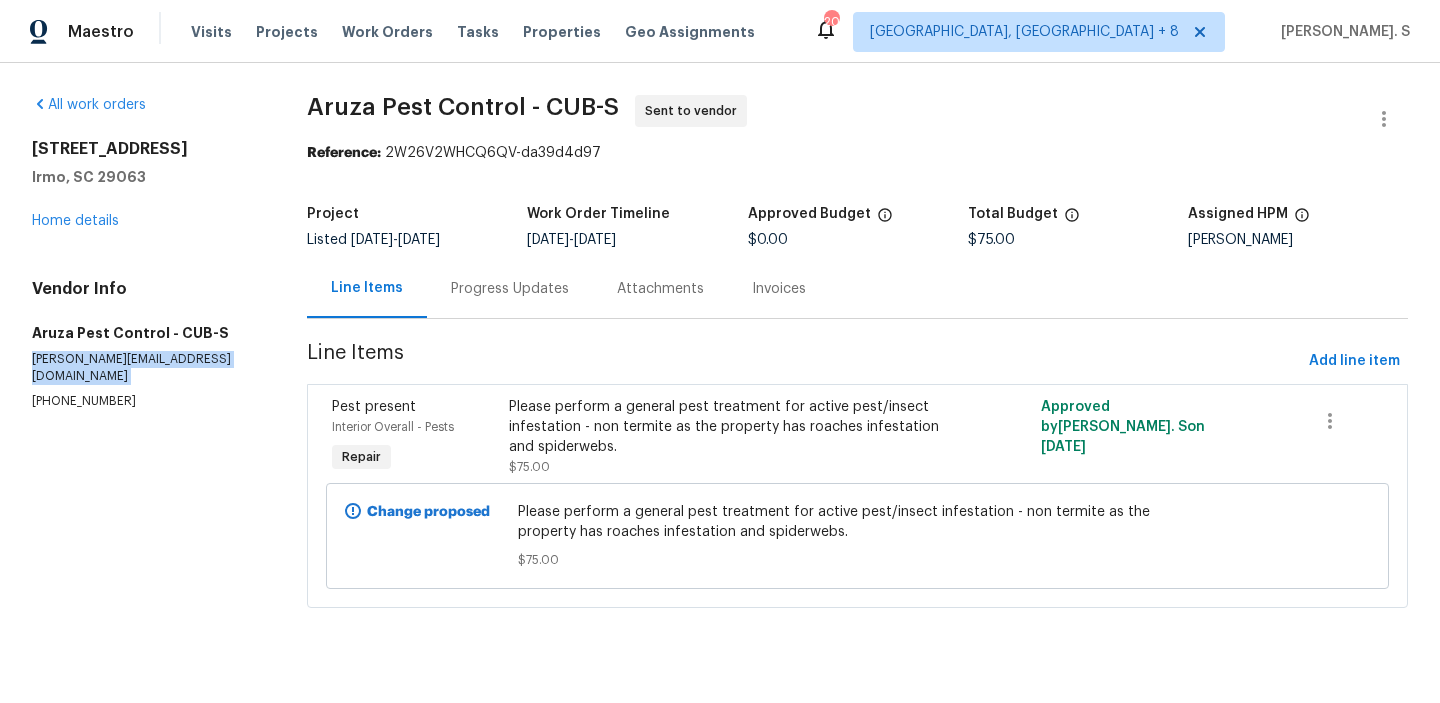 click on "c.rodriguez@aruzapest.com" at bounding box center [145, 368] 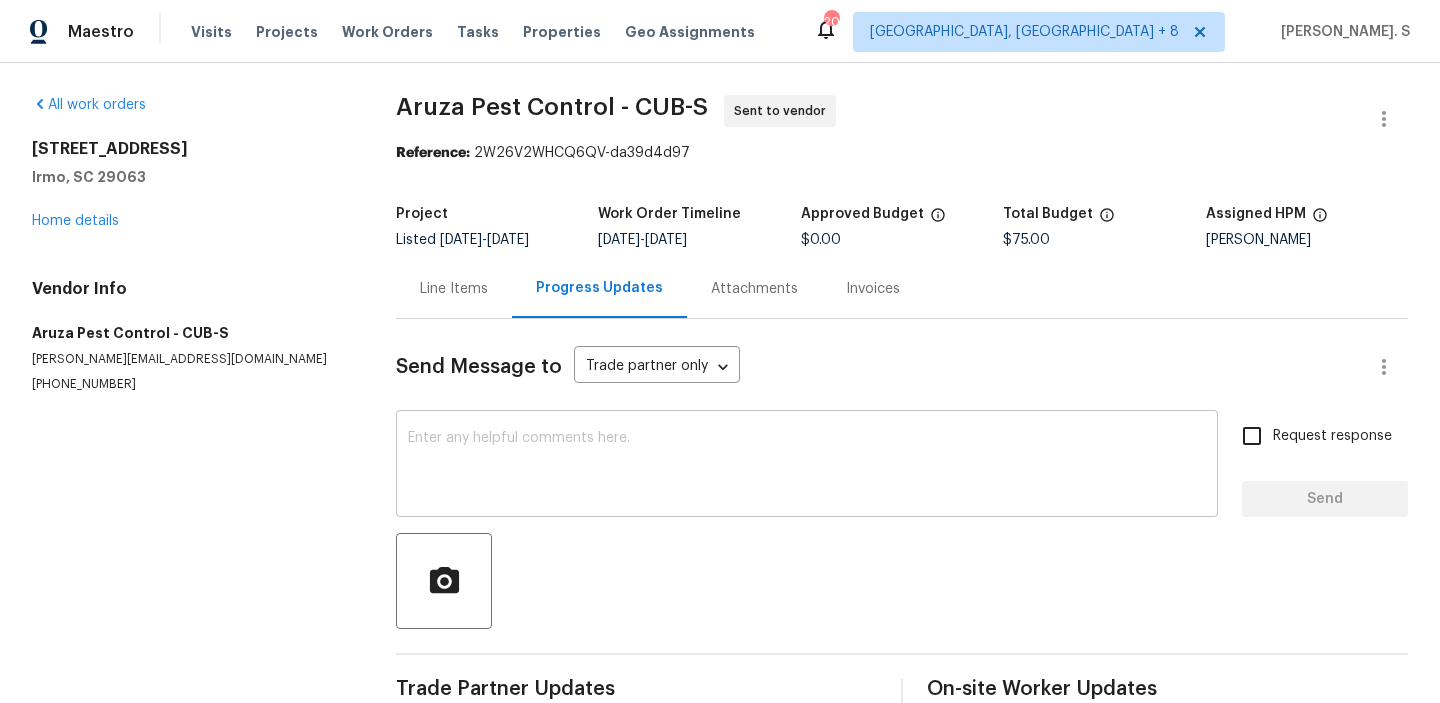 click on "x ​" at bounding box center (807, 466) 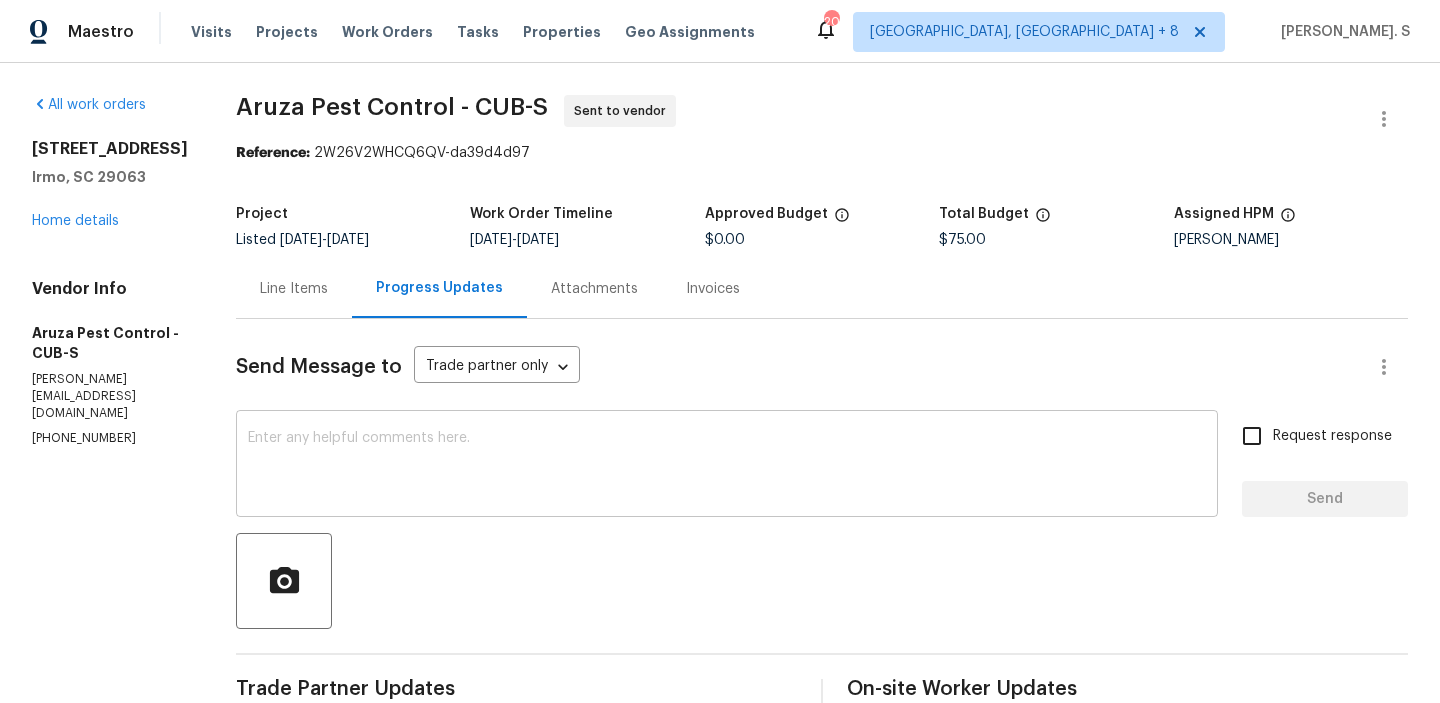click at bounding box center (727, 466) 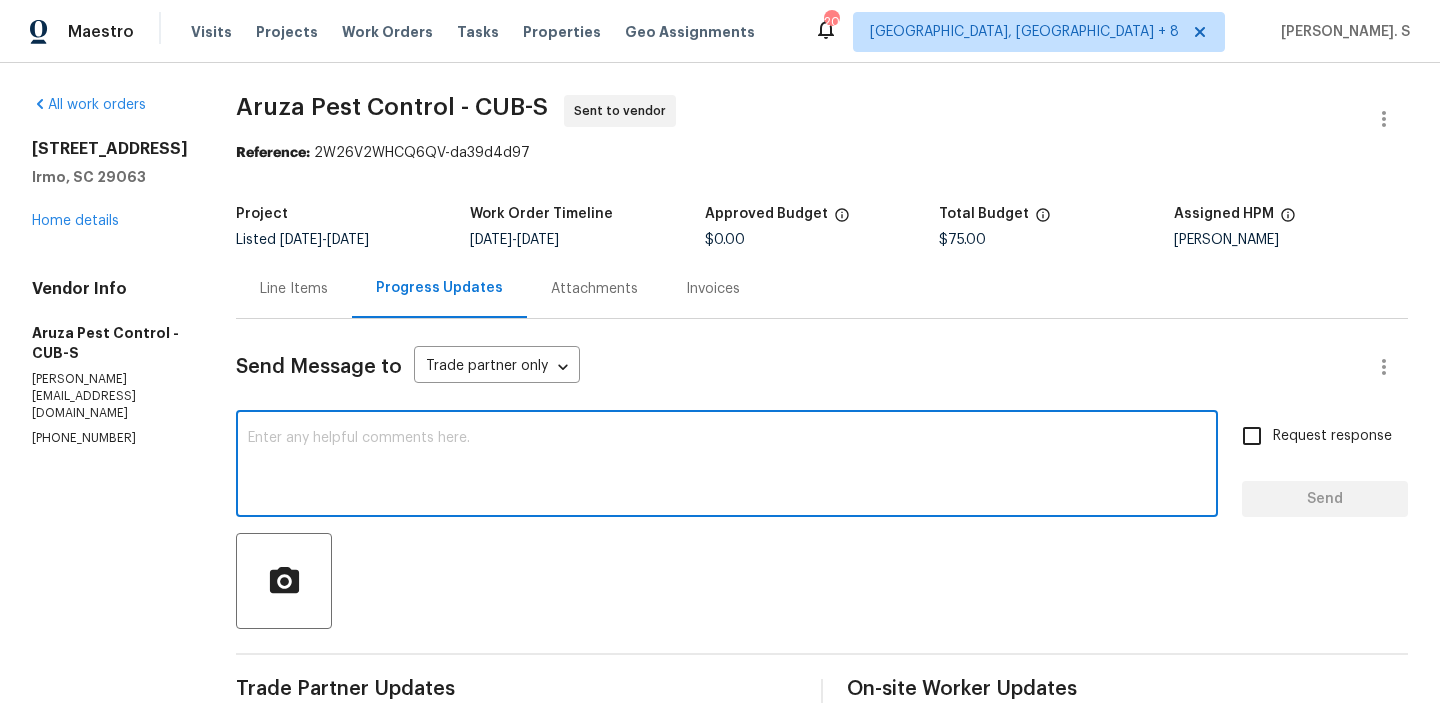paste on "Hello, It's important that this work order is completed within the designated timeframe to ensure we meet our deadline. We kindly request your prompt response. If this isn't feasible, we may need to explore alternative options for assigning the work order. Thank you for your attention to this matter." 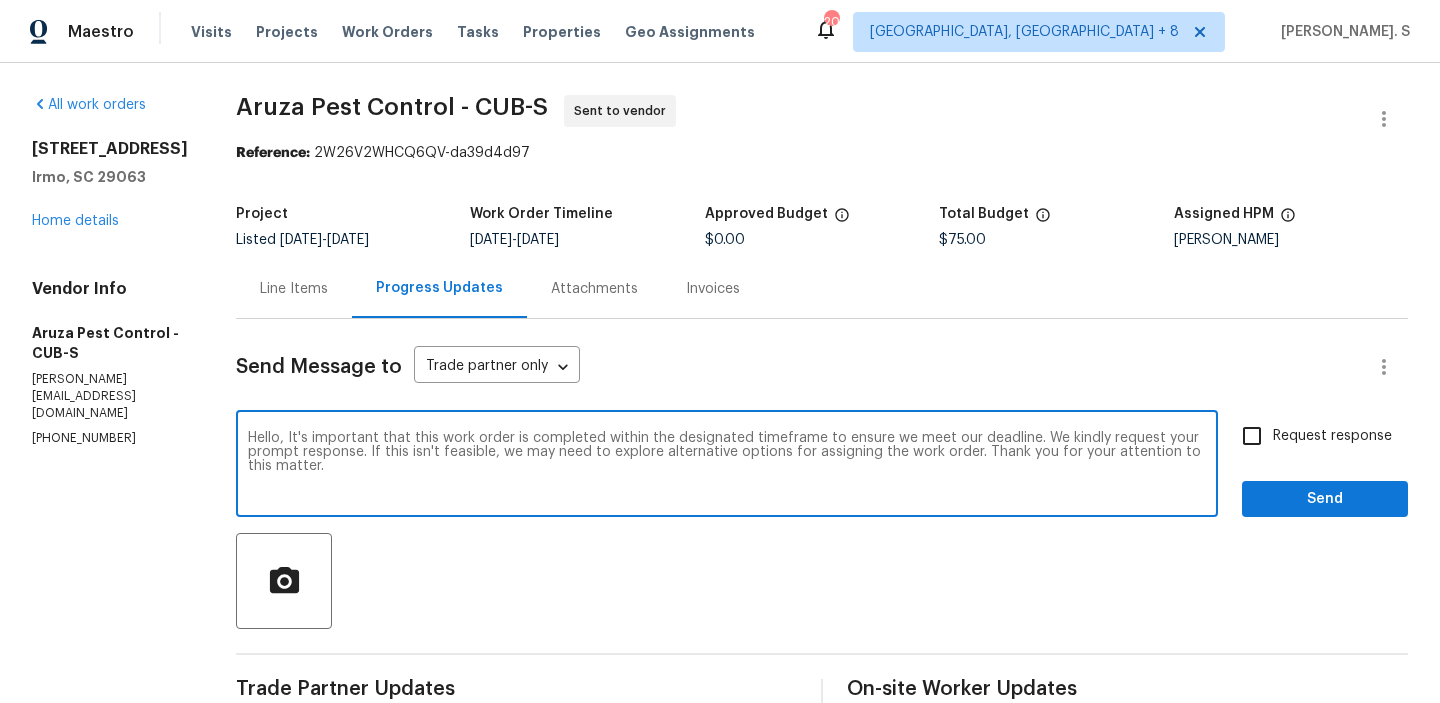 type on "Hello, It's important that this work order is completed within the designated timeframe to ensure we meet our deadline. We kindly request your prompt response. If this isn't feasible, we may need to explore alternative options for assigning the work order. Thank you for your attention to this matter." 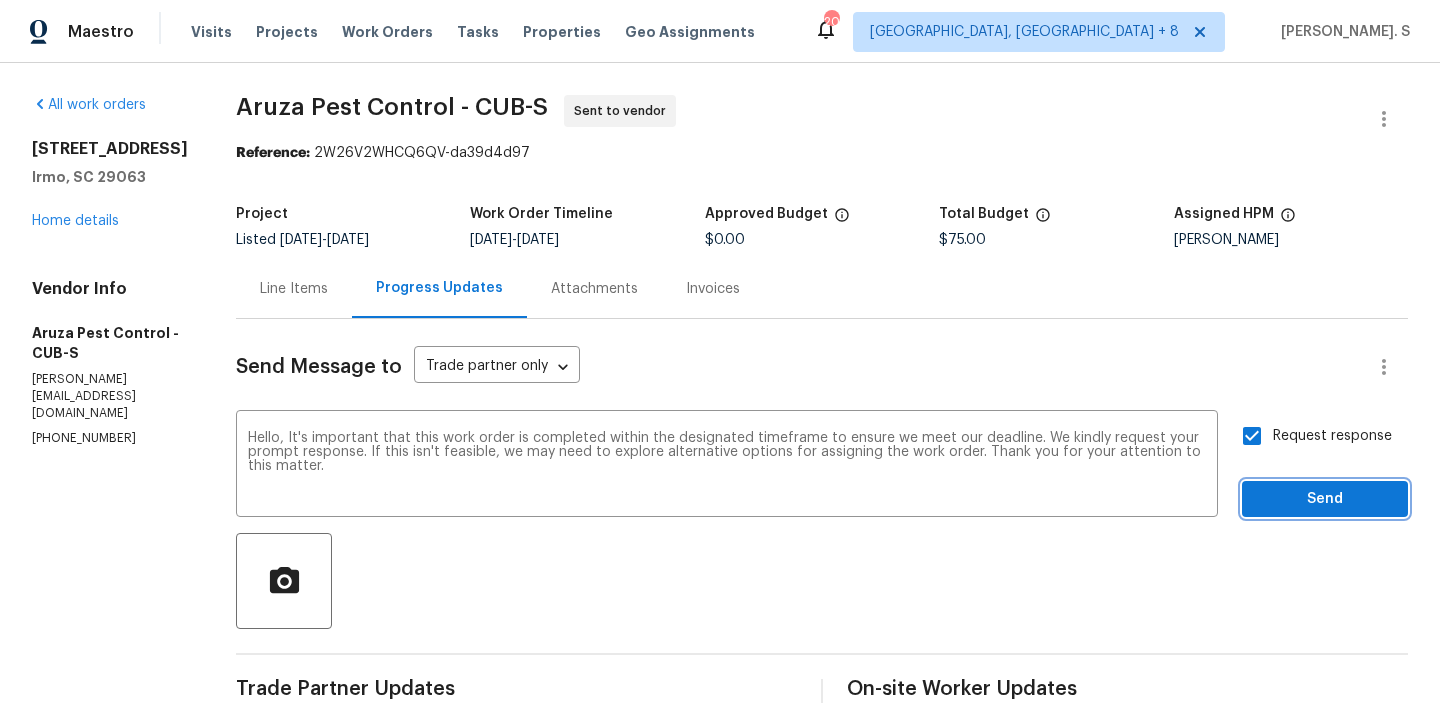 click on "Send" at bounding box center [1325, 499] 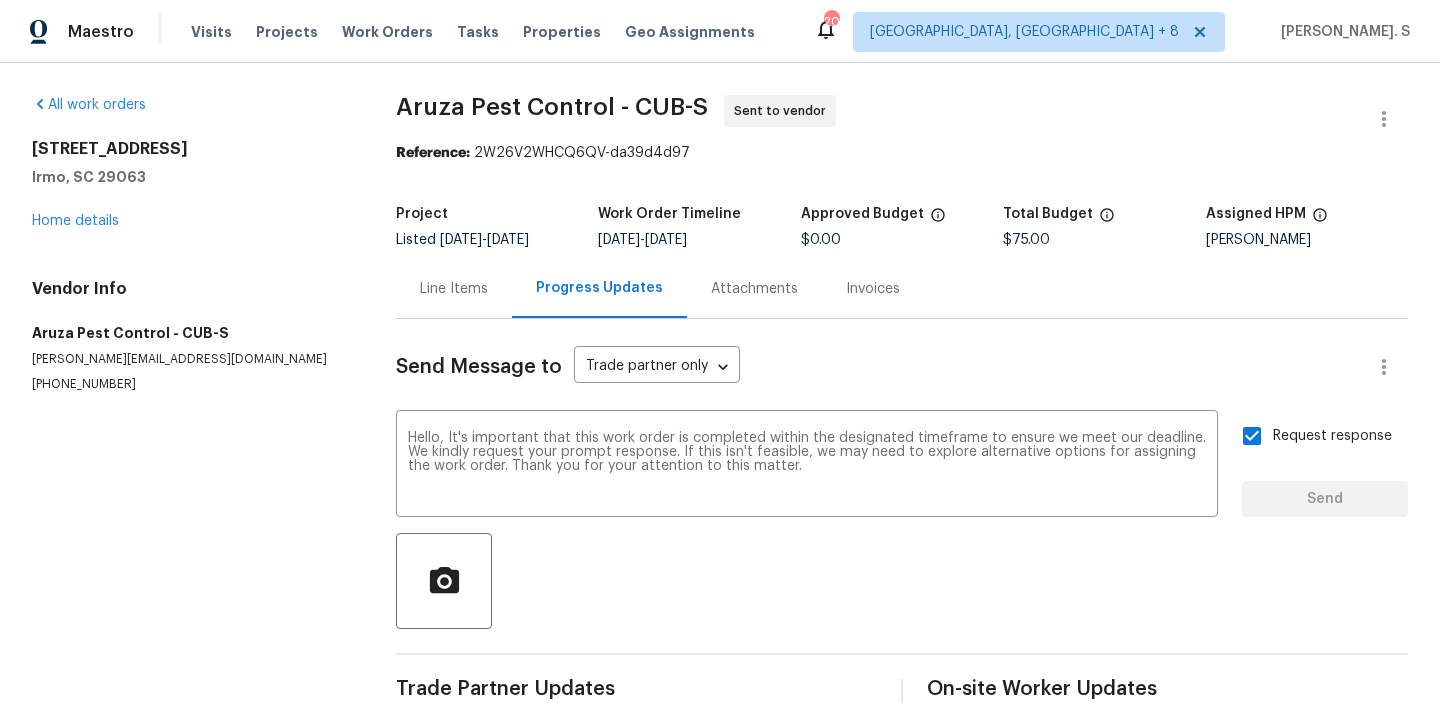 type 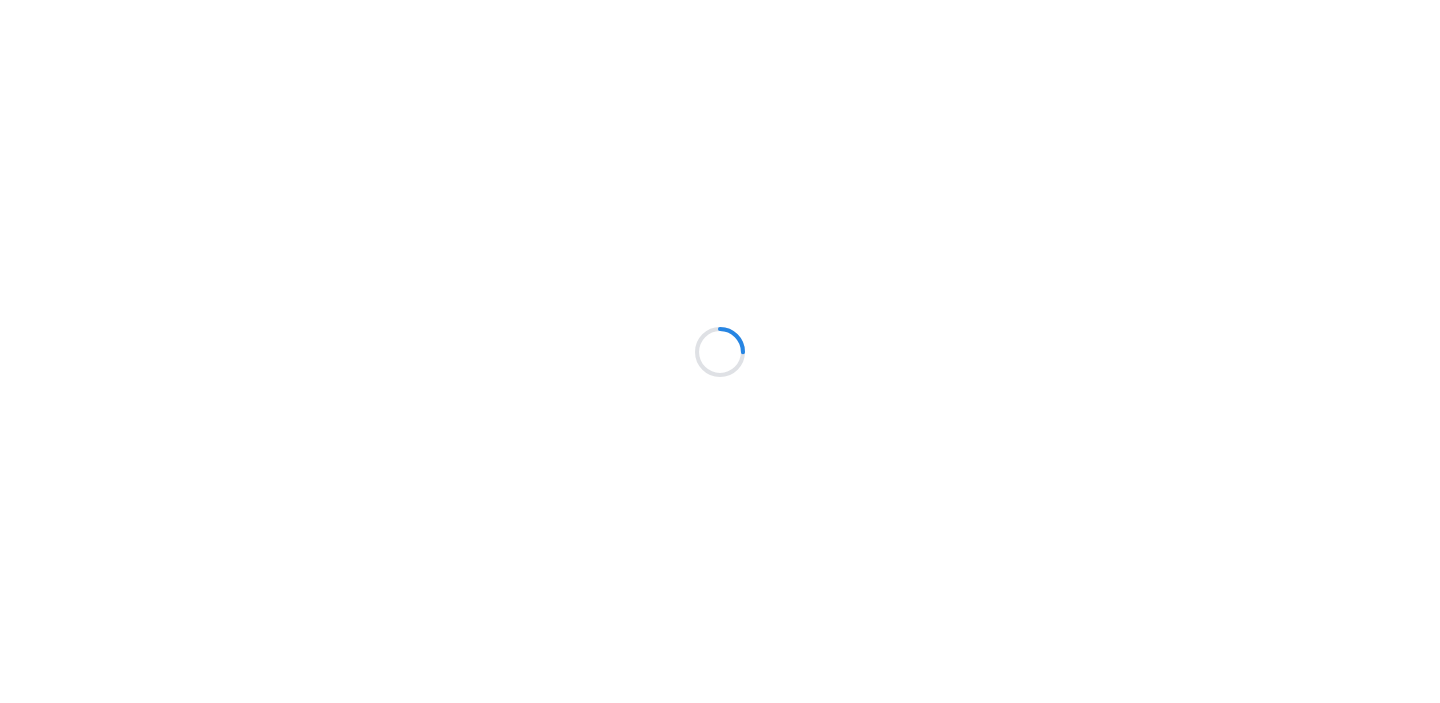 scroll, scrollTop: 0, scrollLeft: 0, axis: both 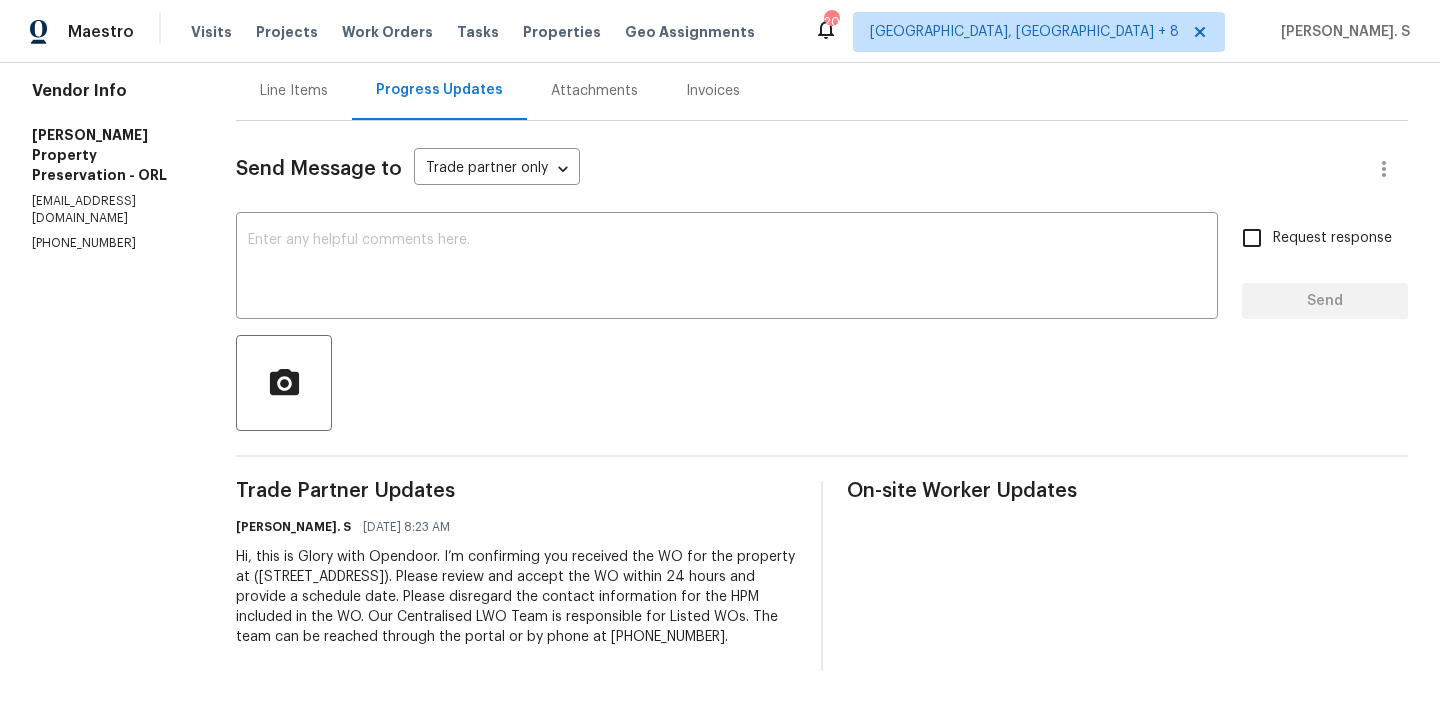 click on "[PHONE_NUMBER]" at bounding box center [110, 243] 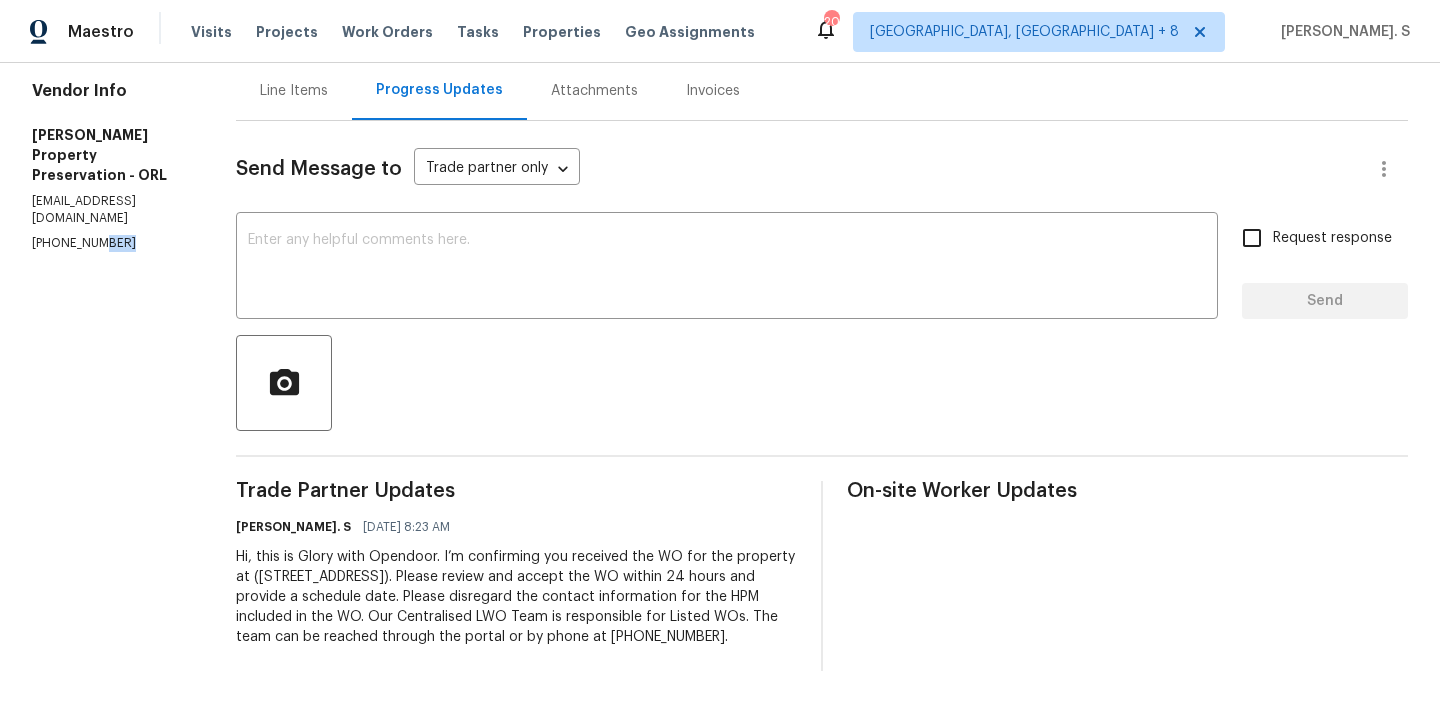click on "(386) 689-1444" at bounding box center [110, 243] 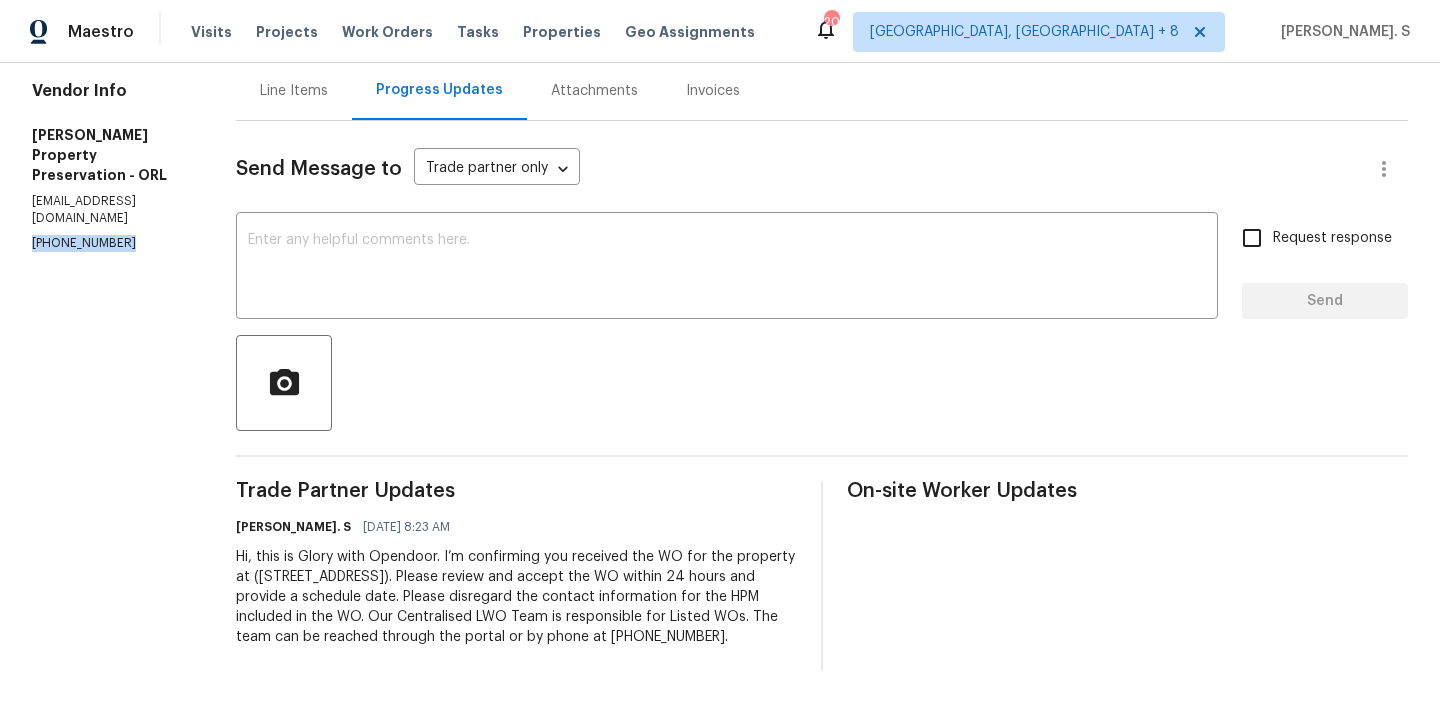 copy on "(386) 689-1444" 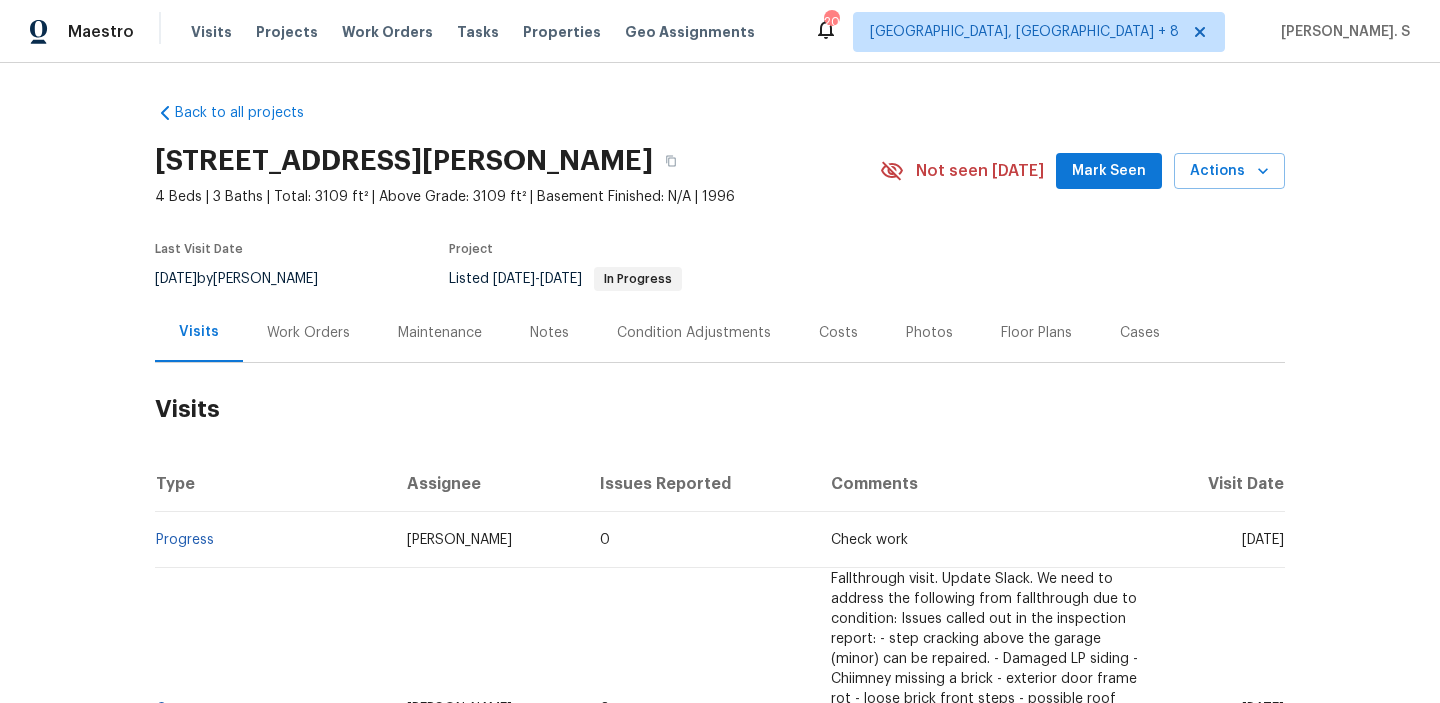 scroll, scrollTop: 0, scrollLeft: 0, axis: both 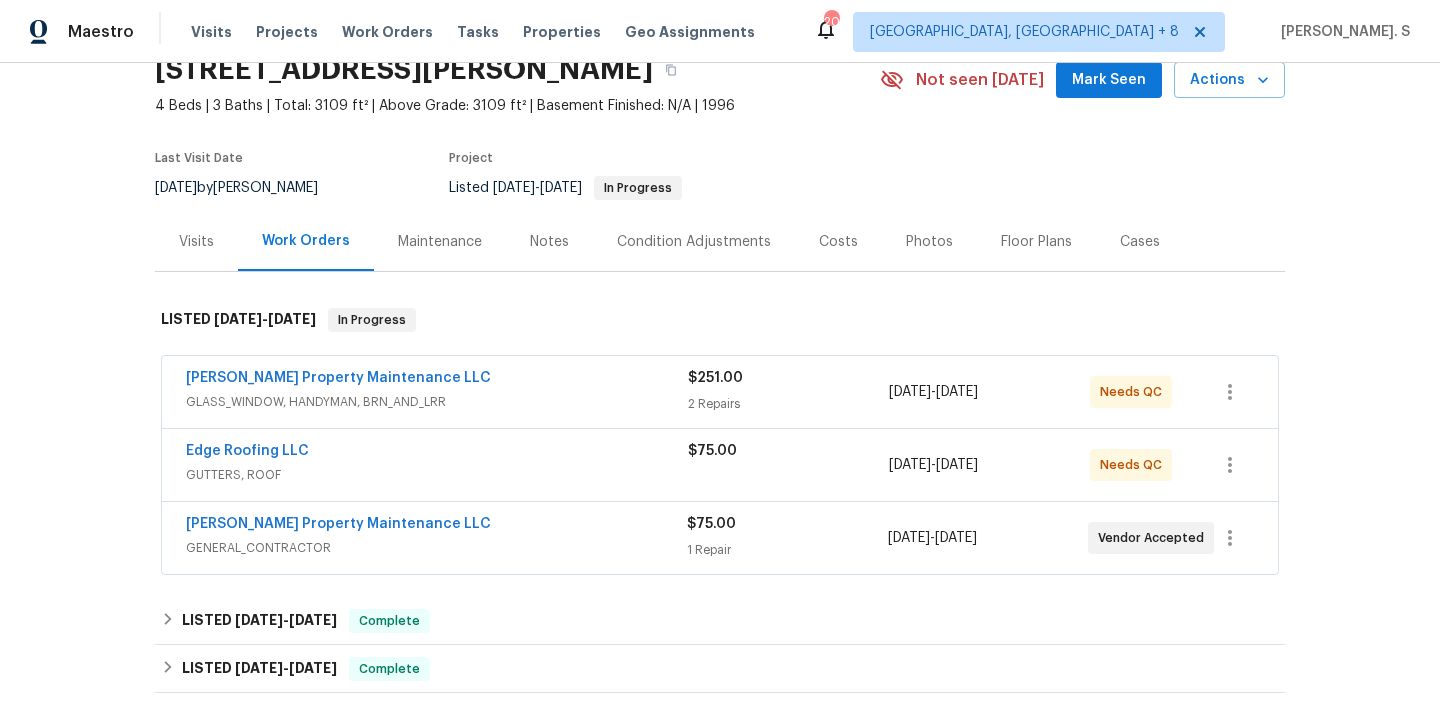 click on "Glen Property Maintenance LLC" at bounding box center [338, 524] 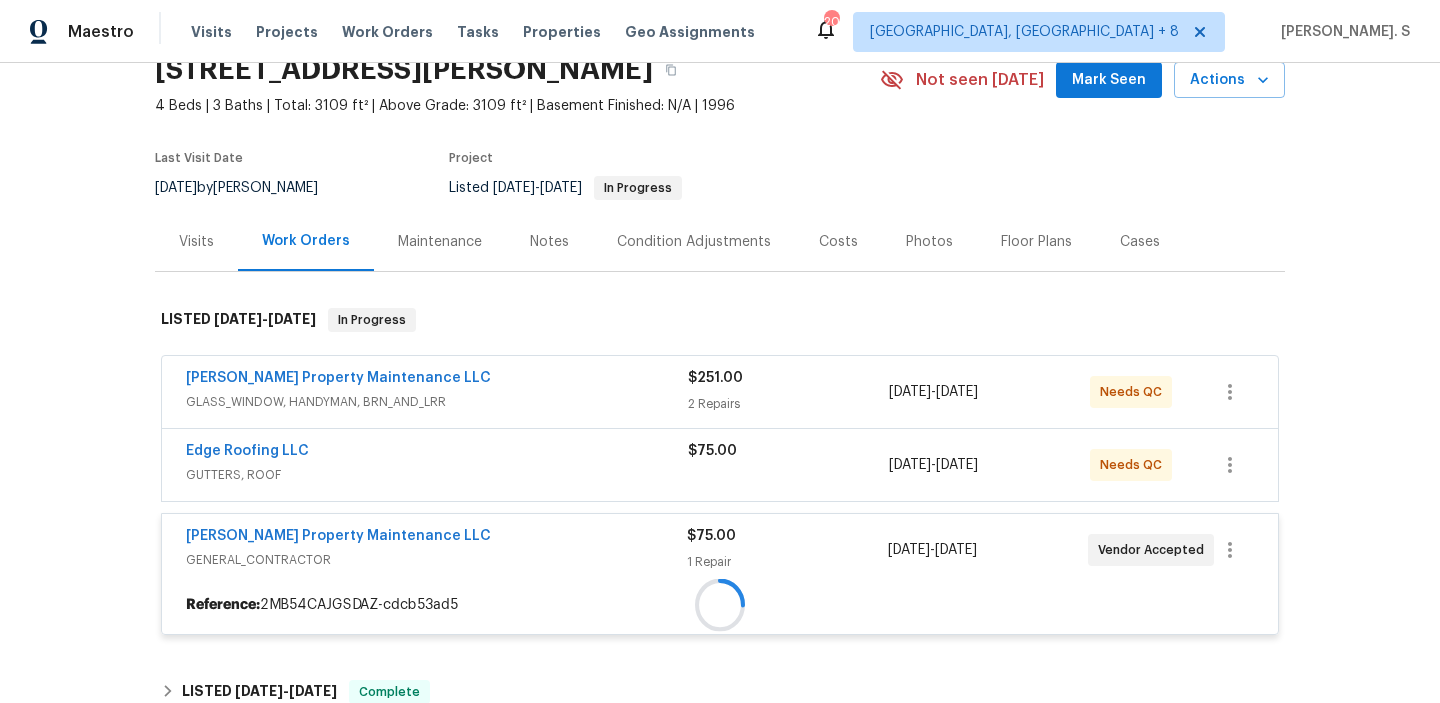 click on "Glen Property Maintenance LLC GENERAL_CONTRACTOR $75.00 1 Repair 7/10/2025  -  7/12/2025 Vendor Accepted Reference:  2MB54CAJGSDAZ-cdcb53ad5" at bounding box center [720, 574] 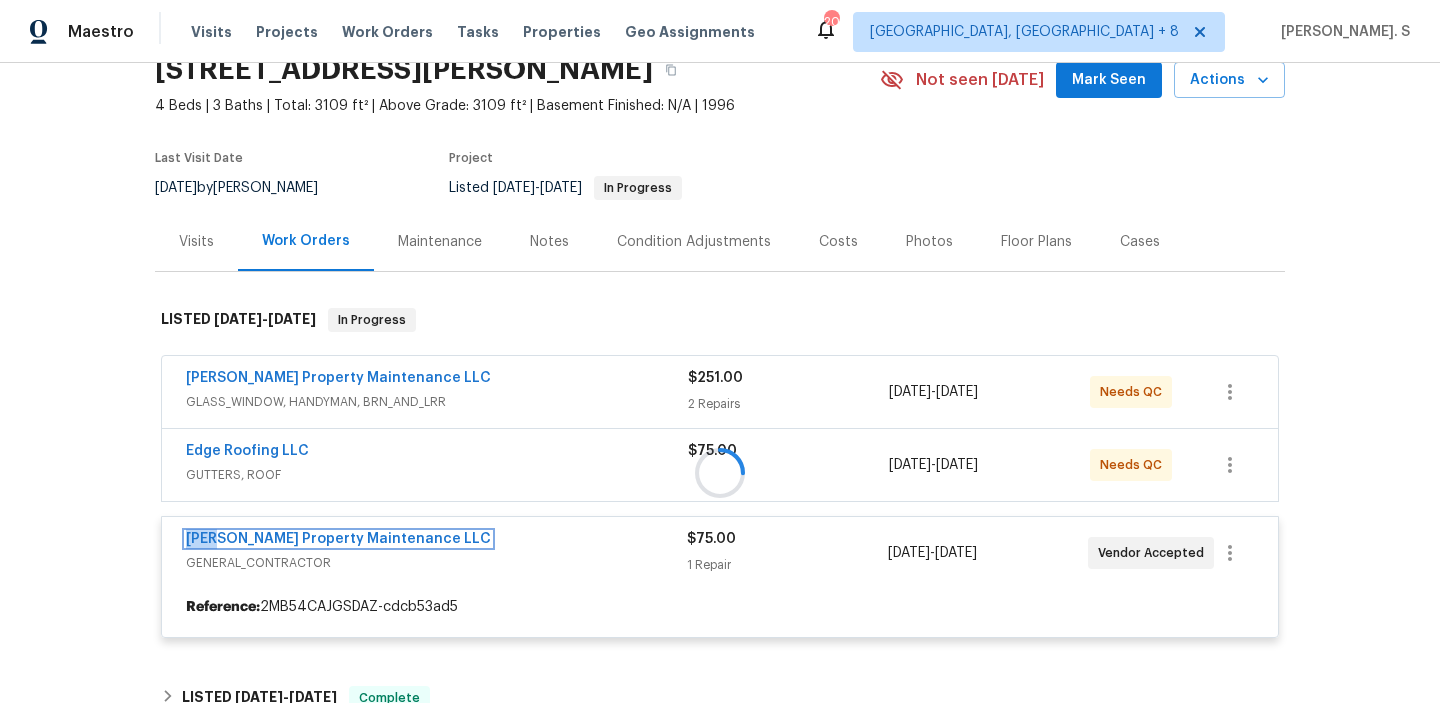 click on "Glen Property Maintenance LLC" at bounding box center (338, 539) 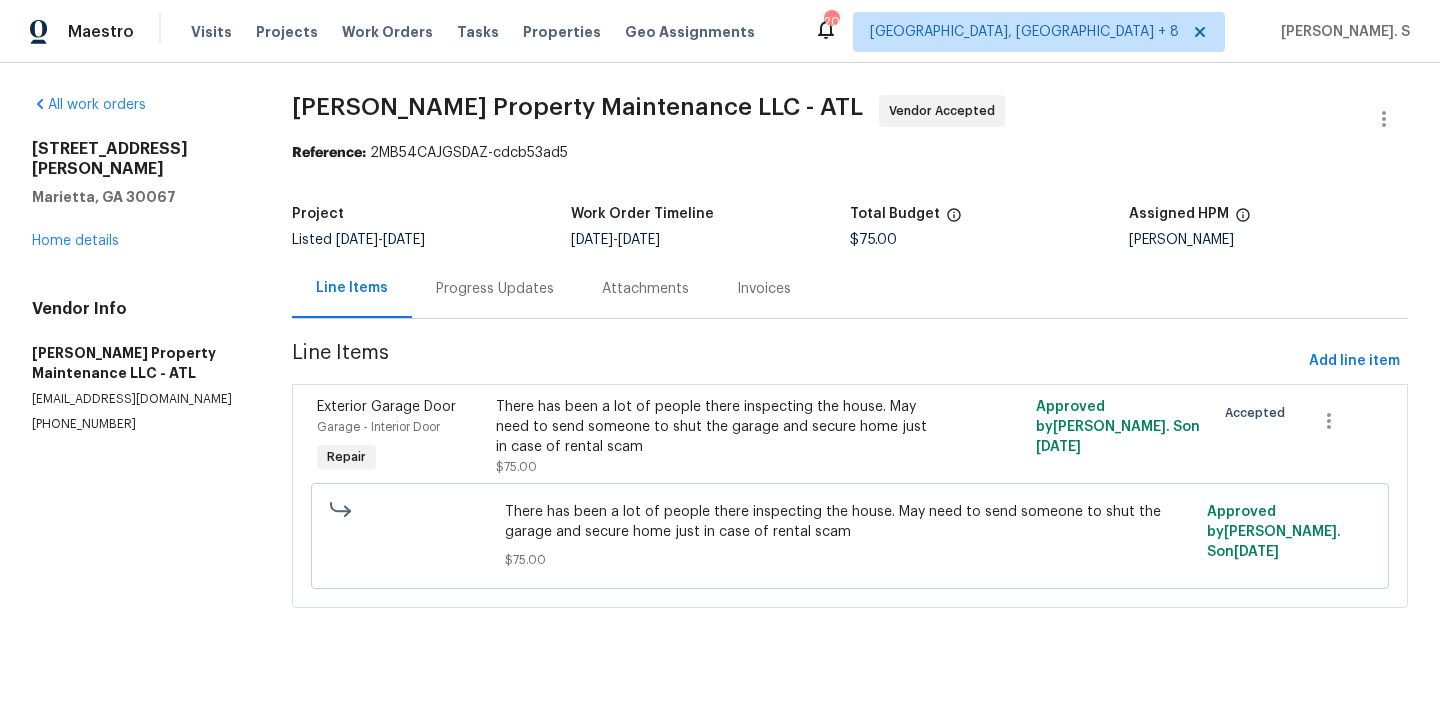 click on "Progress Updates" at bounding box center (495, 288) 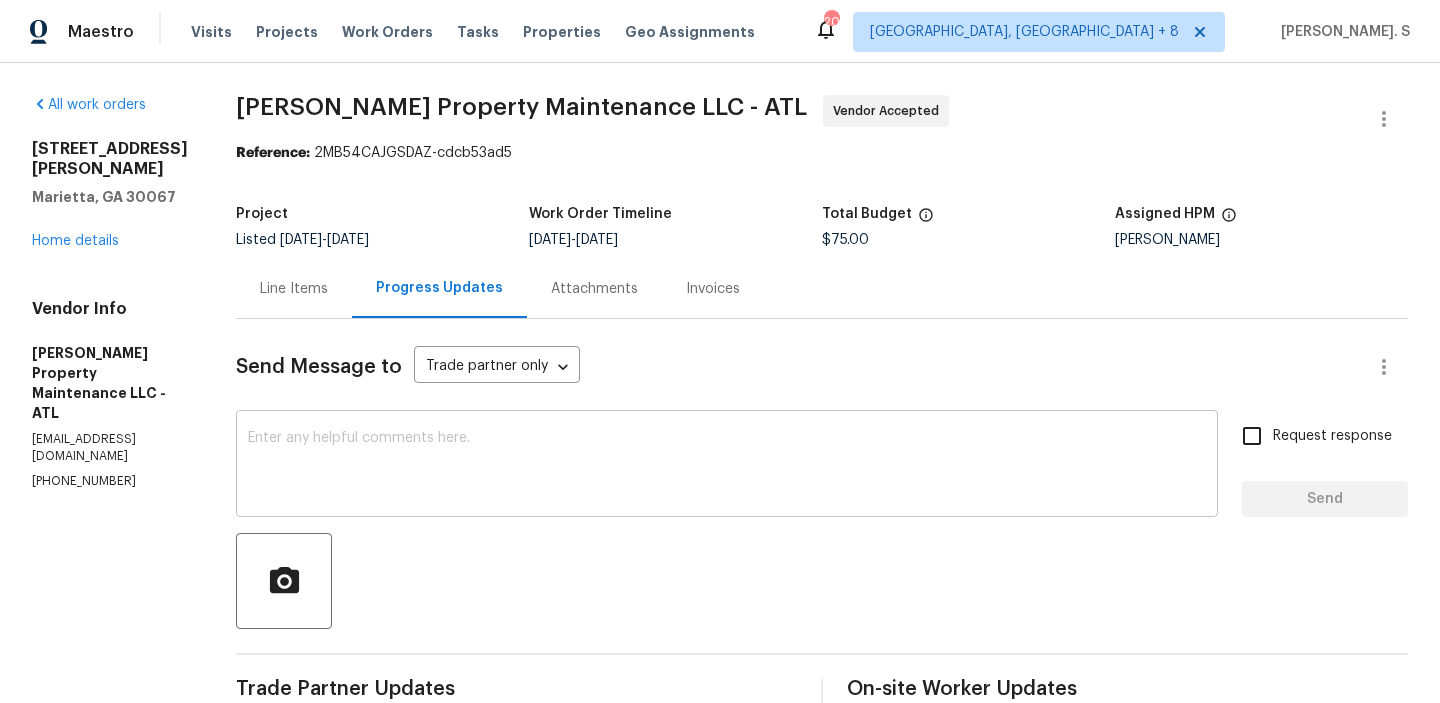 scroll, scrollTop: 218, scrollLeft: 0, axis: vertical 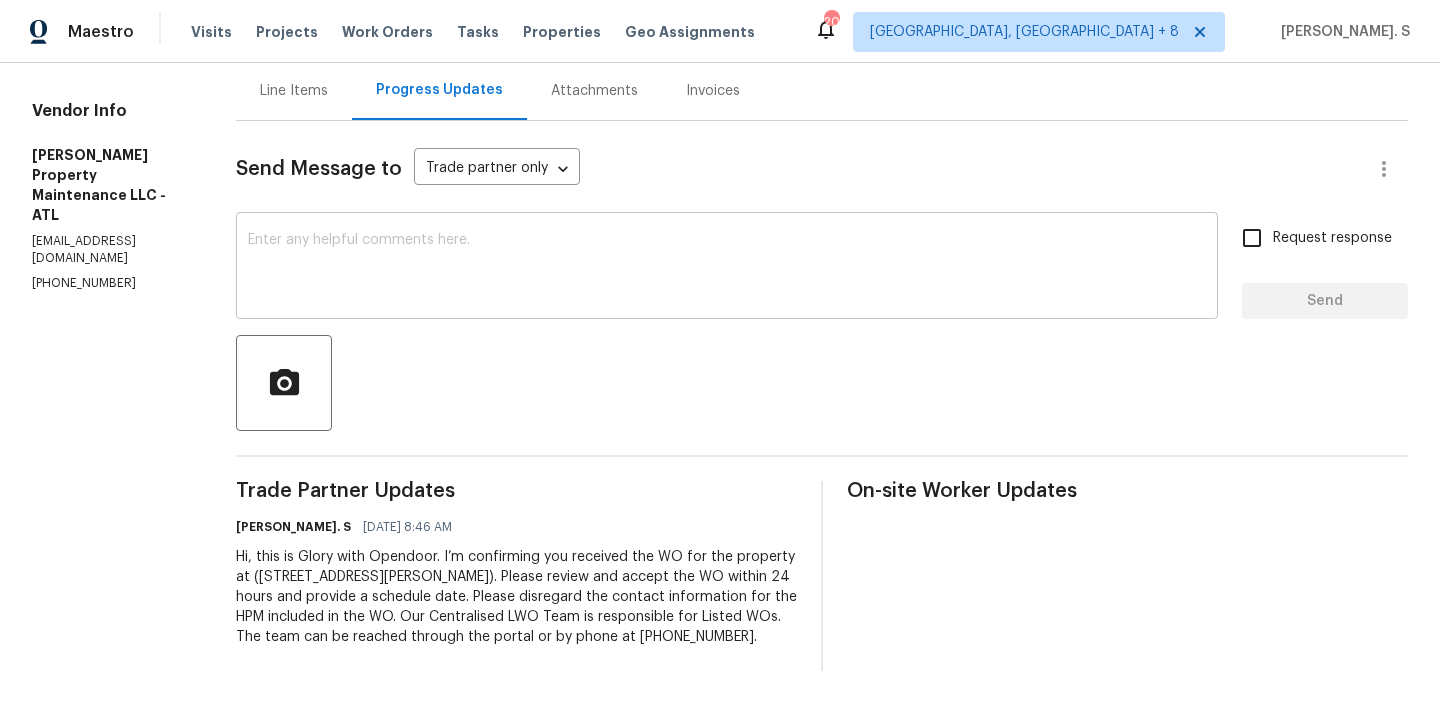 click on "x ​" at bounding box center [727, 268] 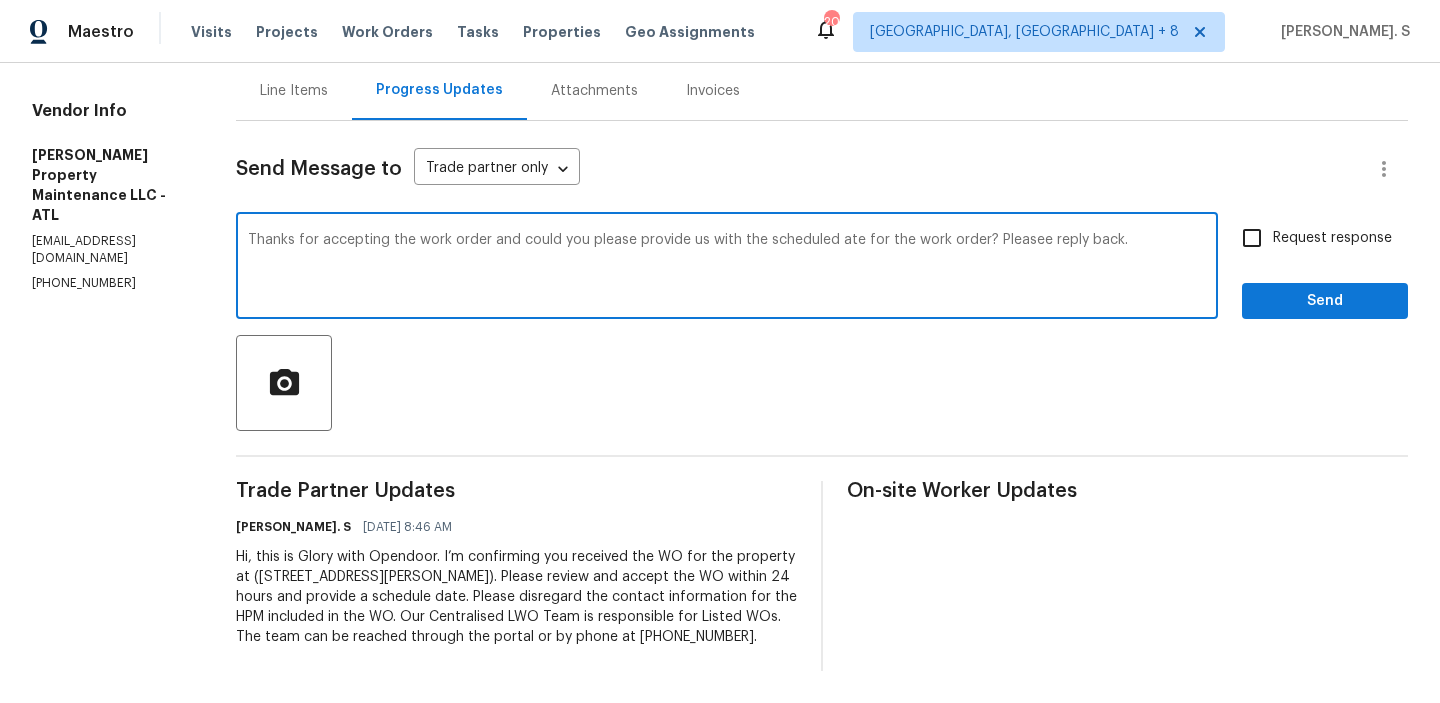 click on "Use a different part of speech" at bounding box center [0, 0] 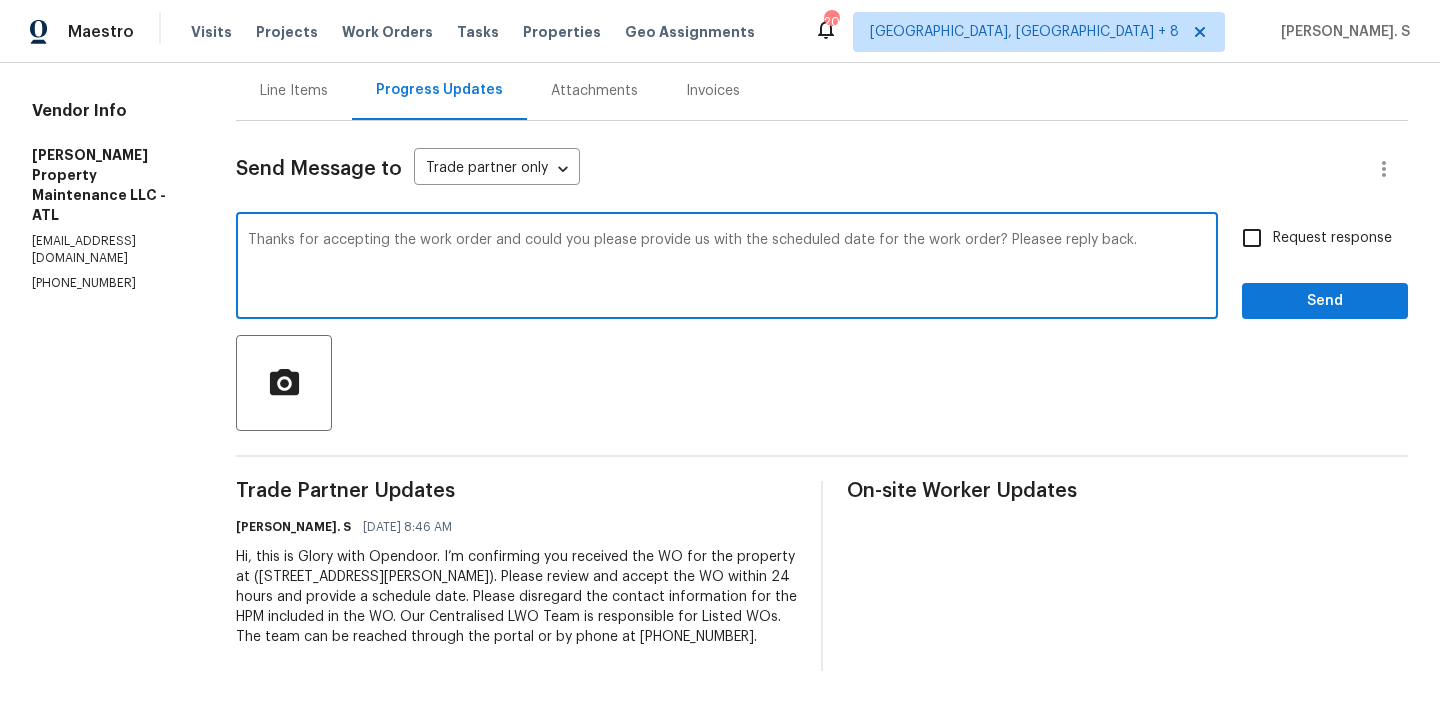 type on "Thanks for accepting the work order and could you please provide us with the scheduled date for the work order? Pleasee reply back." 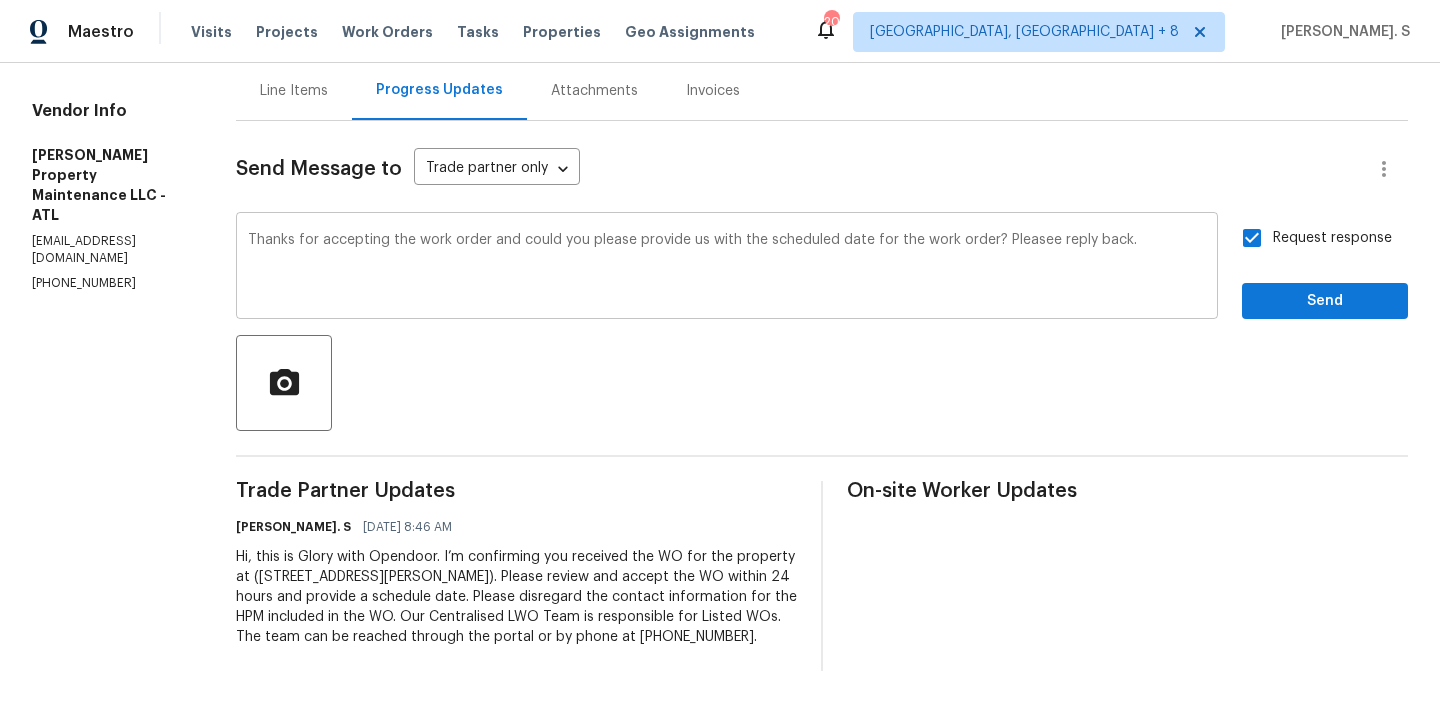 click on "Correct the spelling error Please" at bounding box center [0, 0] 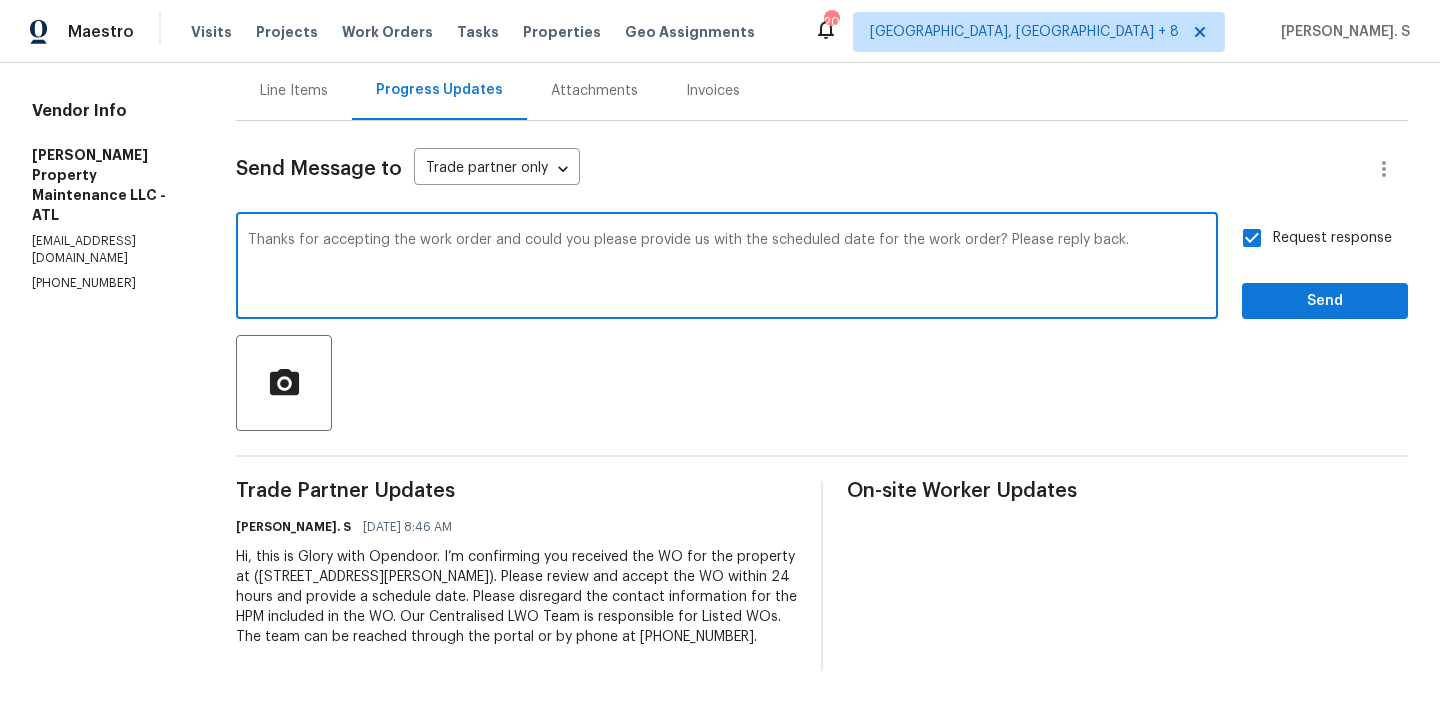 type on "Thanks for accepting the work order and could you please provide us with the scheduled date for the work order? Please reply back." 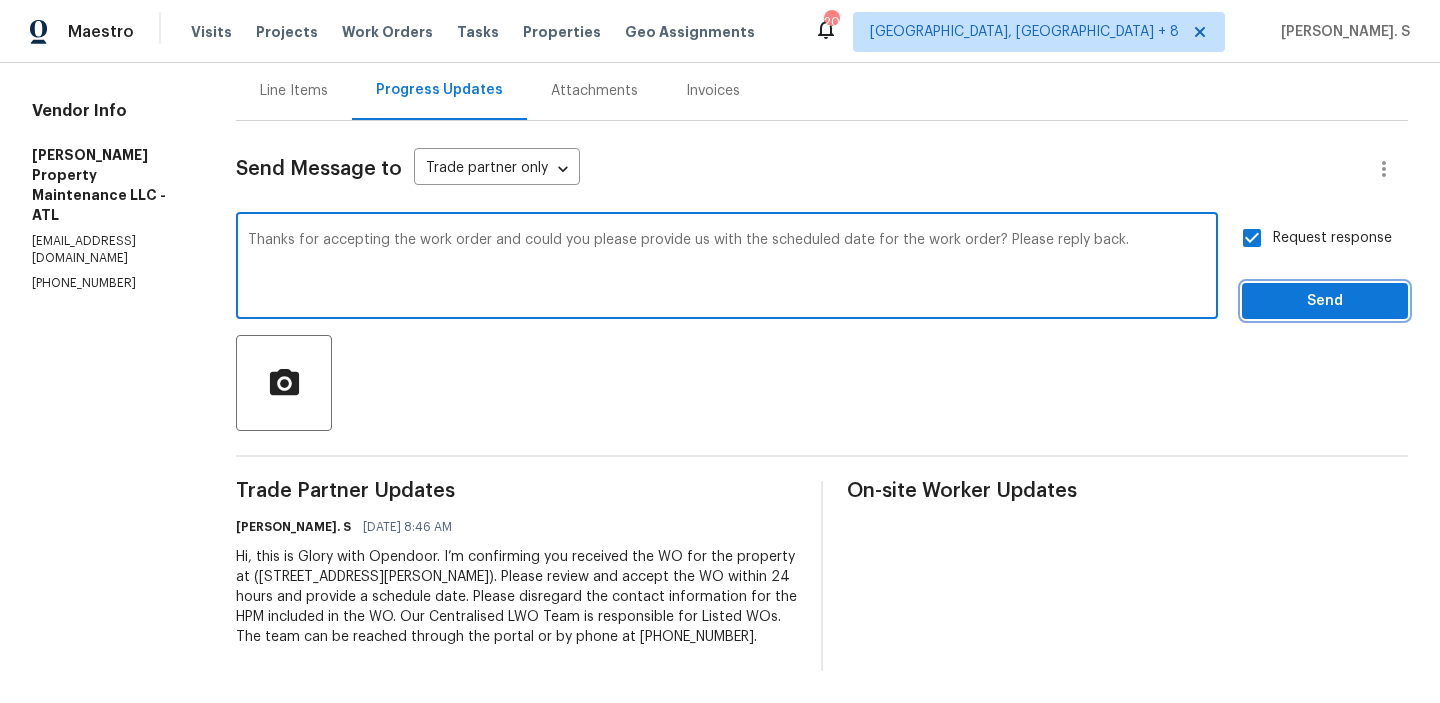 click on "Send" at bounding box center [1325, 301] 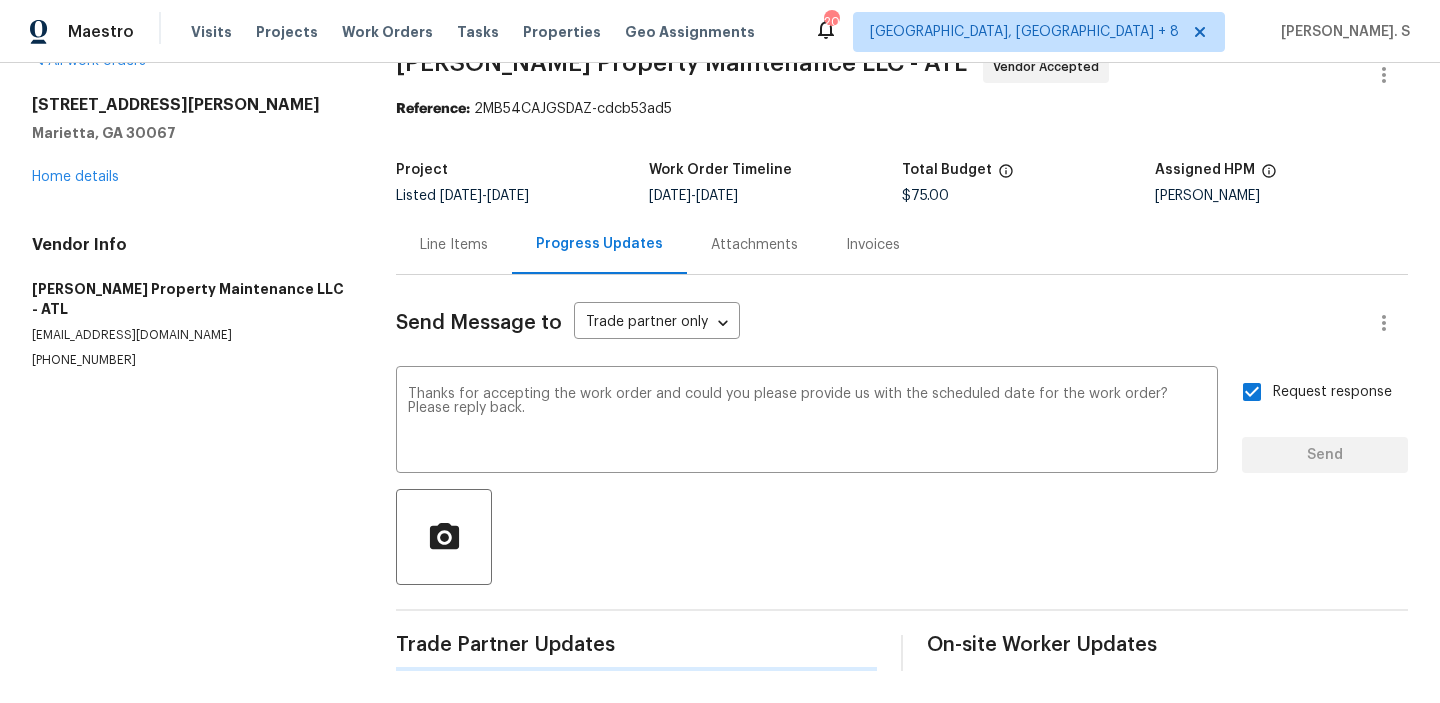 type 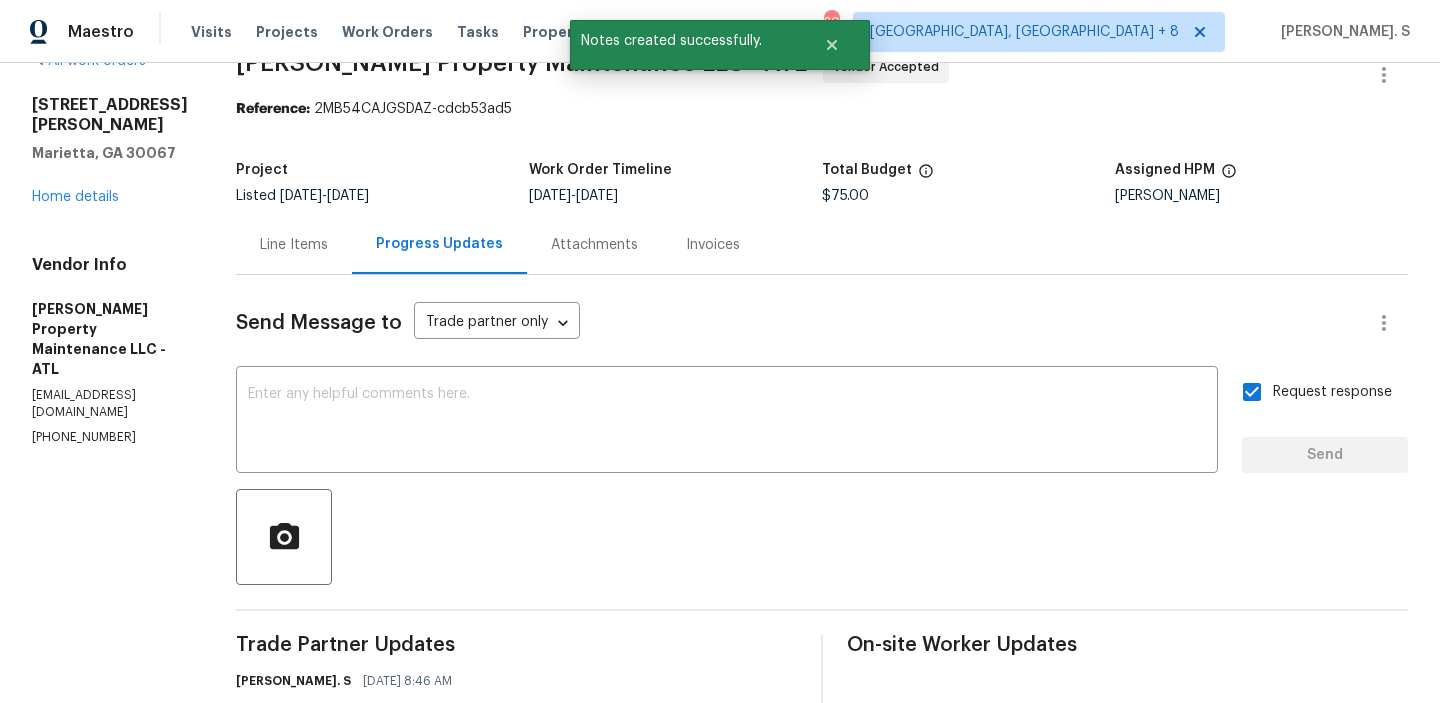 scroll, scrollTop: 218, scrollLeft: 0, axis: vertical 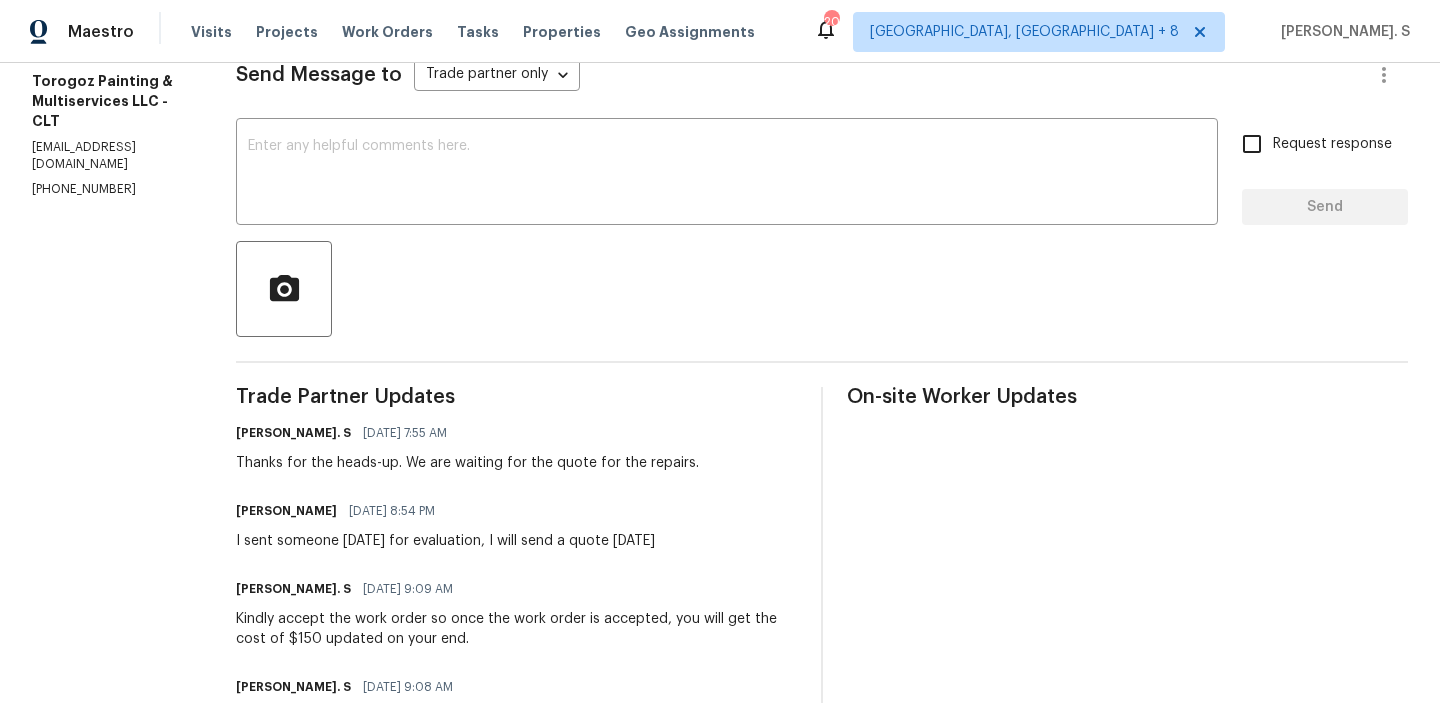 click on "[PHONE_NUMBER]" at bounding box center [110, 189] 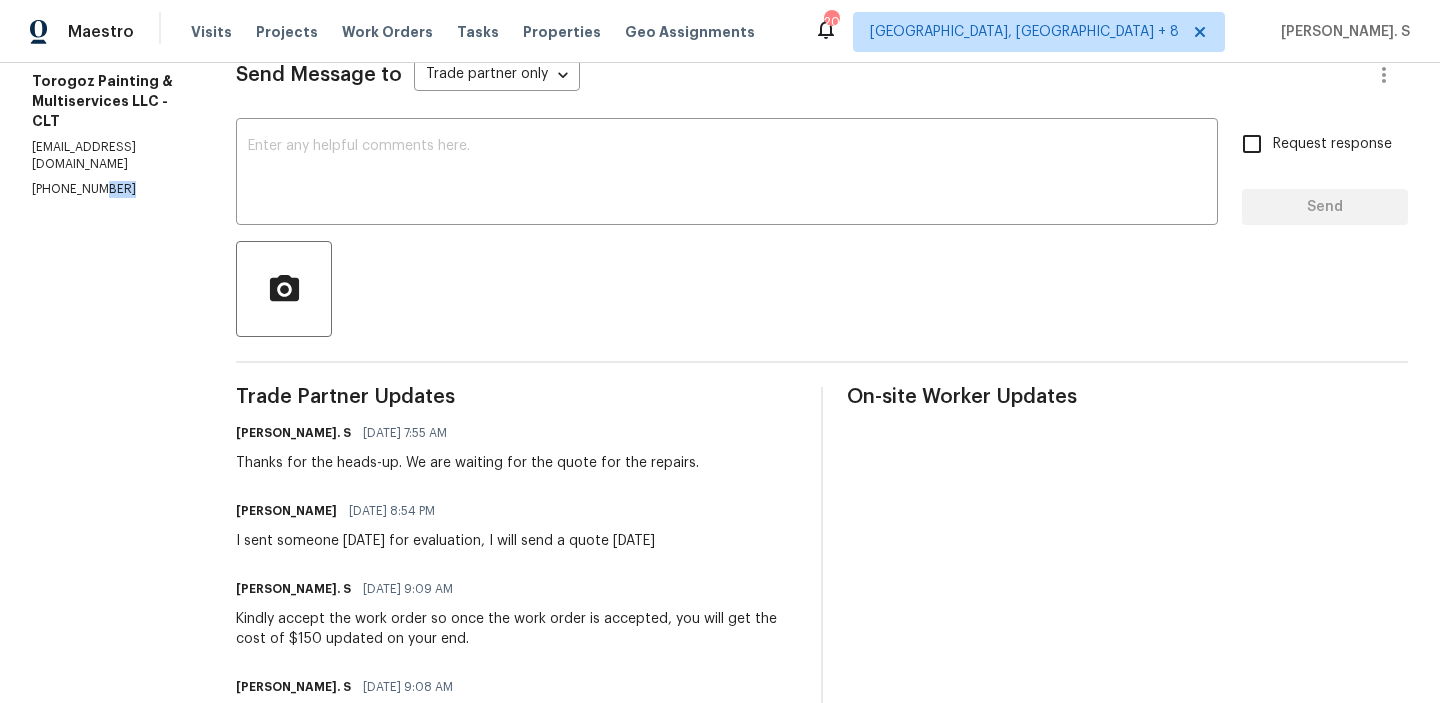 click on "[PHONE_NUMBER]" at bounding box center (110, 189) 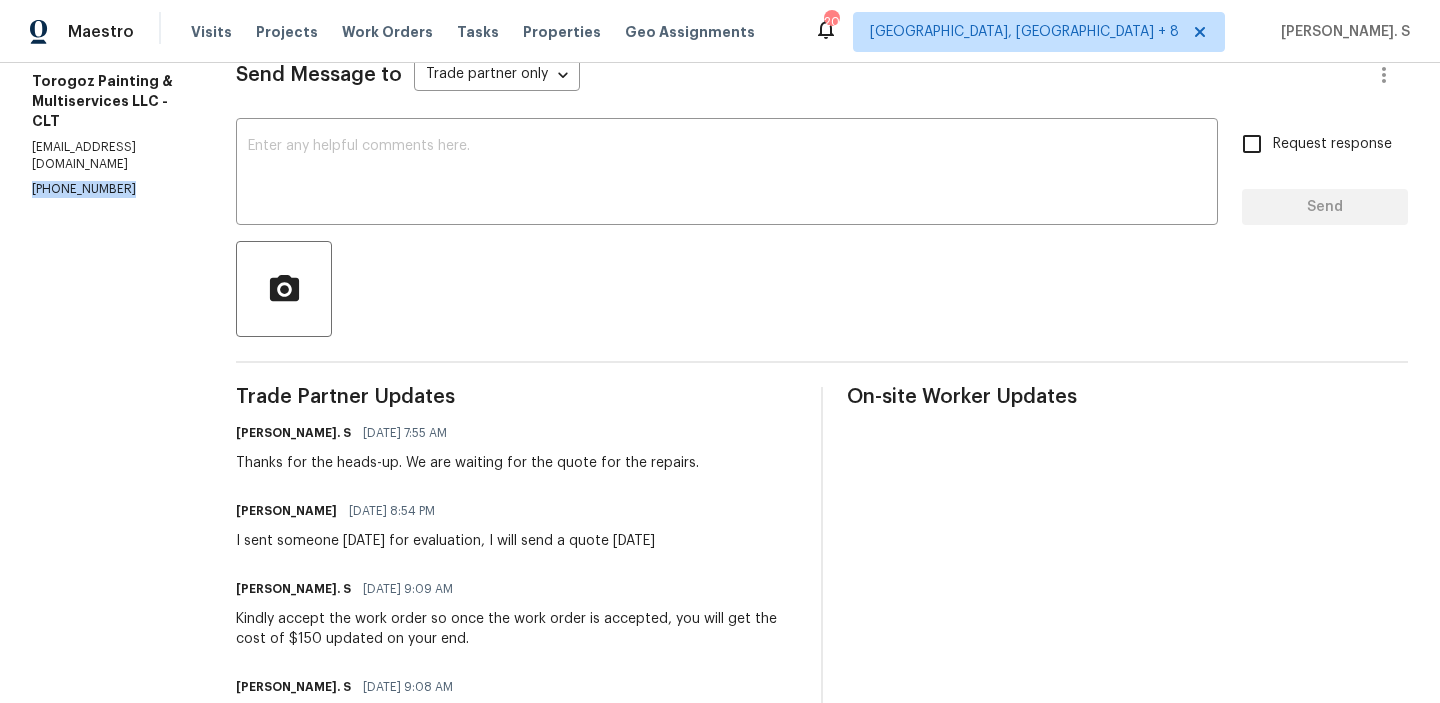 click on "[PHONE_NUMBER]" at bounding box center [110, 189] 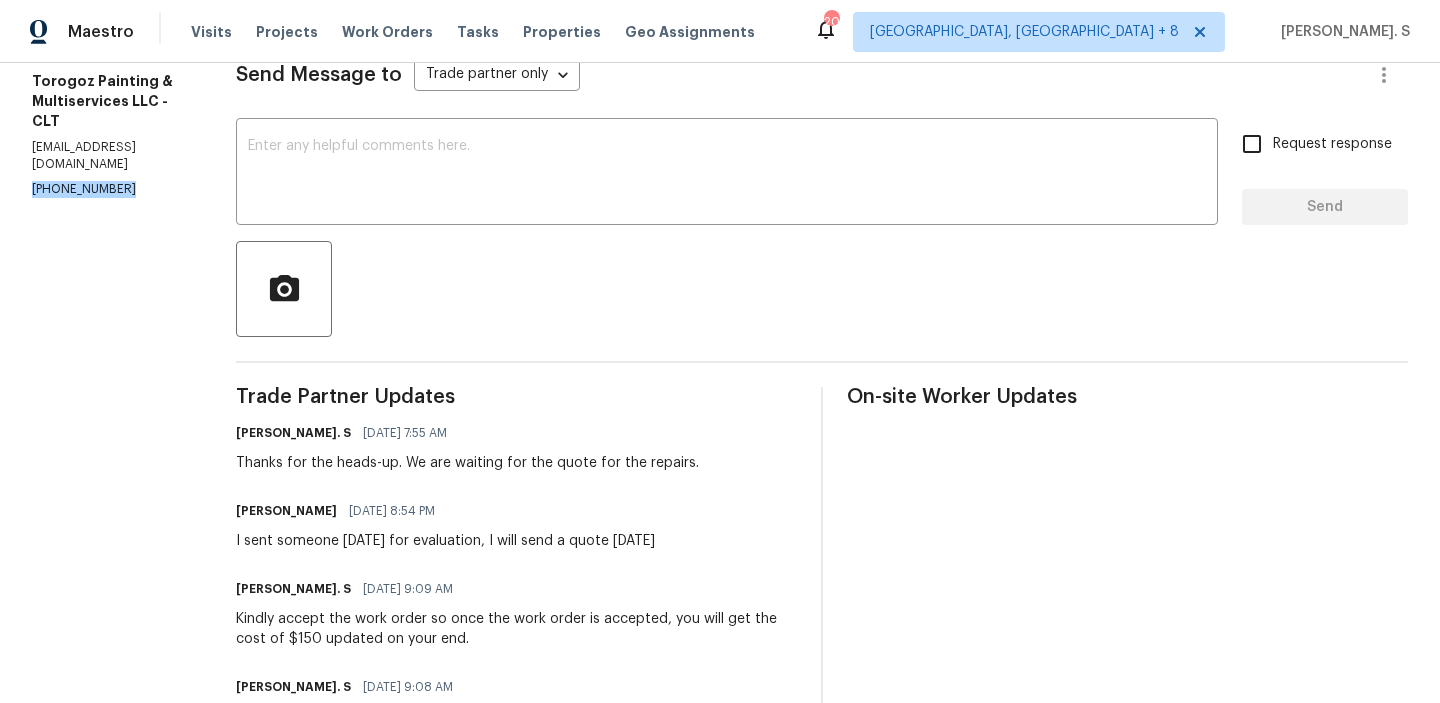 scroll, scrollTop: 407, scrollLeft: 0, axis: vertical 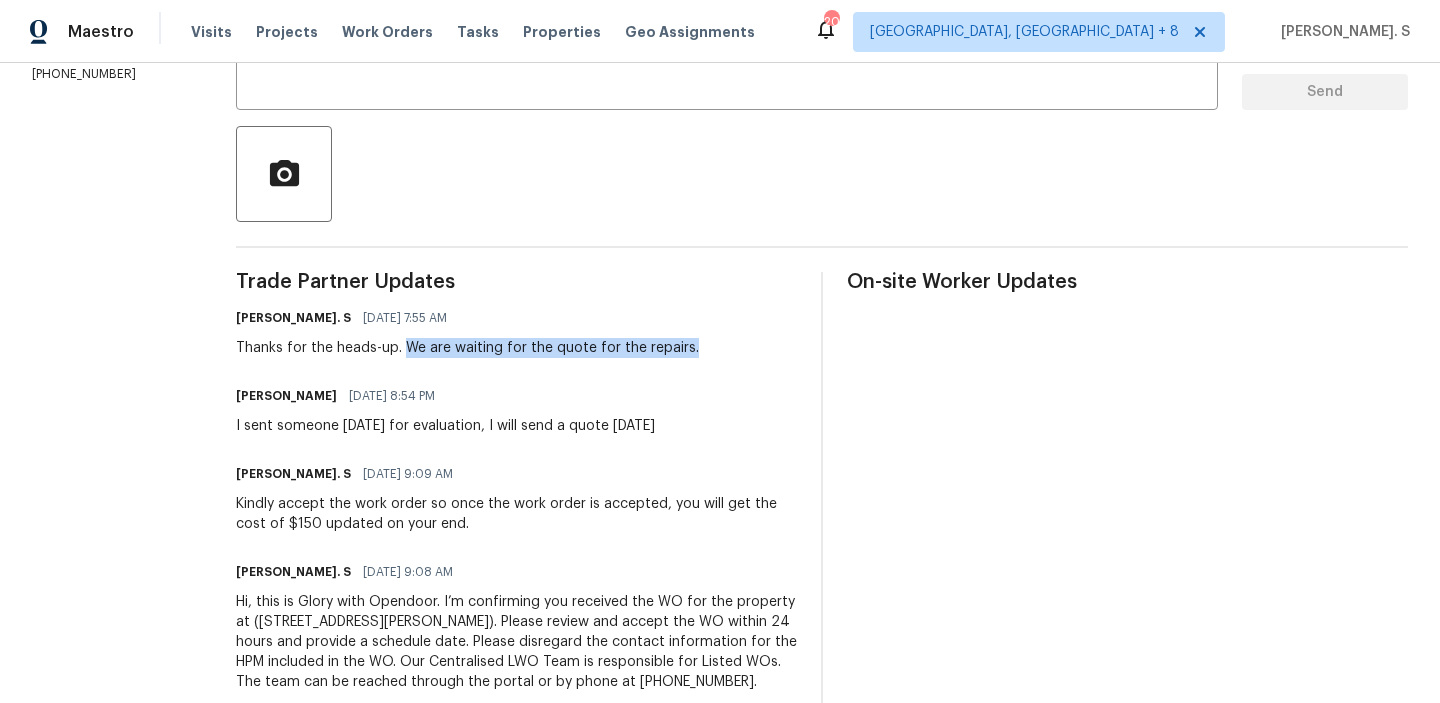 drag, startPoint x: 447, startPoint y: 345, endPoint x: 803, endPoint y: 345, distance: 356 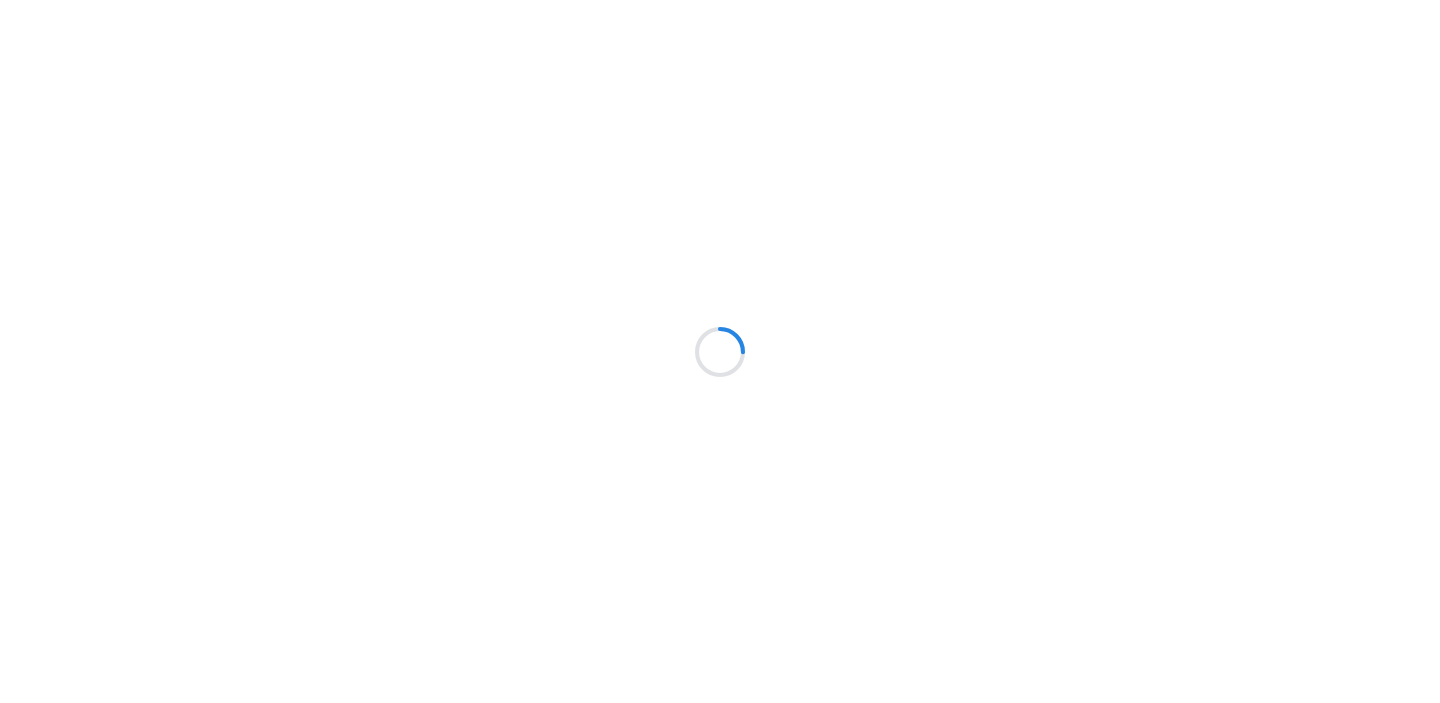 scroll, scrollTop: 0, scrollLeft: 0, axis: both 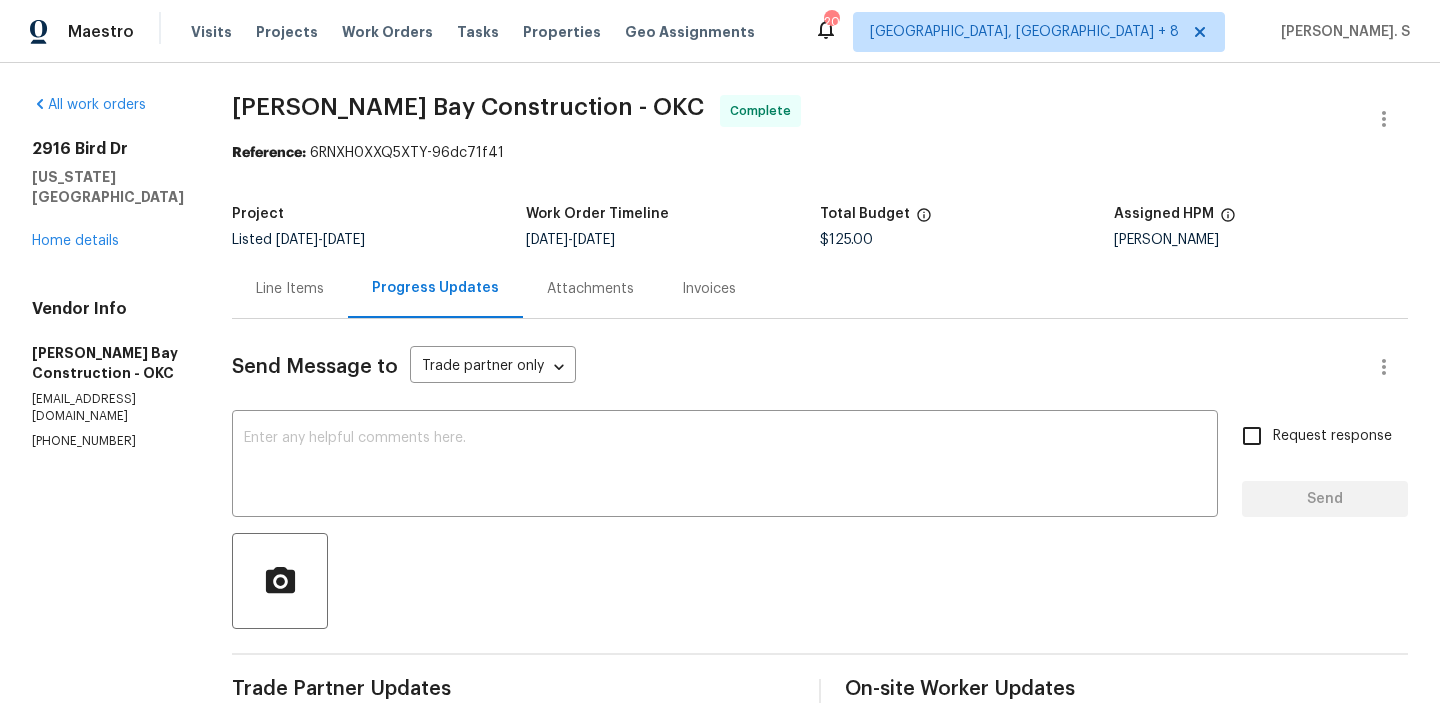 click on "[STREET_ADDRESS][US_STATE] Home details" at bounding box center [108, 195] 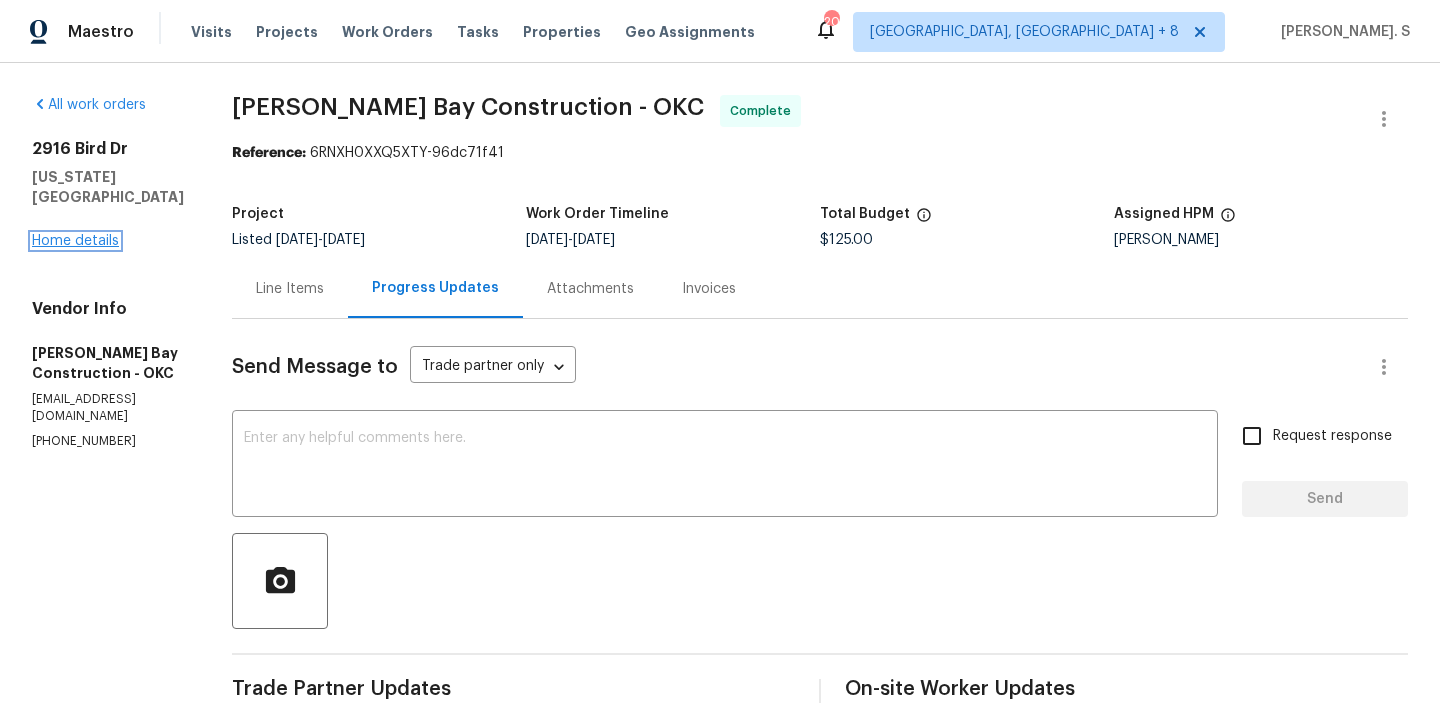 click on "Home details" at bounding box center (75, 241) 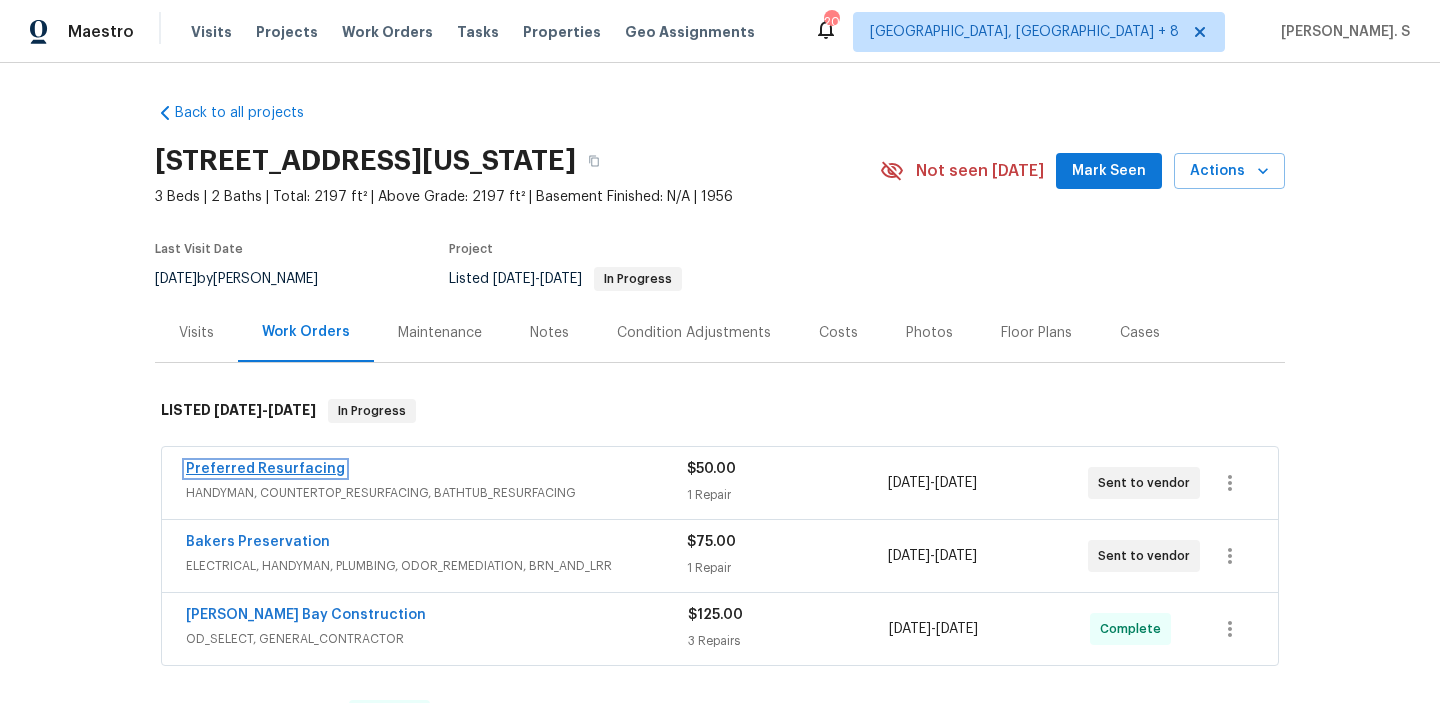 click on "Preferred Resurfacing" at bounding box center (265, 469) 